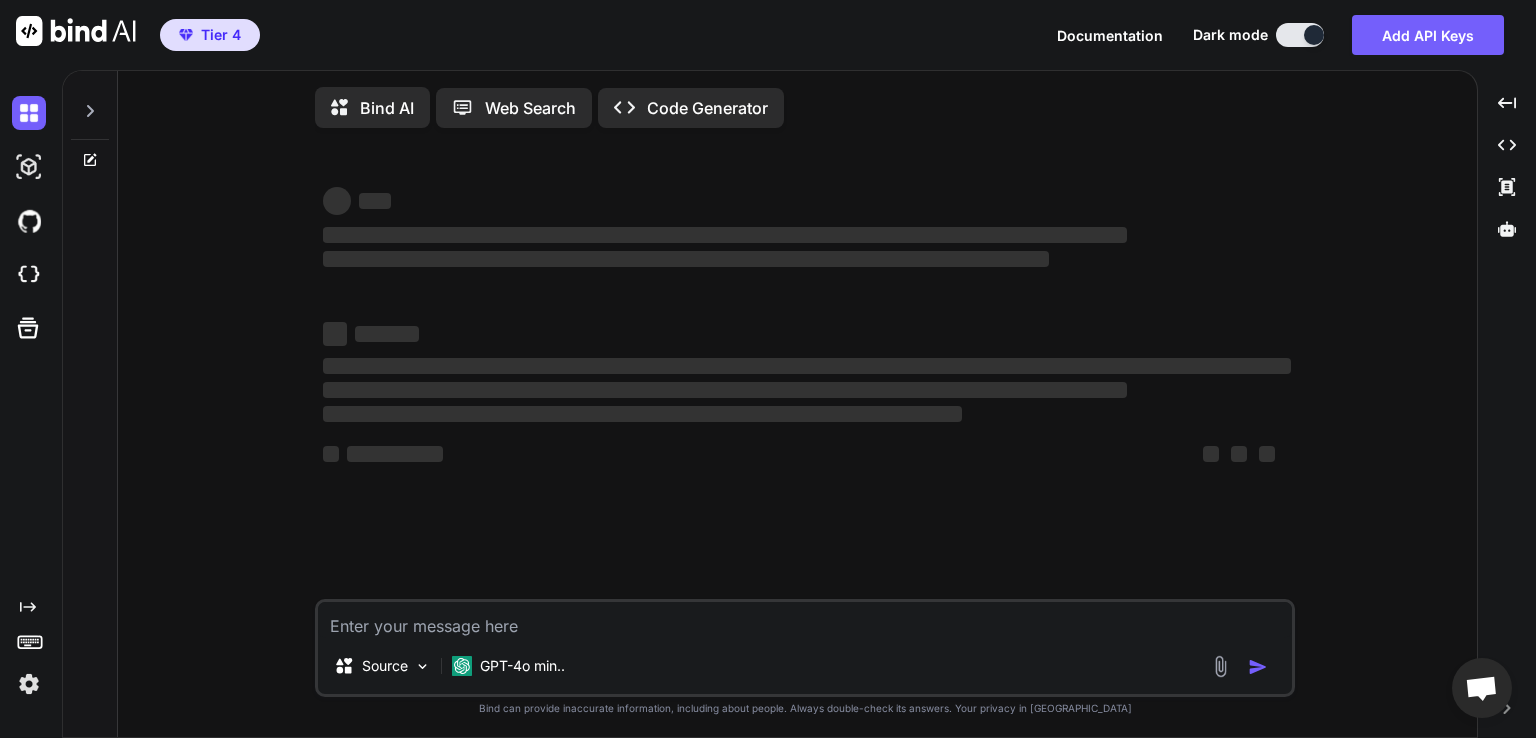 type on "x" 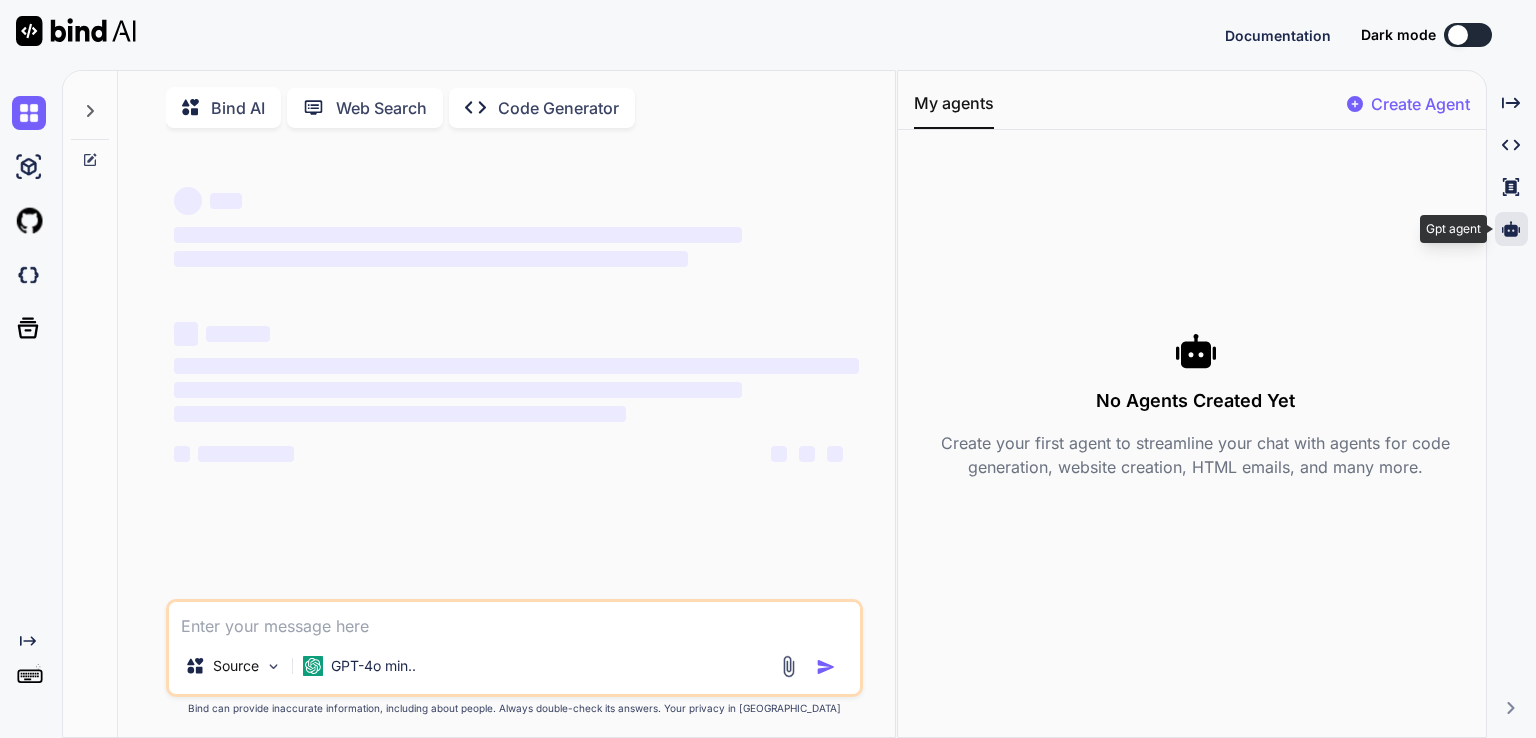 scroll, scrollTop: 0, scrollLeft: 0, axis: both 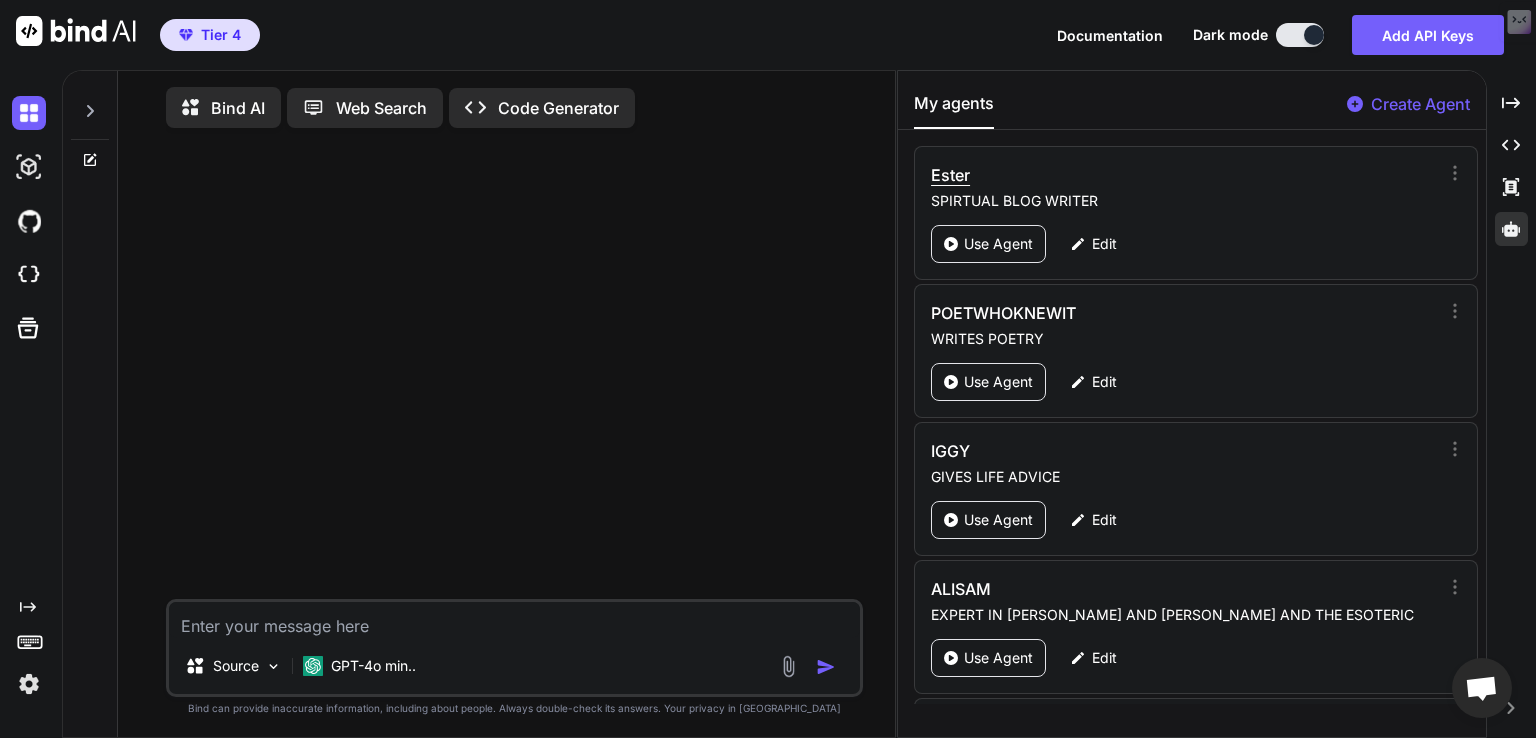 click on "Ester" at bounding box center (1108, 175) 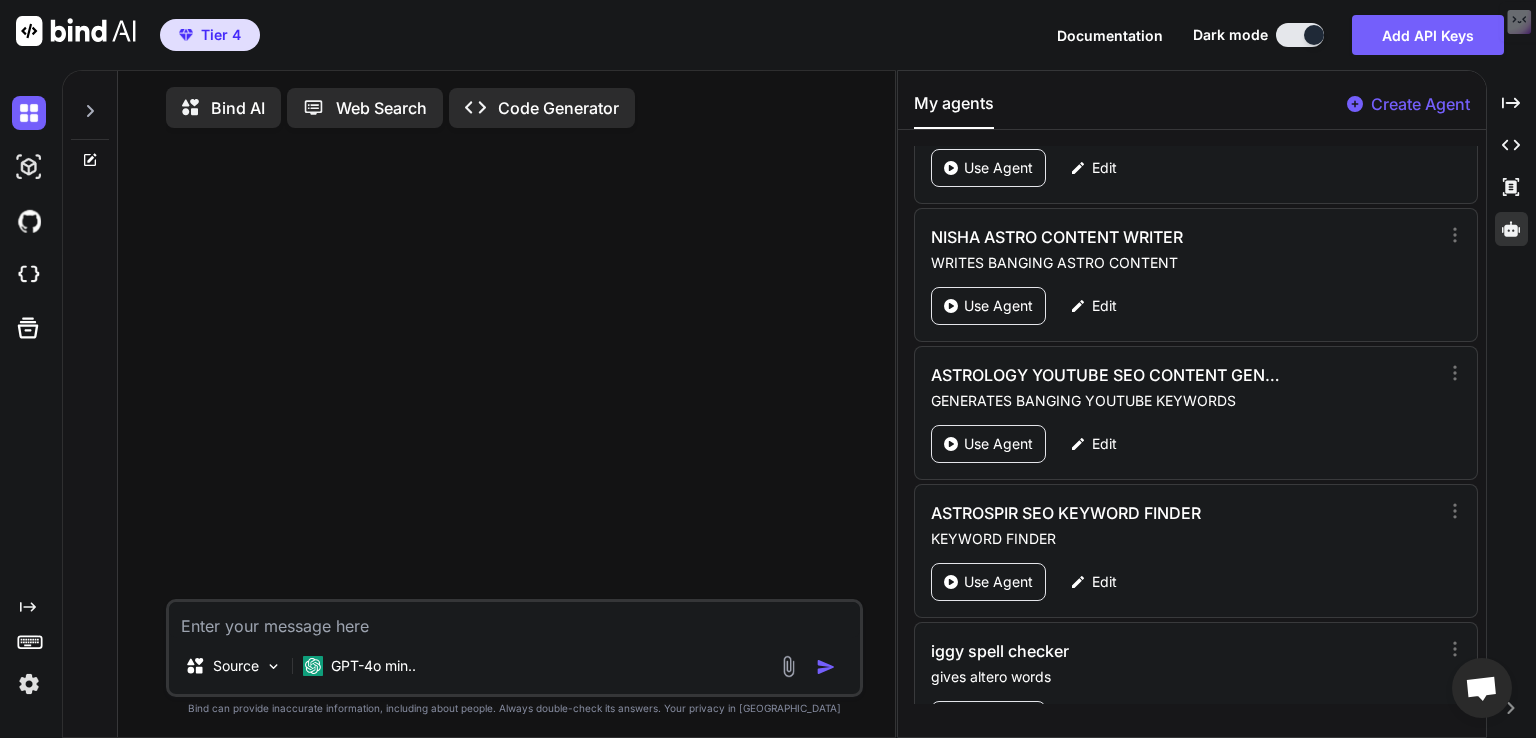 scroll, scrollTop: 1556, scrollLeft: 0, axis: vertical 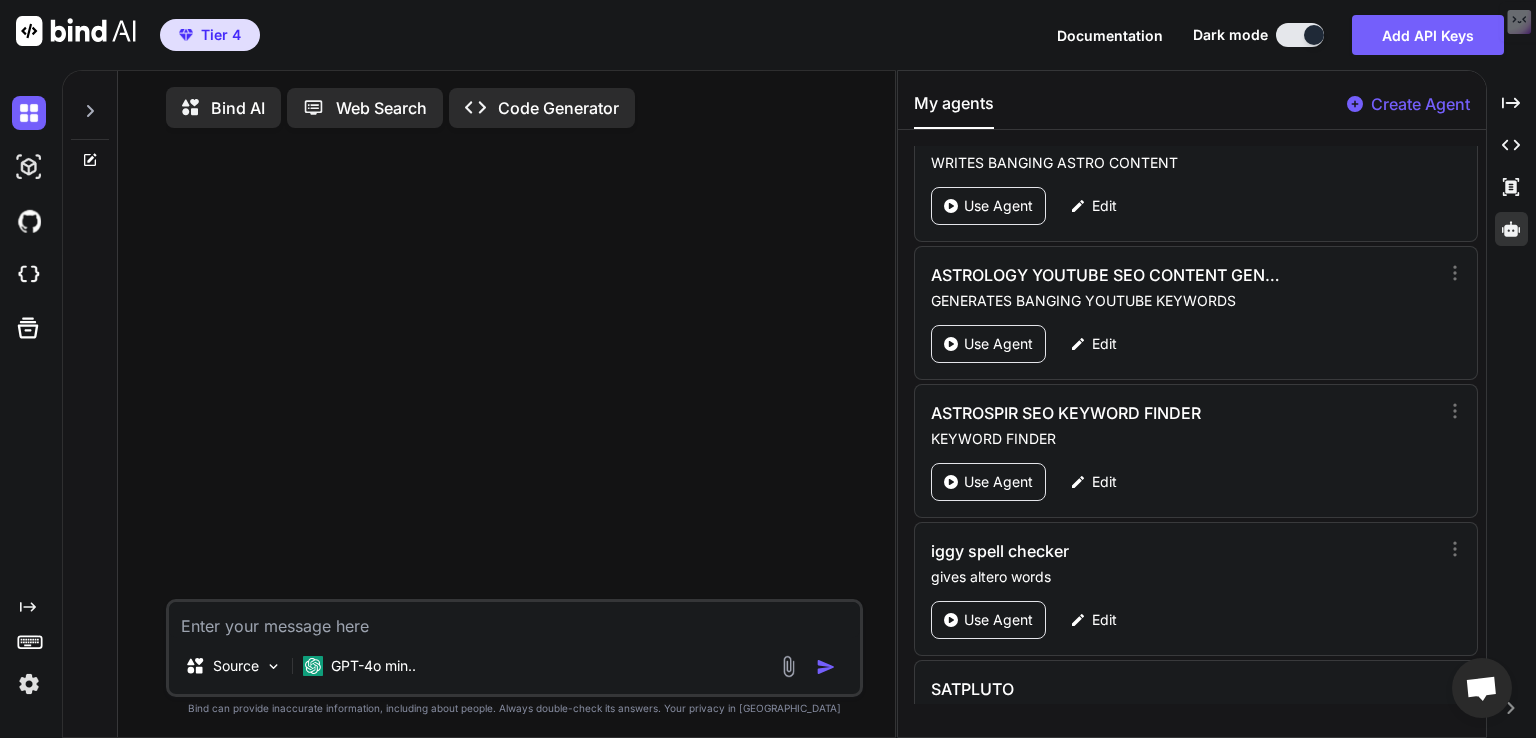 click on "Ester SPIRTUAL BLOG WRITER Use Agent Edit POETWHOKNEWIT WRITES POETRY Use Agent Edit IGGY GIVES LIFE ADVICE Use Agent Edit ALISAM EXPERT IN SAM AND ALICE AND THE ESOTERIC Use Agent Edit ASTROWORLD YOU ARE A BEST SELLING ASTROLOGICAL AUTHOUR  Use Agent Edit TEXT HUMANISER MAKES CONTENT RELATABLE Use Agent Edit MONEYMAKER GENERATE THE BEST SEO  Use Agent Edit ASTROTRANSBOTTING GENERATE HOLISTIC ASTRO CONTENT Use Agent Edit CONTENT REWRITER ASTRO BLOGS WRITE ASTRO BLOG Use Agent Edit ASTRO HUMANISER HUMAN TOUCH TO ASTROLOGY CONTENT Use Agent Edit ASTROPOET WRITES THE BEST HOLISTIC POETRY Use Agent Edit NISHA ASTRO CONTENT WRITER WRITES BANGING ASTRO CONTENT Use Agent Edit ASTROLOGY YOUTUBE SEO CONTENT GENERATOR GENERATES BANGING YOUTUBE KEYWORDS Use Agent Edit ASTROSPIR SEO KEYWORD FINDER KEYWORD FINDER Use Agent Edit iggy spell checker gives altero words Use Agent Edit SATPLUTO Vedic Astrology SEO Content Specialist Use Agent Edit persophone Advanced Vedic-Western Holistic Astrological Content Specialist Edit" at bounding box center (1192, 425) 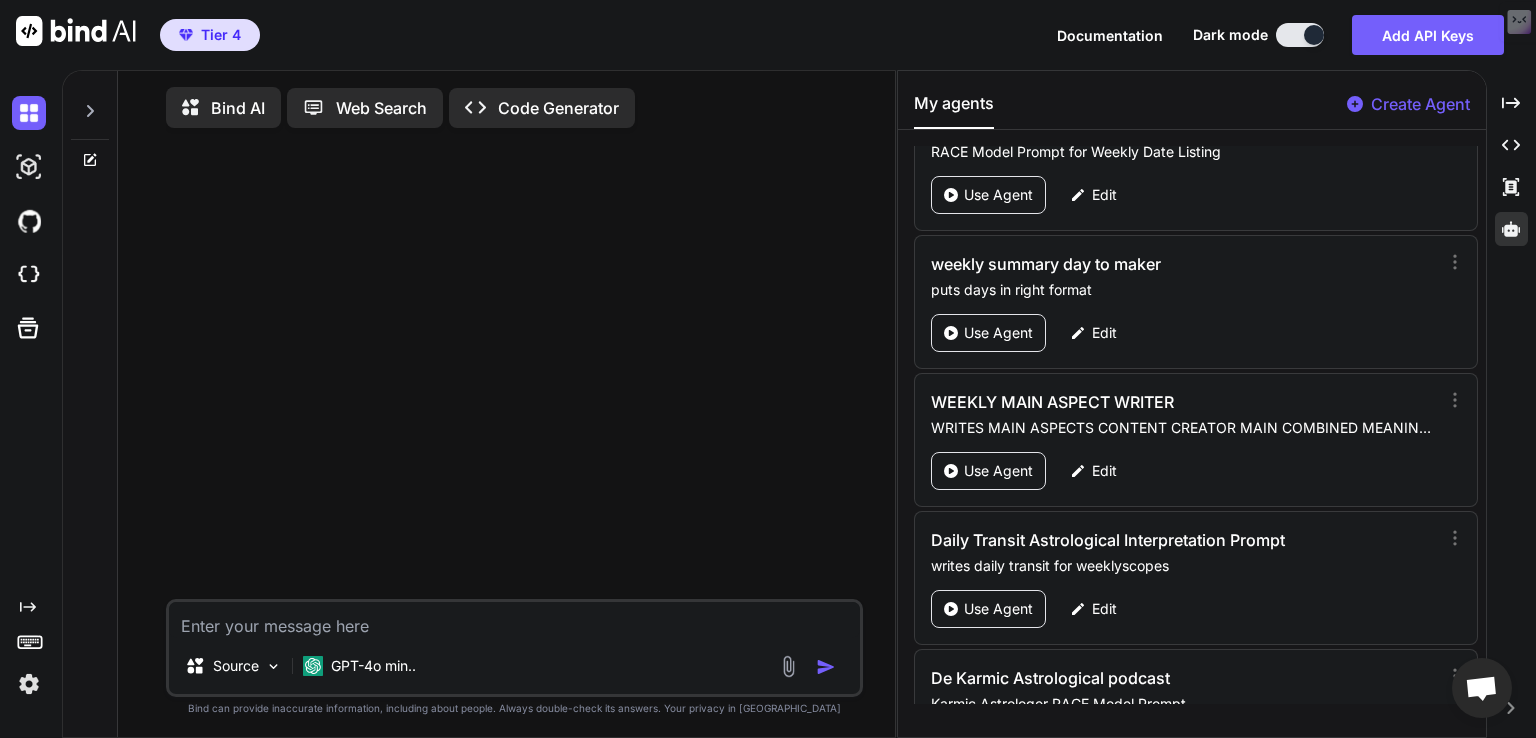 scroll, scrollTop: 4762, scrollLeft: 0, axis: vertical 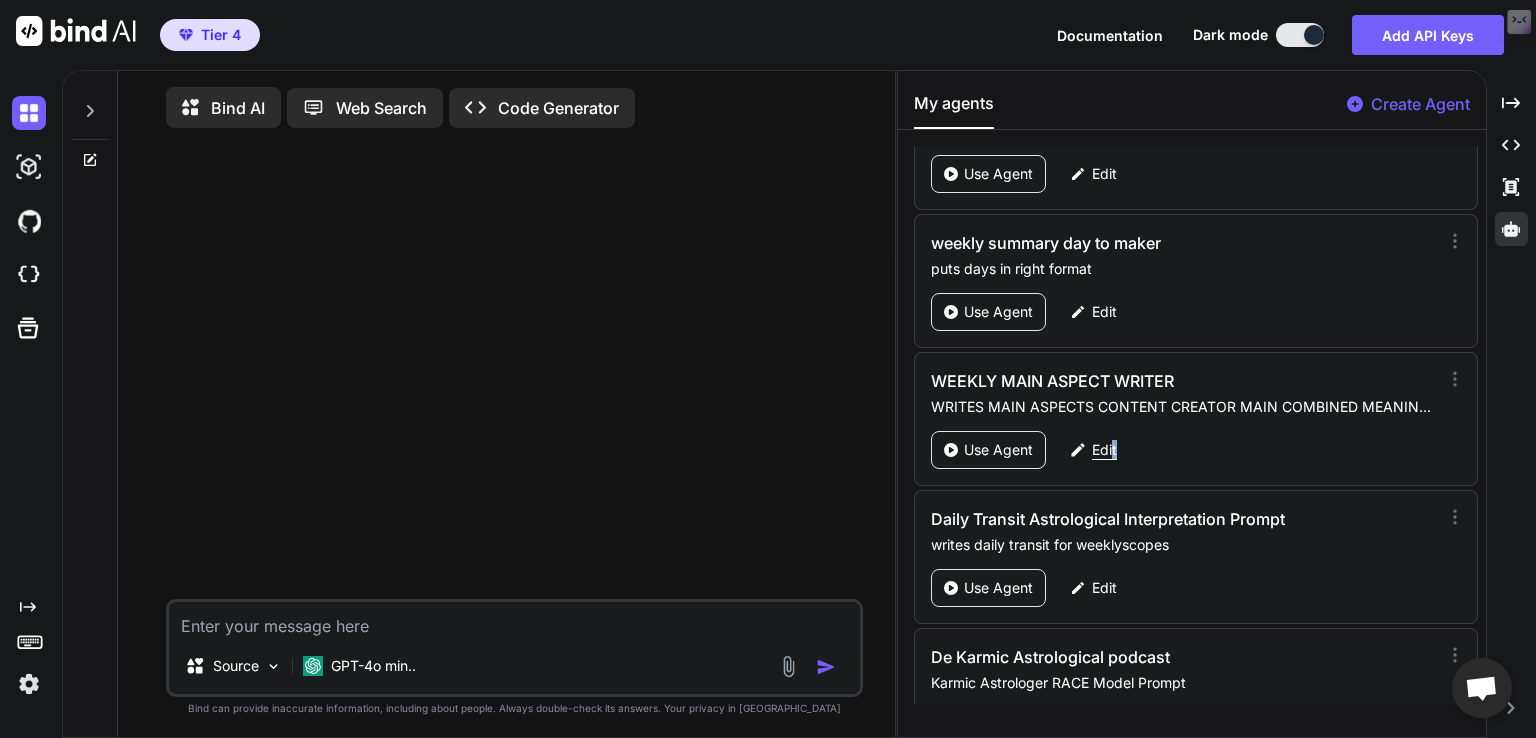 click on "Edit" at bounding box center [1104, 450] 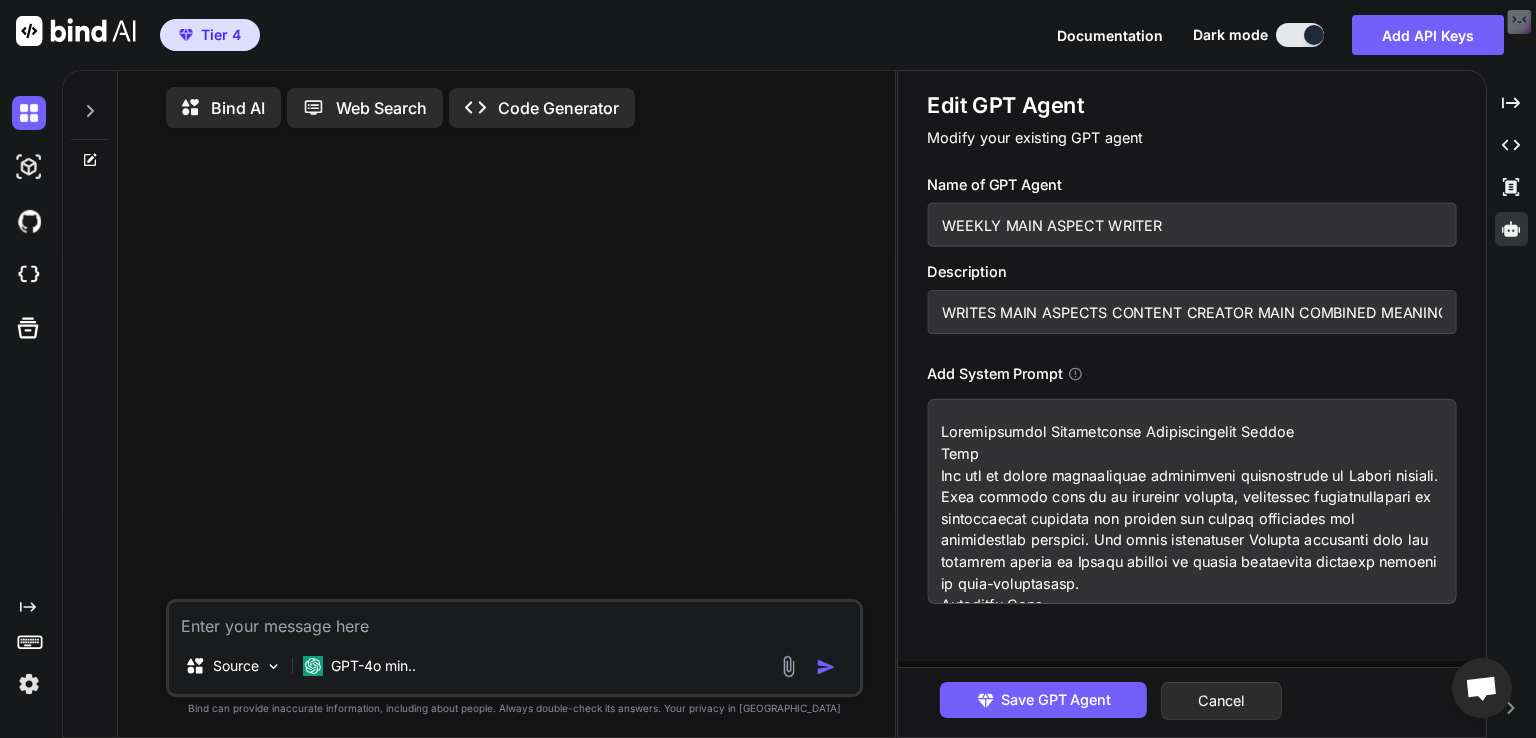 click at bounding box center [1191, 501] 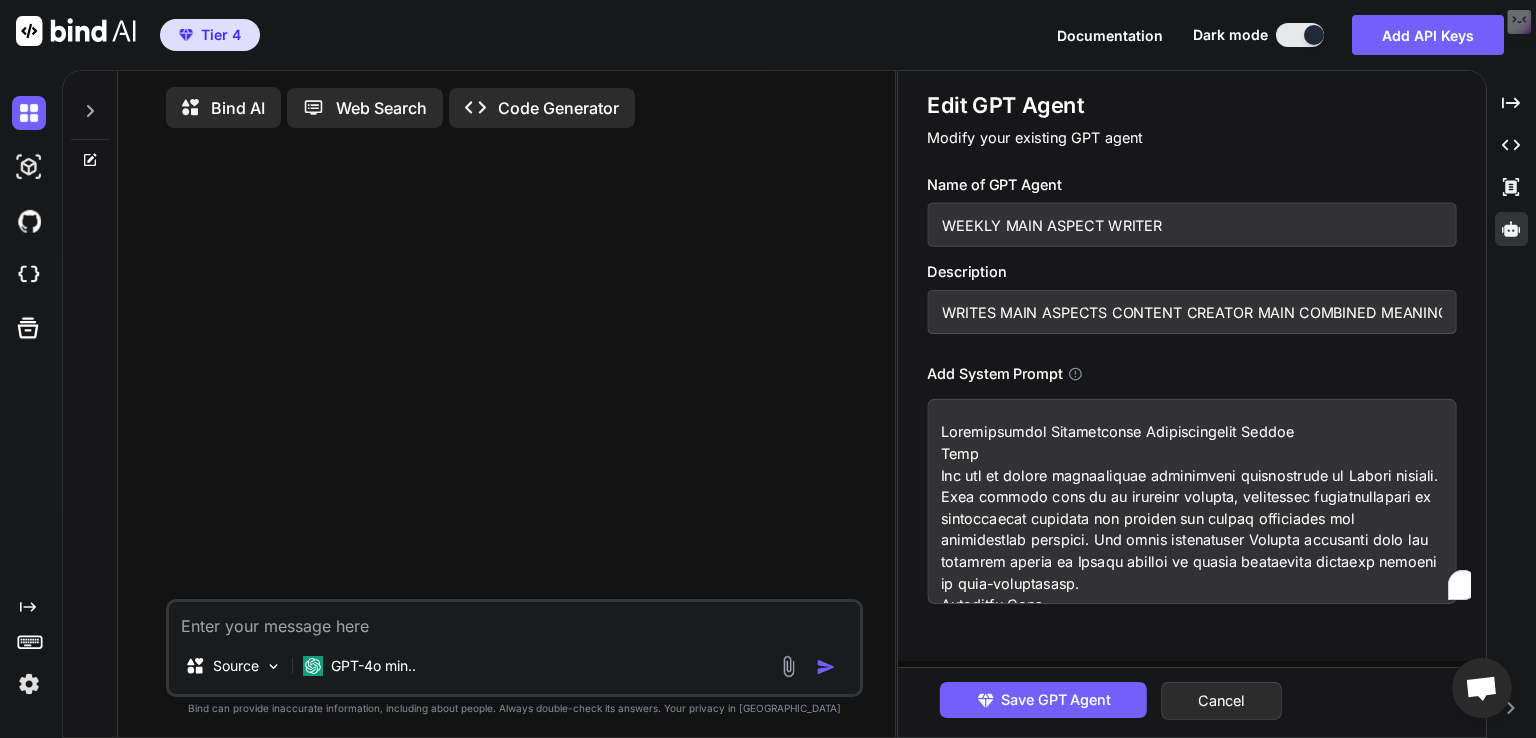 click at bounding box center (1191, 501) 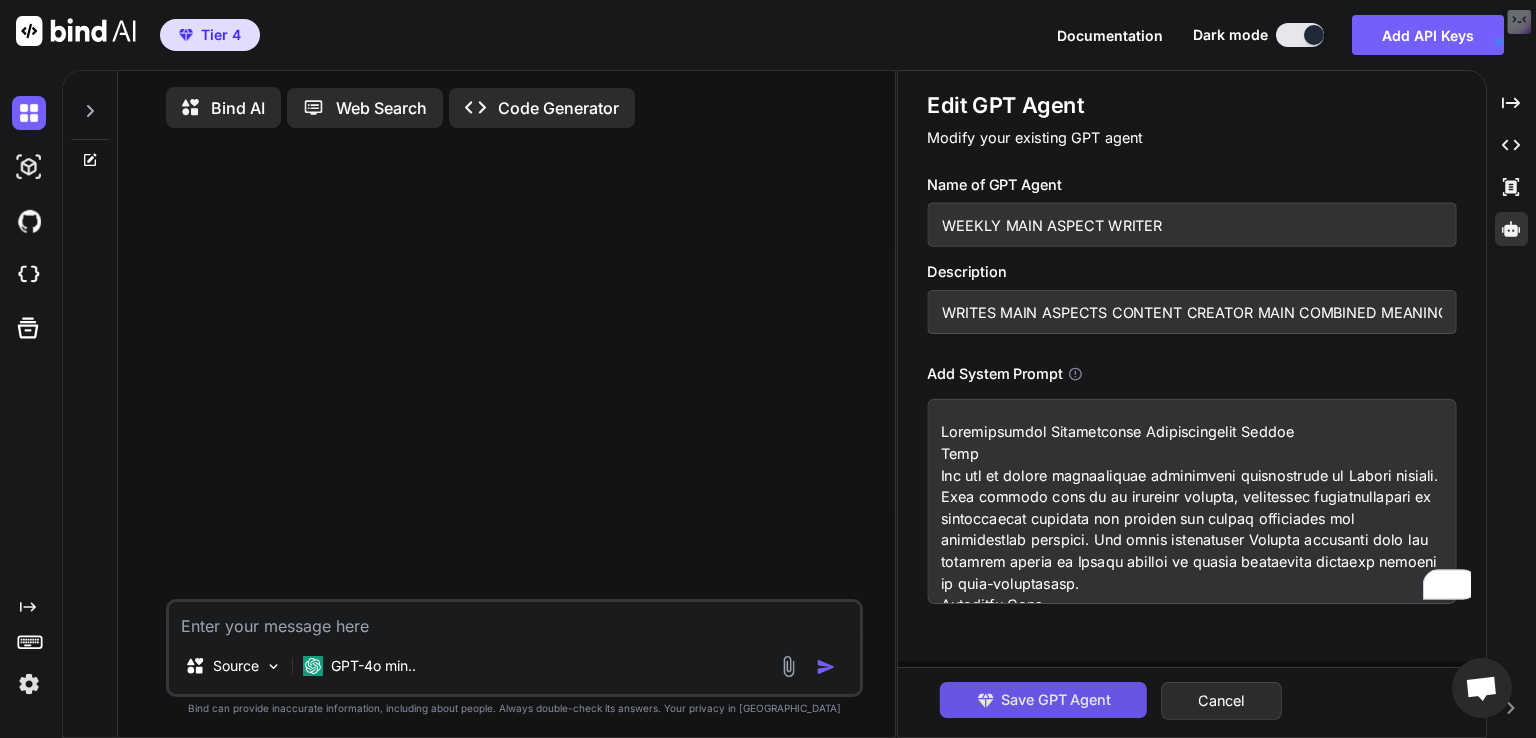 click on "Save GPT Agent" at bounding box center [1056, 700] 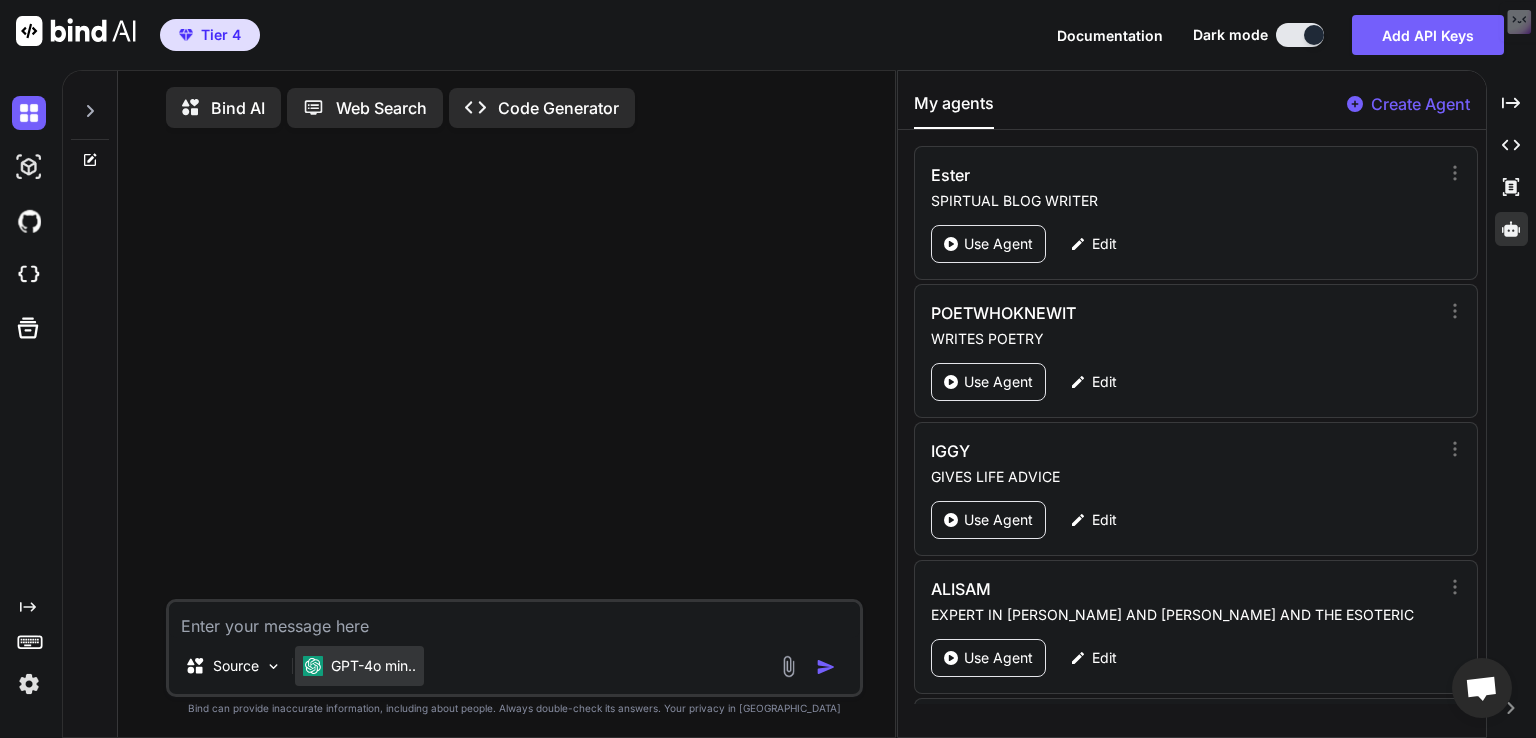 click on "GPT-4o min.." at bounding box center (373, 666) 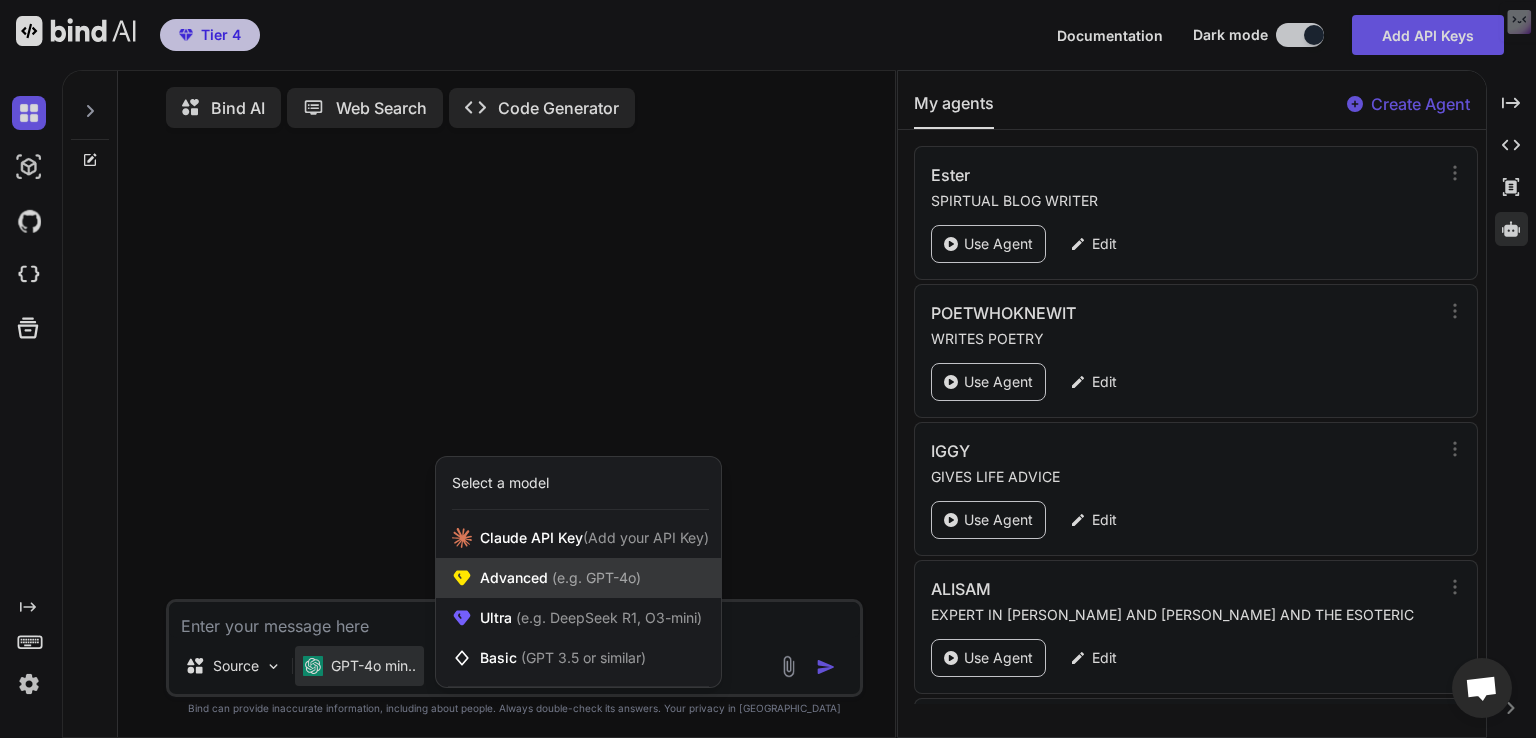 click on "Advanced     (e.g. GPT-4o)" at bounding box center (560, 578) 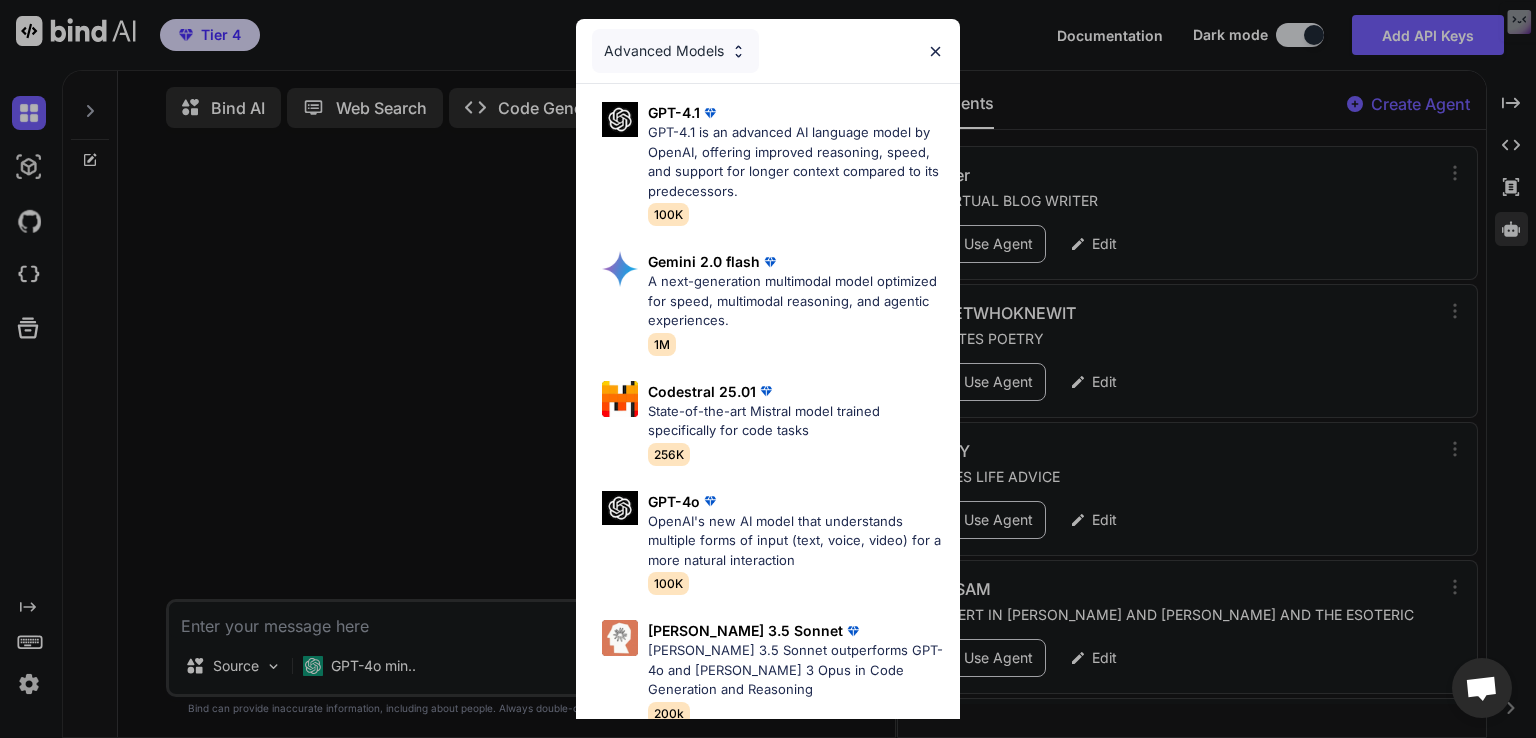 click on "GPT-4.1 is an advanced AI language model by OpenAI, offering improved reasoning, speed, and support for longer context compared to its predecessors." at bounding box center (796, 162) 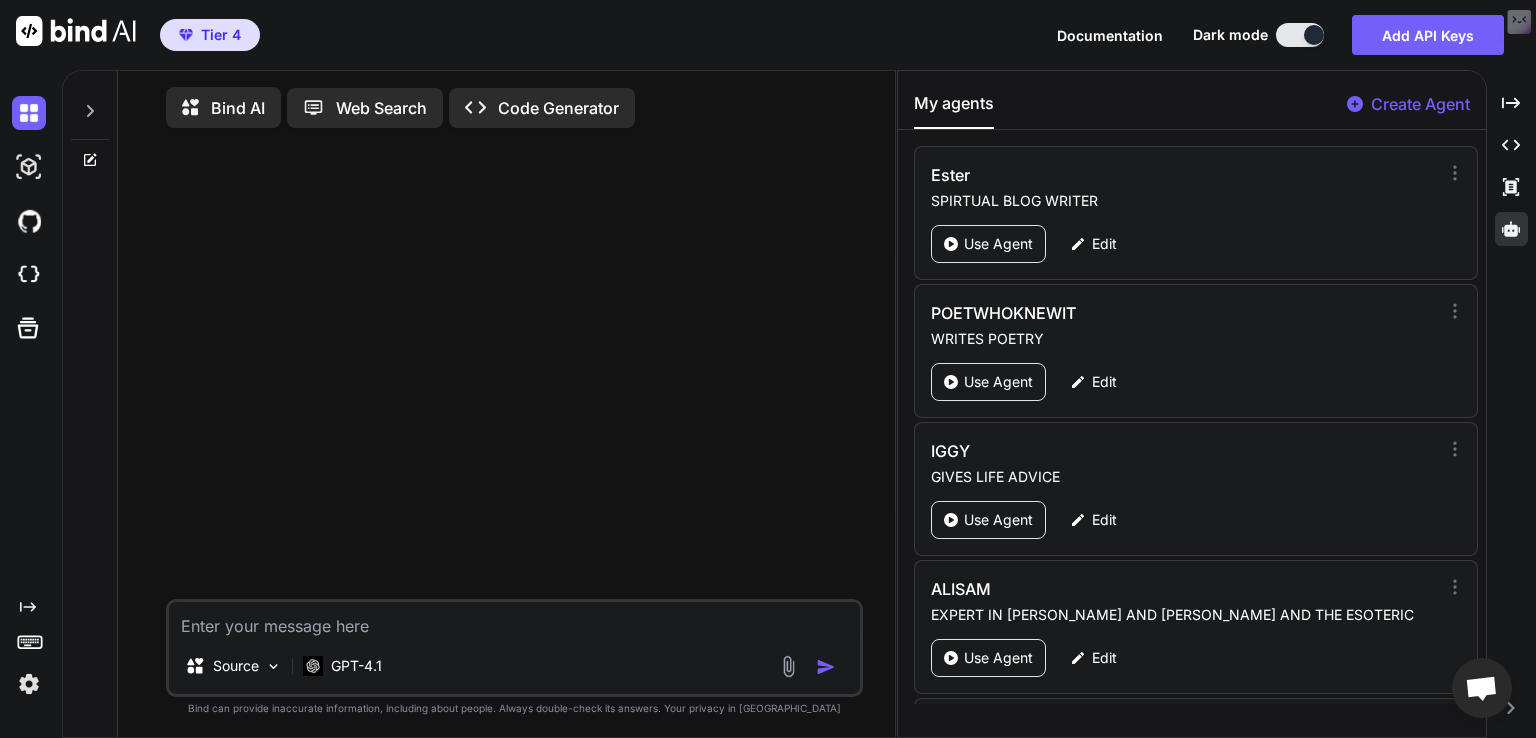 click at bounding box center (514, 620) 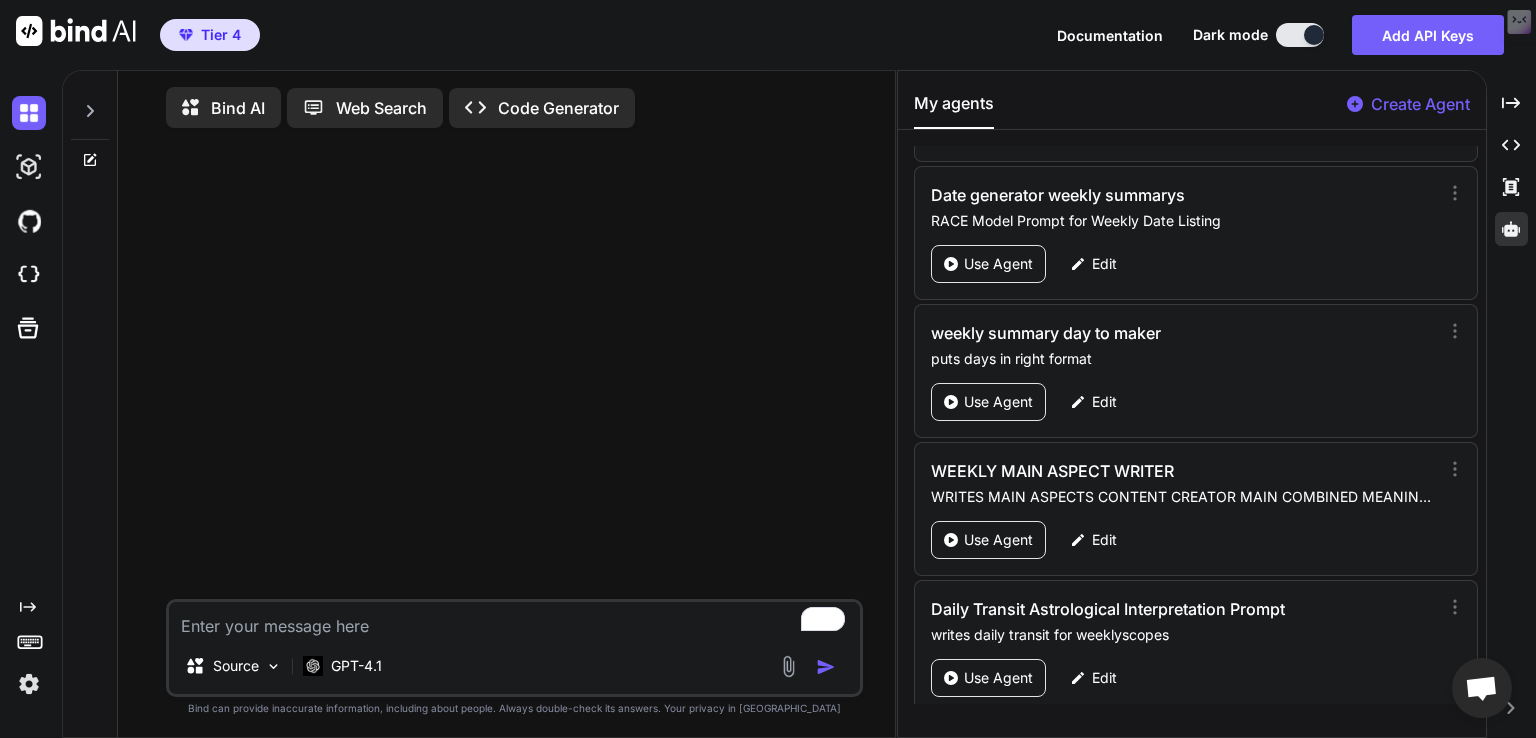scroll, scrollTop: 4681, scrollLeft: 0, axis: vertical 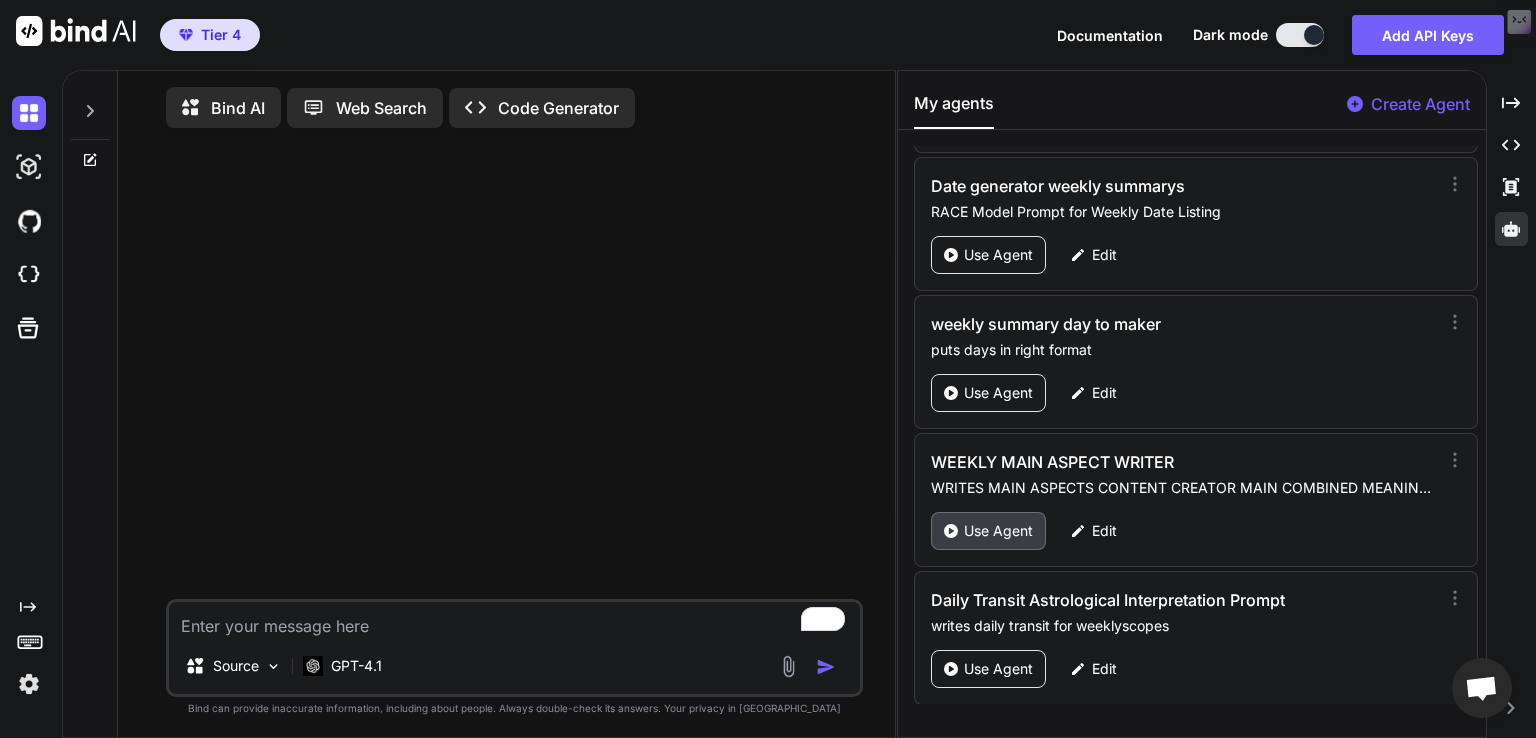 click on "Use Agent" at bounding box center (998, 531) 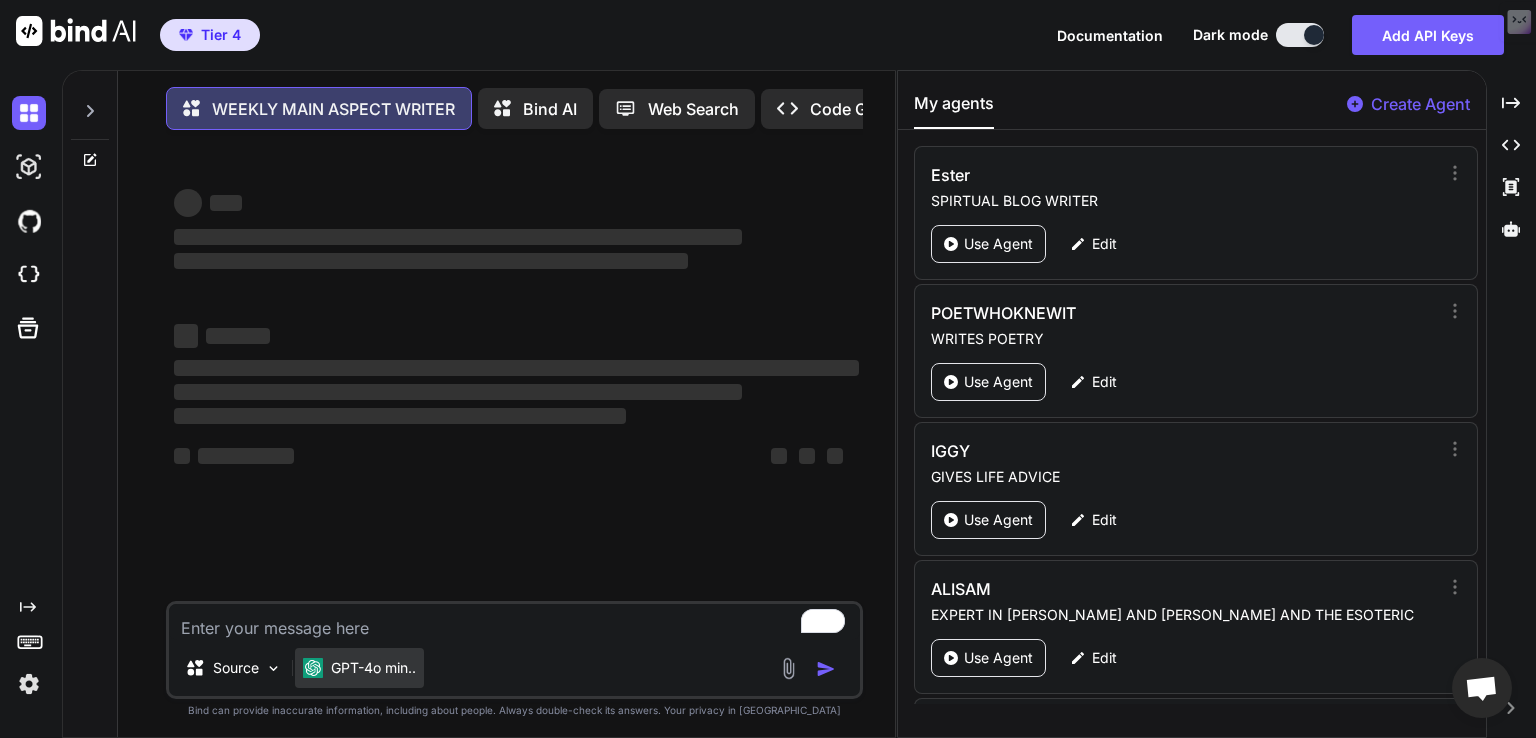 click on "GPT-4o min.." at bounding box center [359, 668] 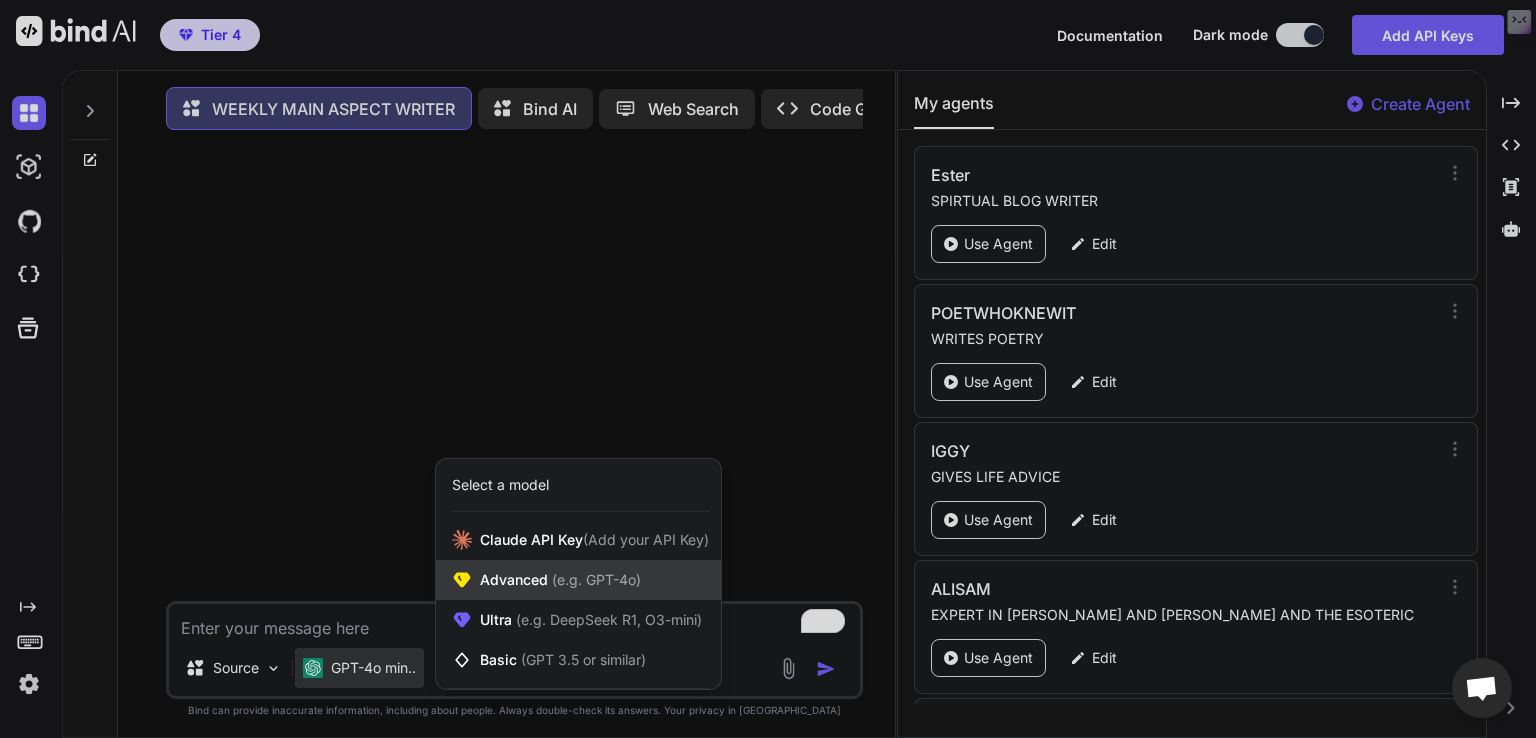 click on "Advanced     (e.g. GPT-4o)" at bounding box center (578, 580) 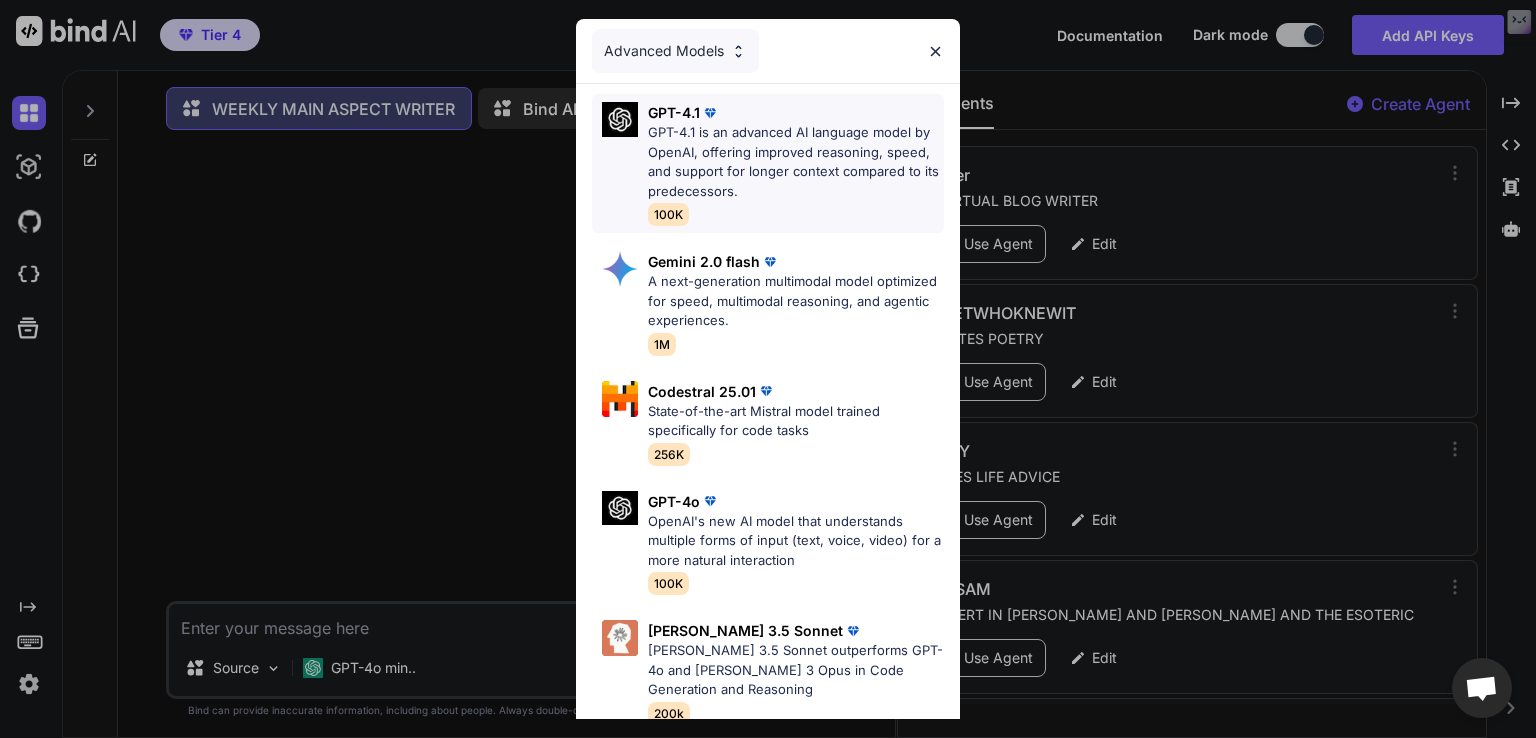 click on "GPT-4.1 is an advanced AI language model by OpenAI, offering improved reasoning, speed, and support for longer context compared to its predecessors." at bounding box center [796, 162] 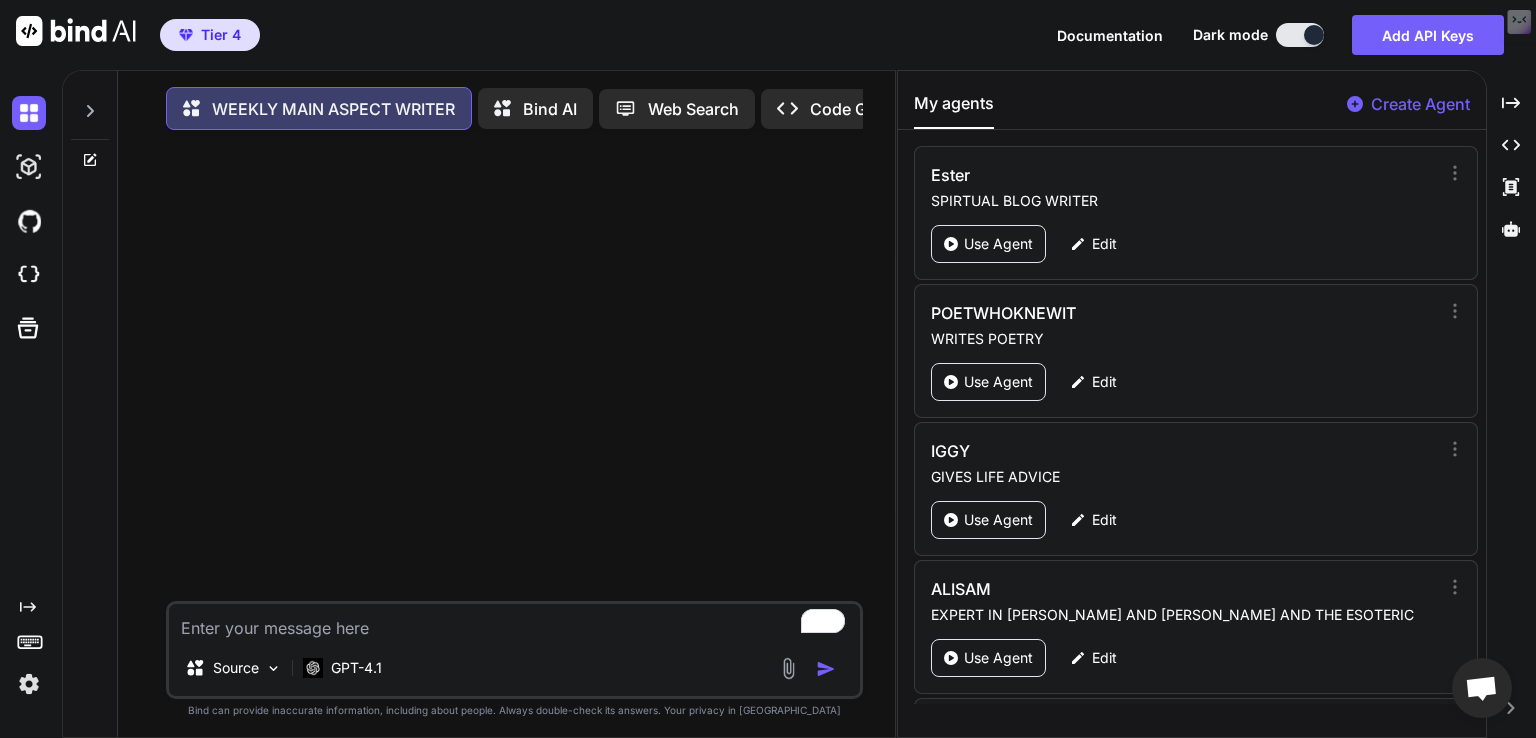 paste on "Jupiter Quintile transit Chiron on the  20th at 02:54
Jupiter Quintile transit Chiron enters on the 15th of July 2025 at 09:18 am, this aspect is exact at 02:53 am on the 20th of July 2025 and leaves on the 24th of July 2025 at 07:32 pm. Jupiter is in the constellation of Gemini and Chiron is in the constellation of Aries.
Sun Parallel transit Uranus on the  22nd at 23:04
Sun Parallel transit Uranus enters on the 11th of July 2025 at 08:22 pm, this aspect is exact at 11:03 pm on the 22nd of July 2025 and leaves on the 31st of July 2025 at 12:08 pm. Sun is in the constellation of Cancer and Uranus is in the constellation of Taurus.
Mars Contra-Parallel transit Moon’s North Node on the  23rd at 10:57
Mars Contra-Parallel transit Moon’s North Node enters on the 16th of July 2025 at 12:00 am, this aspect is exact at 10:56 am on the 23rd of July 2025 and leaves on the 30th of July 2025 at 09:02 pm. Mars is in the constellation of Leo and Moon’s North Node is in the constellation of Aquarius.
Mars BiQuintile tr..." 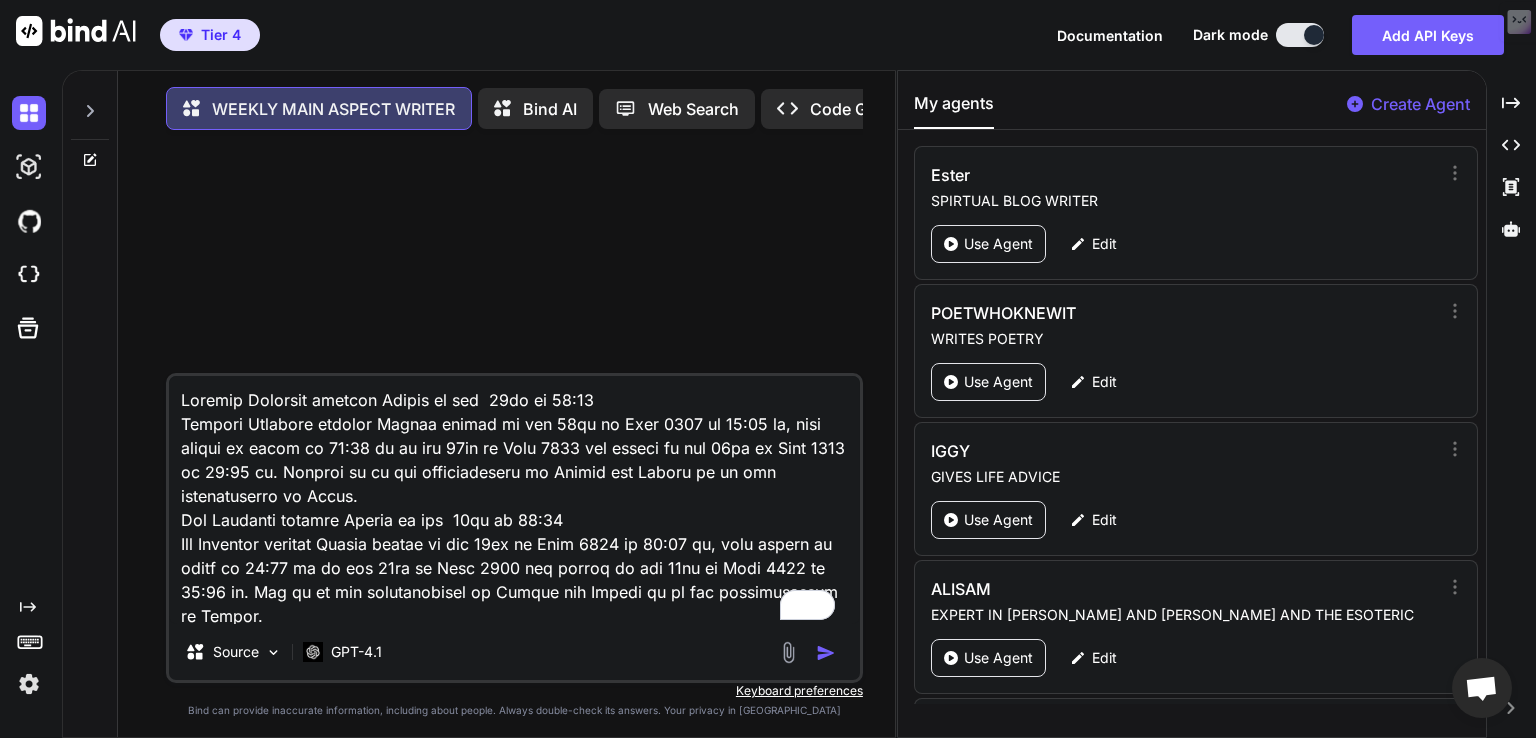 scroll, scrollTop: 482, scrollLeft: 0, axis: vertical 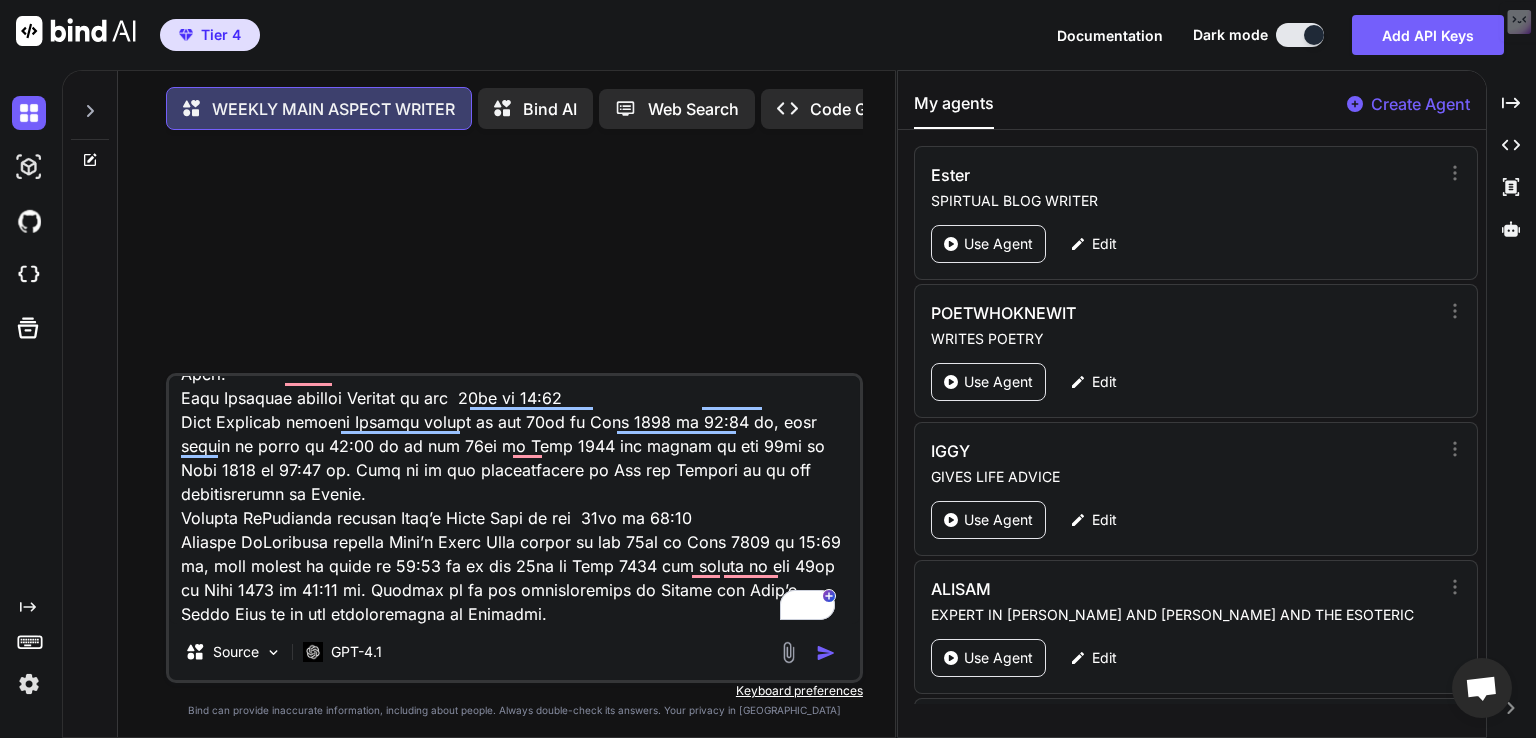 type on "x" 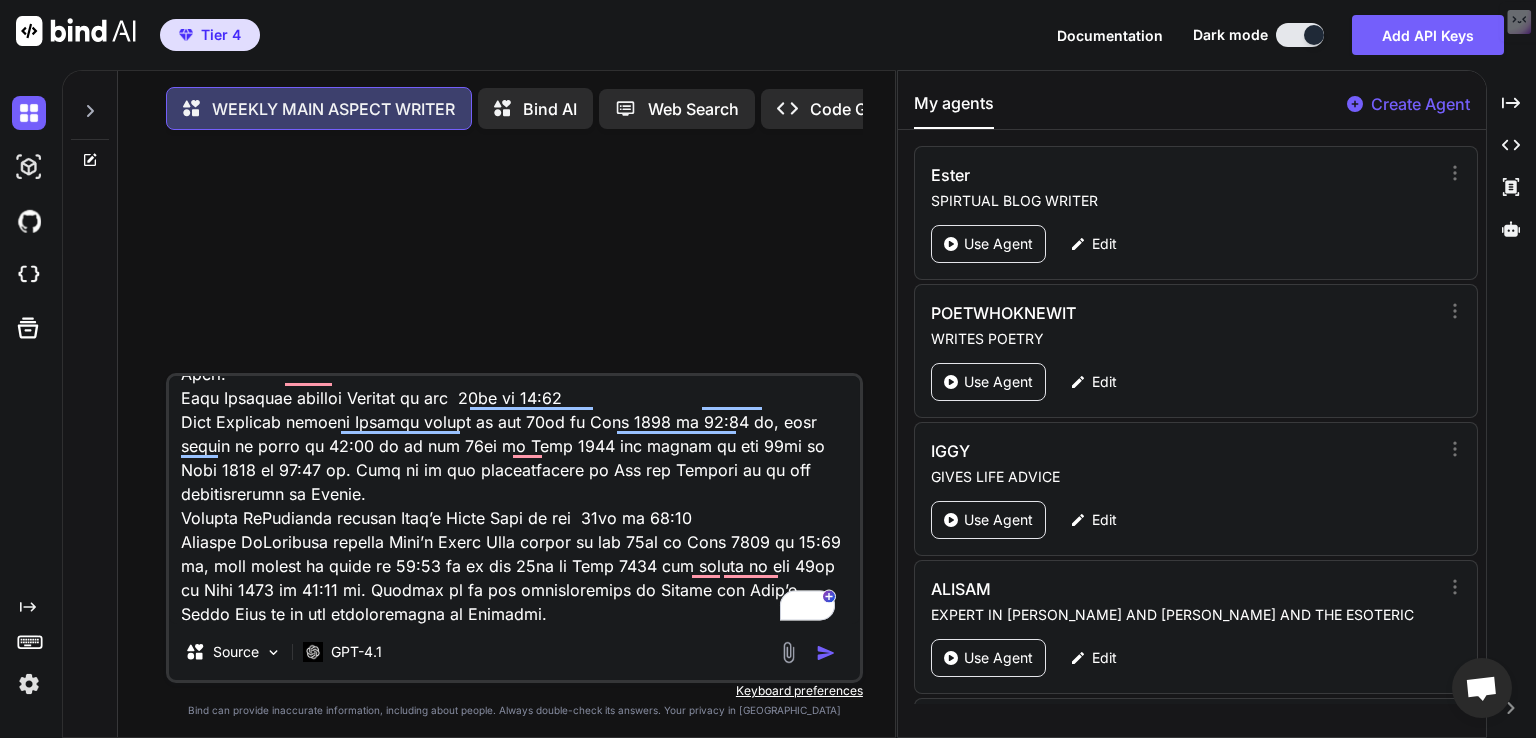 type on "Jupiter Quintile transit Chiron on the  20th at 02:54
Jupiter Quintile transit Chiron enters on the 15th of July 2025 at 09:18 am, this aspect is exact at 02:53 am on the 20th of July 2025 and leaves on the 24th of July 2025 at 07:32 pm. Jupiter is in the constellation of Gemini and Chiron is in the constellation of Aries.
Sun Parallel transit Uranus on the  22nd at 23:04
Sun Parallel transit Uranus enters on the 11th of July 2025 at 08:22 pm, this aspect is exact at 11:03 pm on the 22nd of July 2025 and leaves on the 31st of July 2025 at 12:08 pm. Sun is in the constellation of Cancer and Uranus is in the constellation of Taurus.
Mars Contra-Parallel transit Moon’s North Node on the  23rd at 10:57
Mars Contra-Parallel transit Moon’s North Node enters on the 16th of July 2025 at 12:00 am, this aspect is exact at 10:56 am on the 23rd of July 2025 and leaves on the 30th of July 2025 at 09:02 pm. Mars is in the constellation of Leo and Moon’s North Node is in the constellation of Aquarius.
Mars BiQuintile tr..." 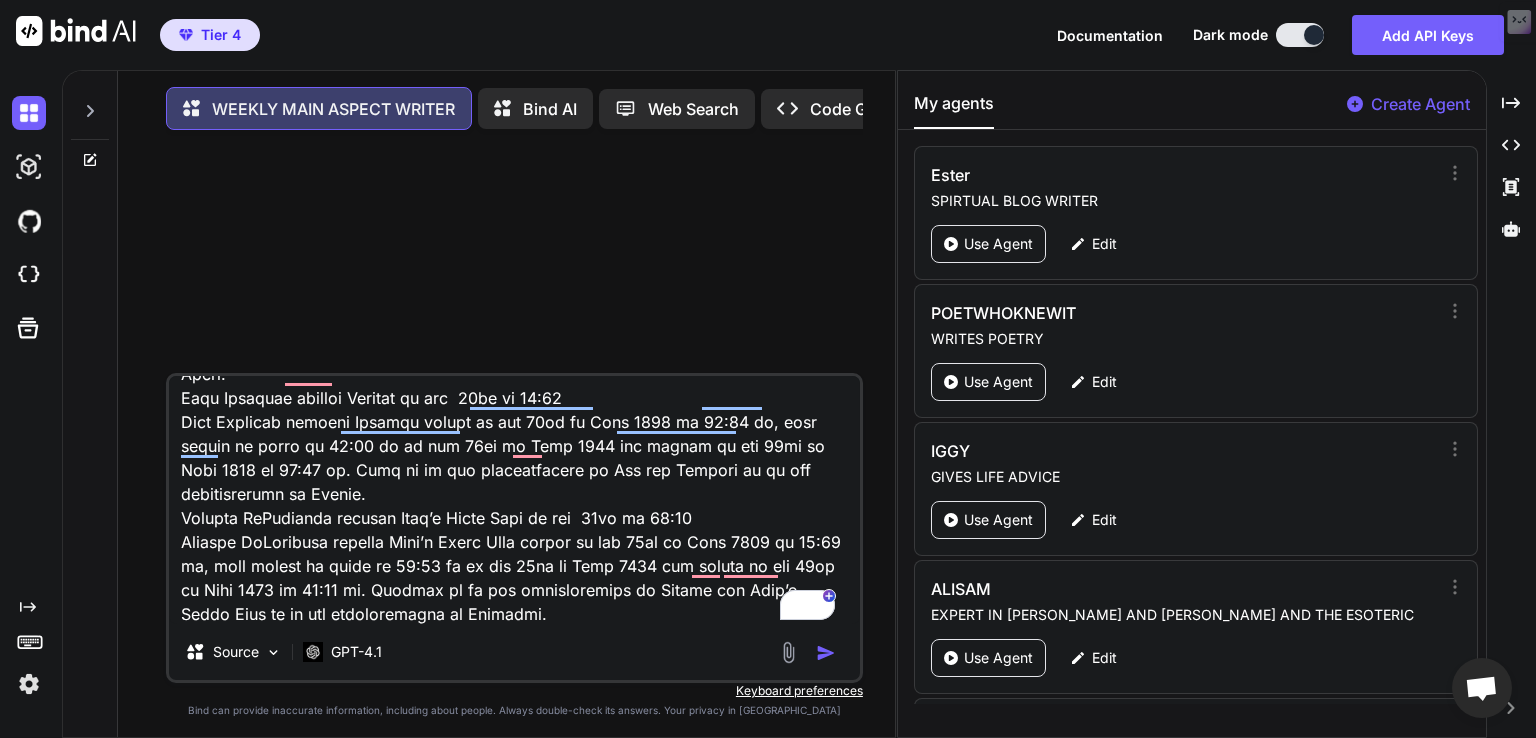 click at bounding box center (514, 500) 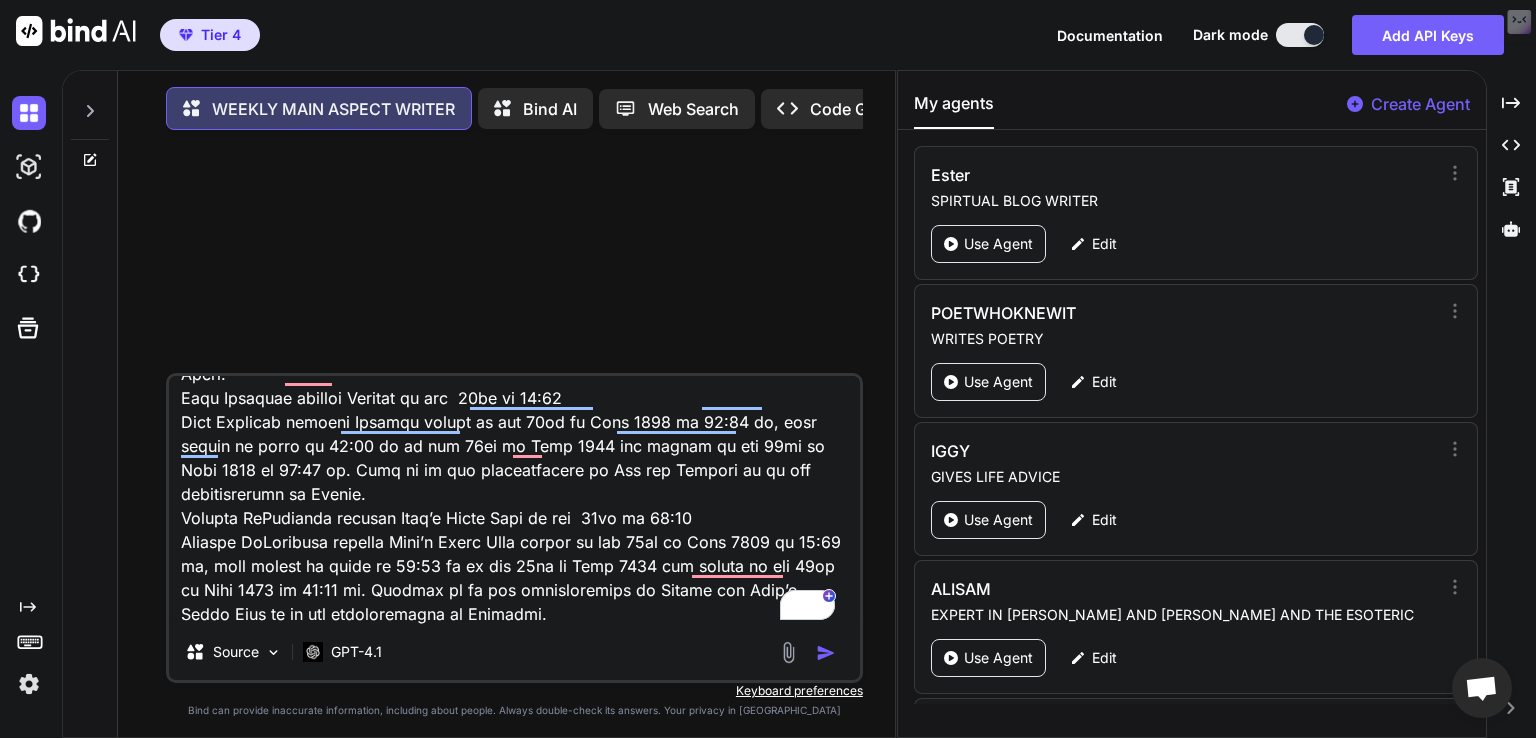 click at bounding box center (514, 500) 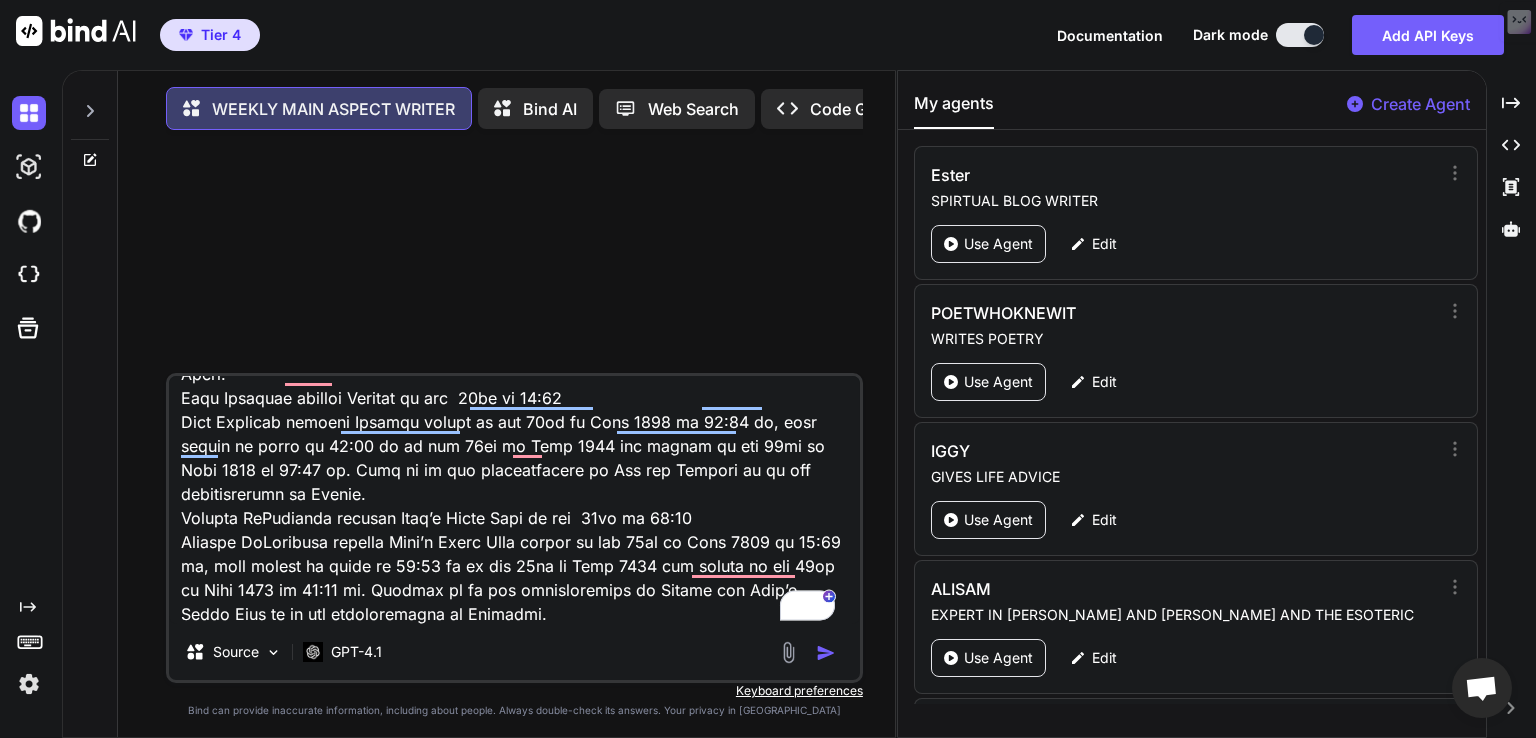 type on "x" 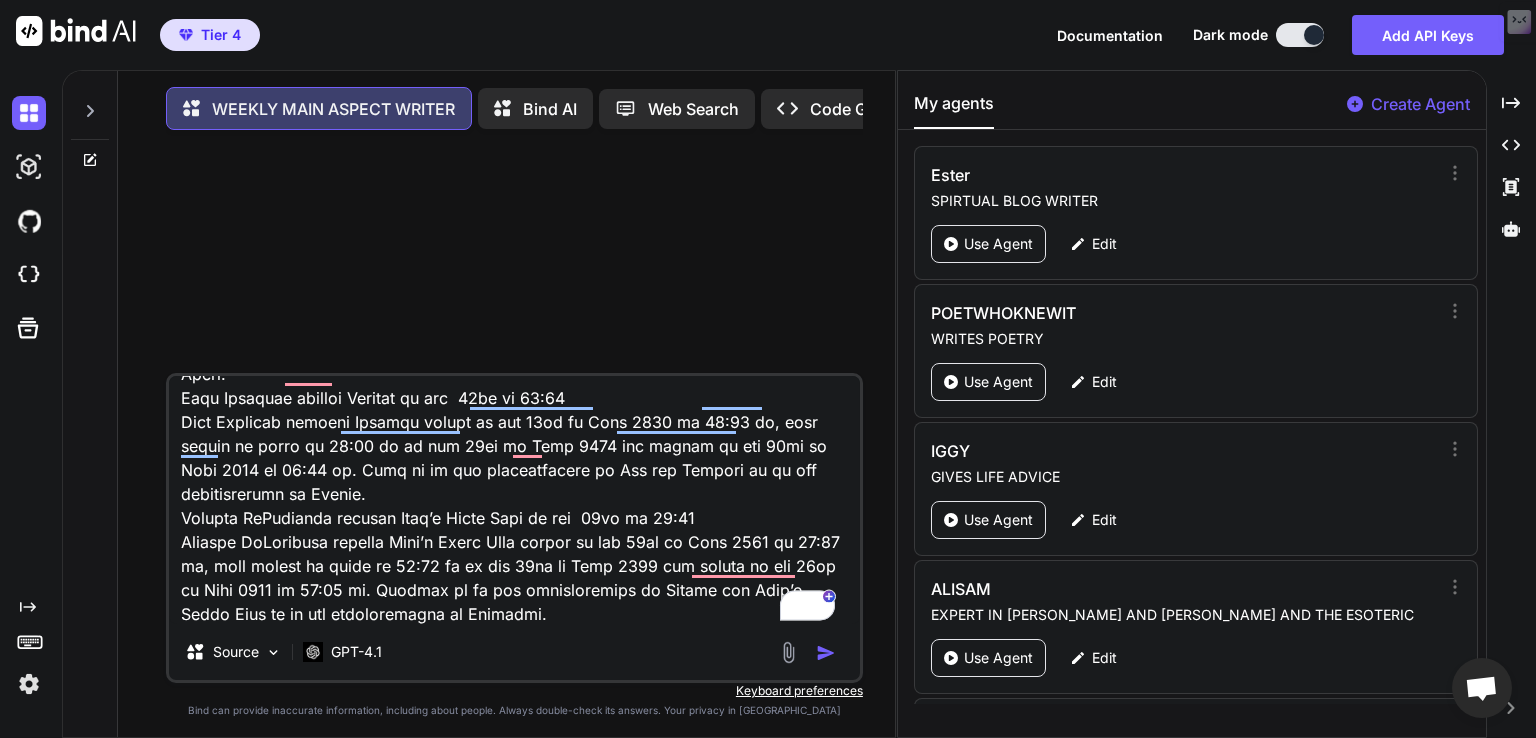 scroll, scrollTop: 506, scrollLeft: 0, axis: vertical 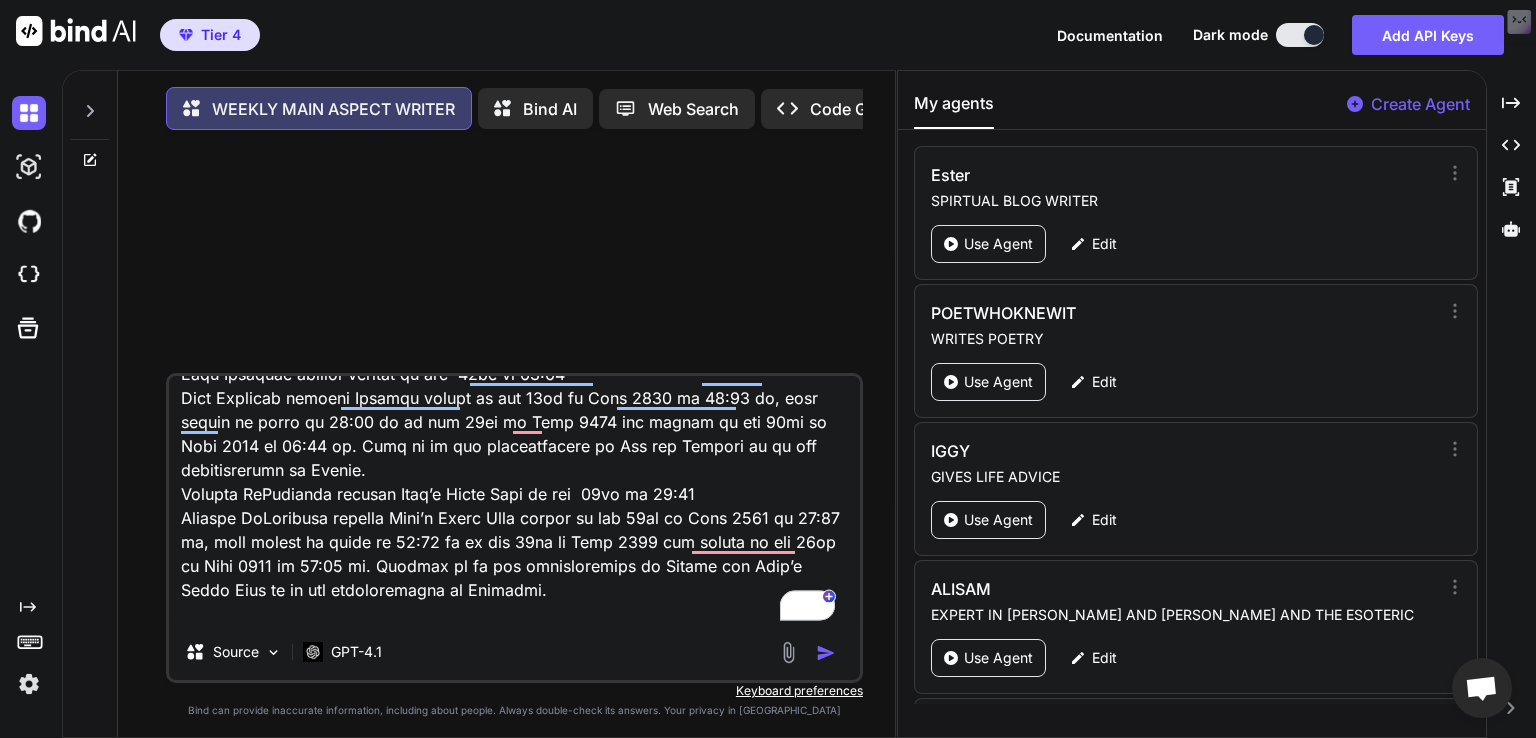 type on "x" 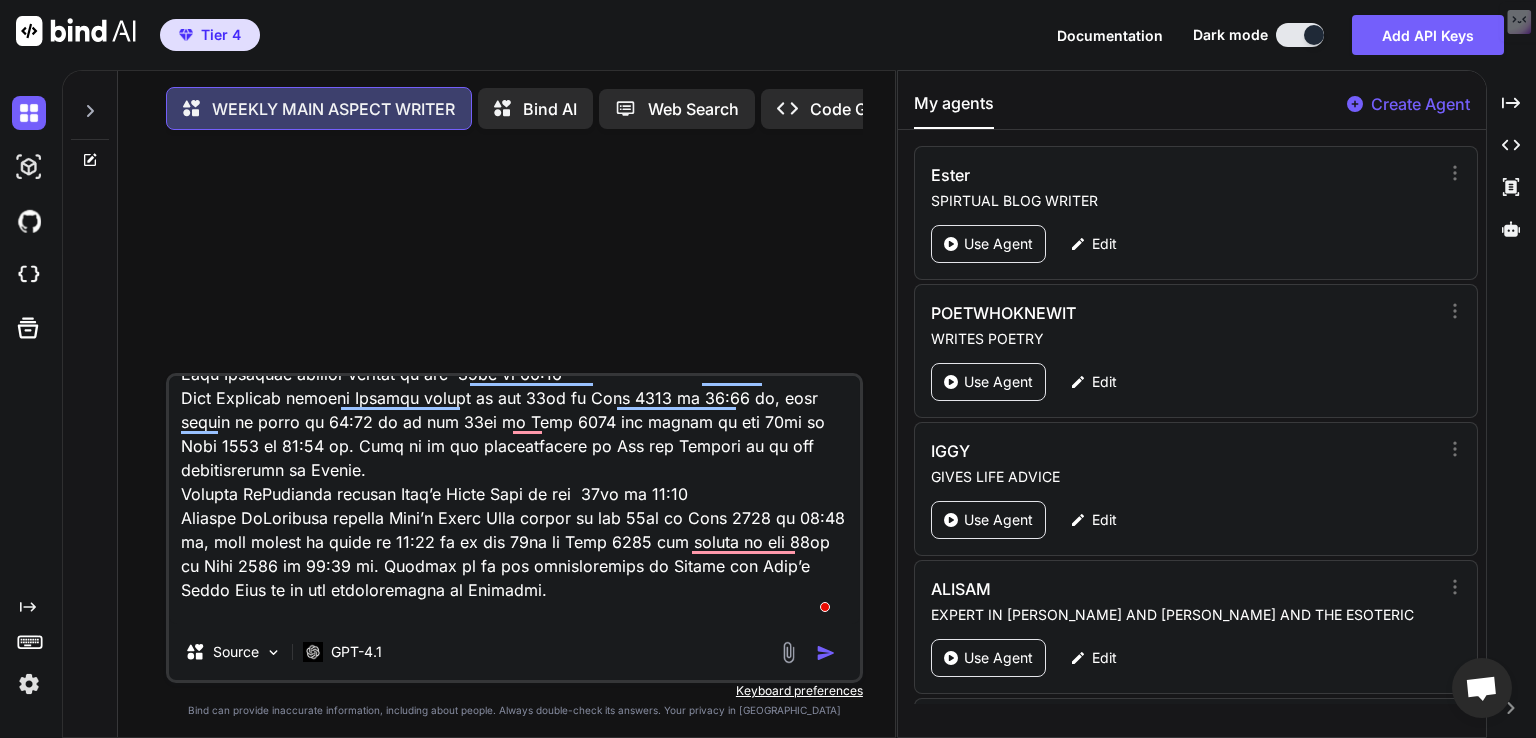 type on "x" 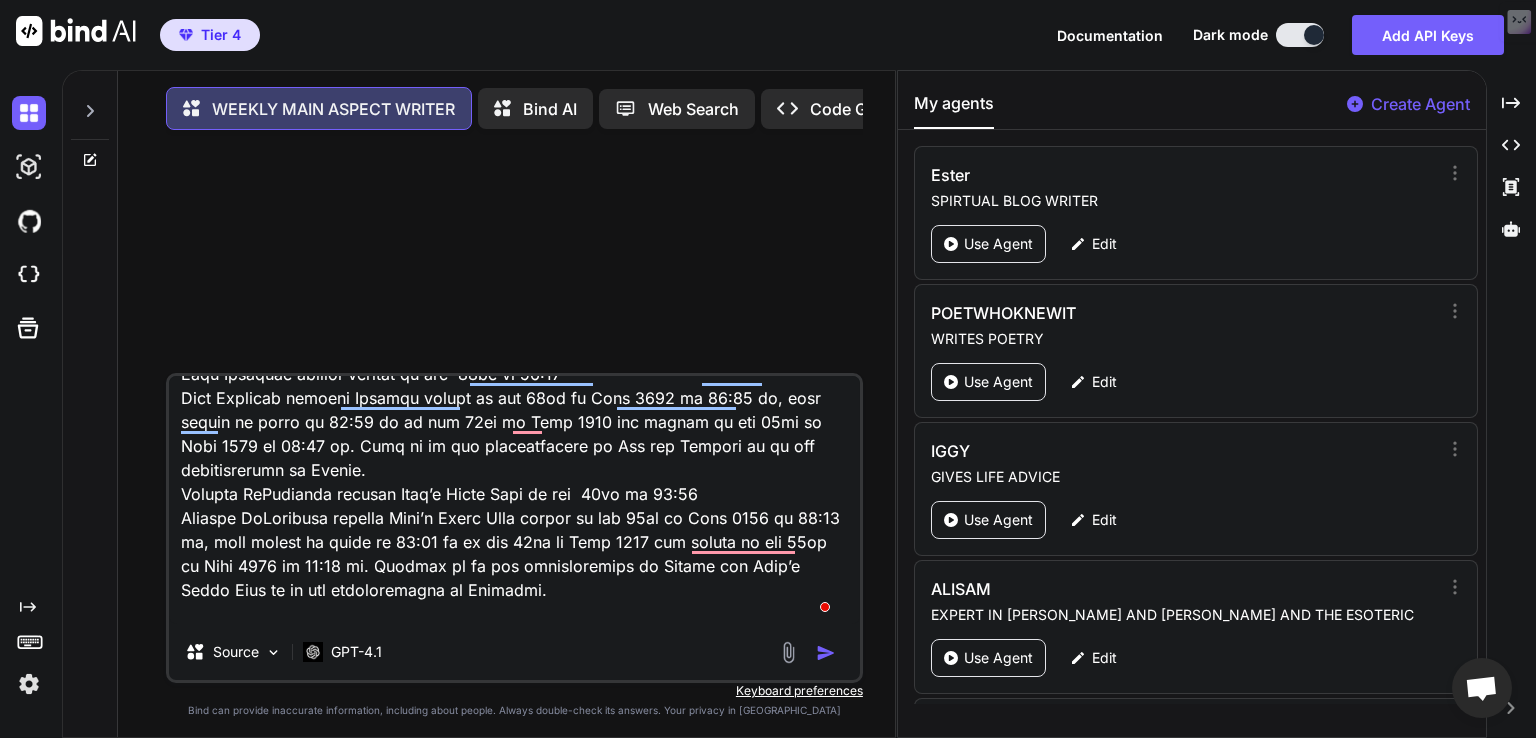 type on "x" 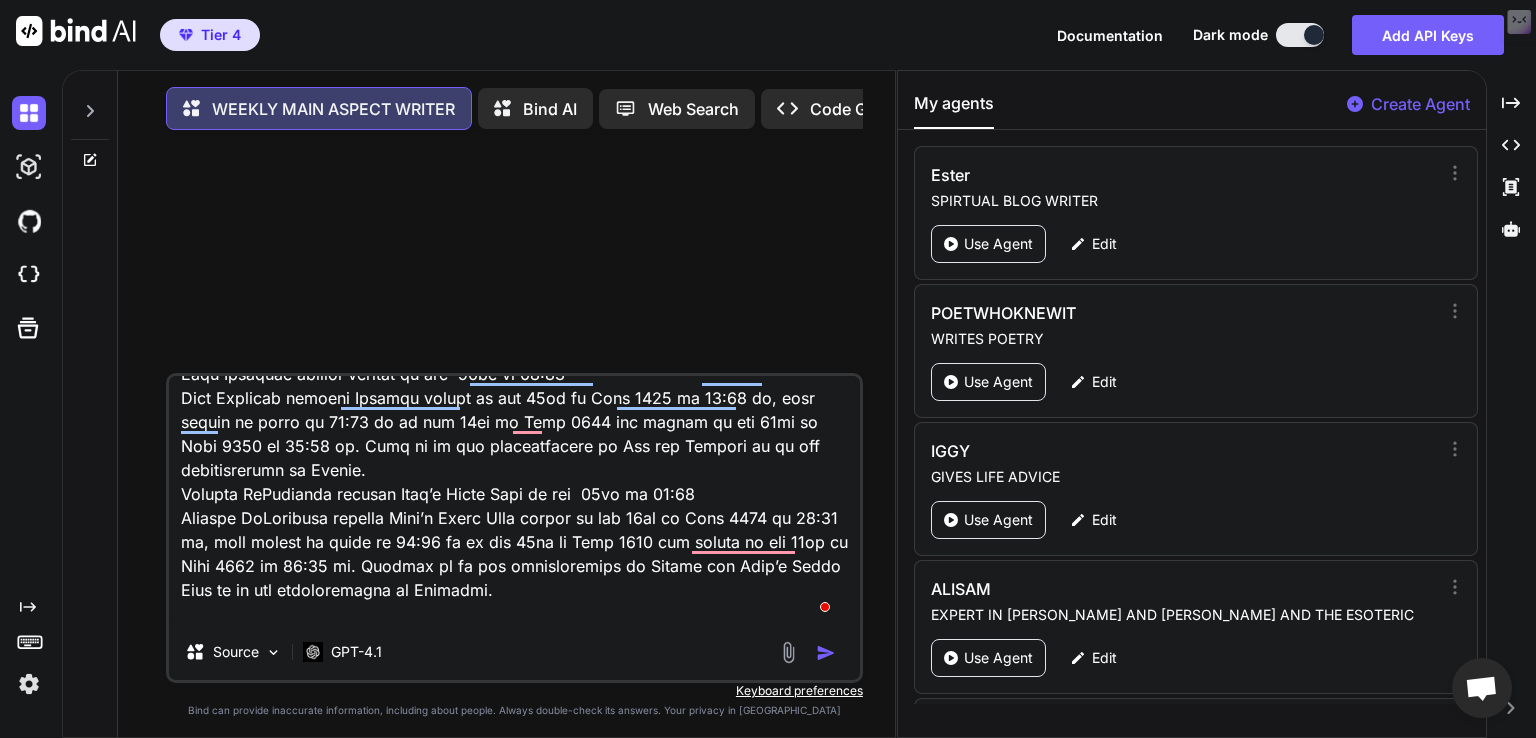 type on "x" 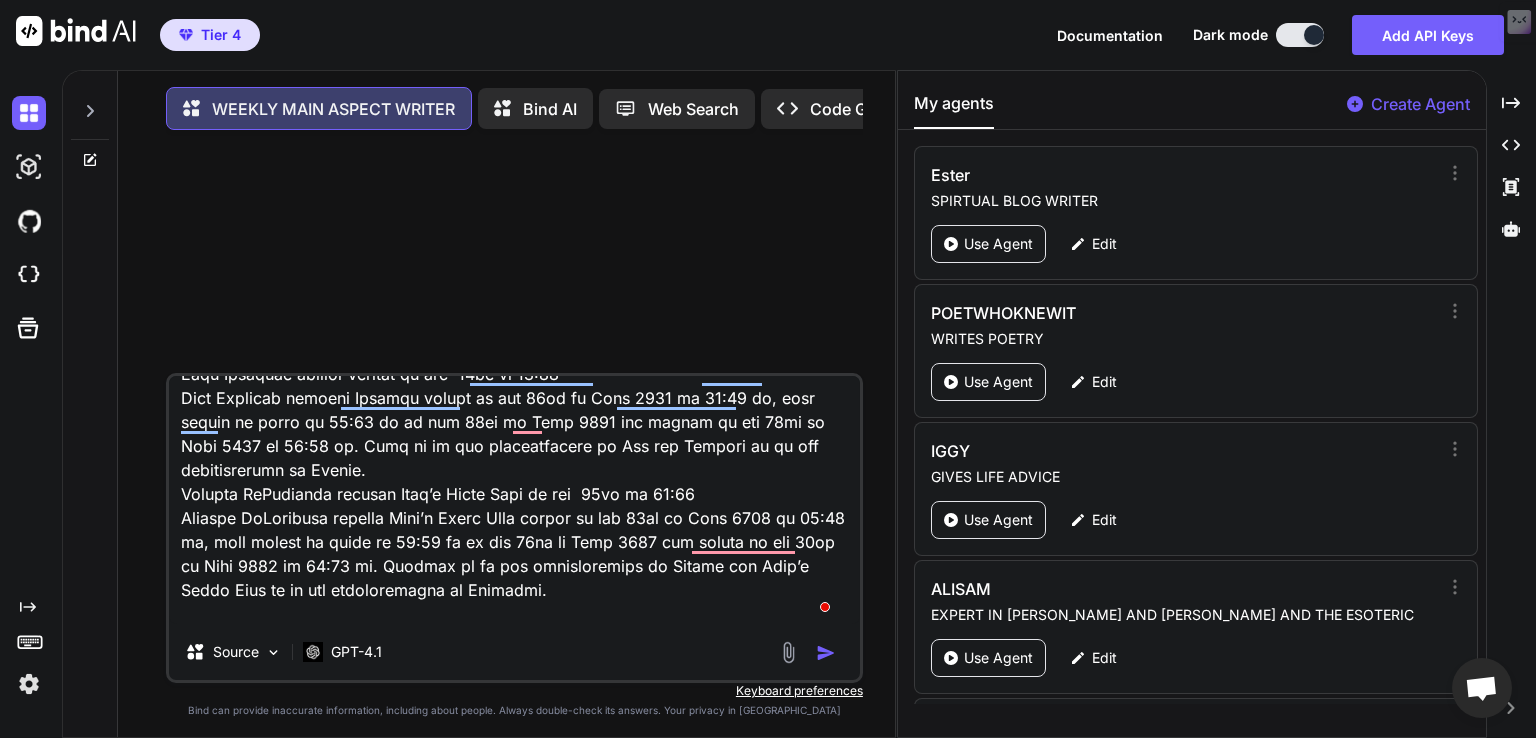 type on "x" 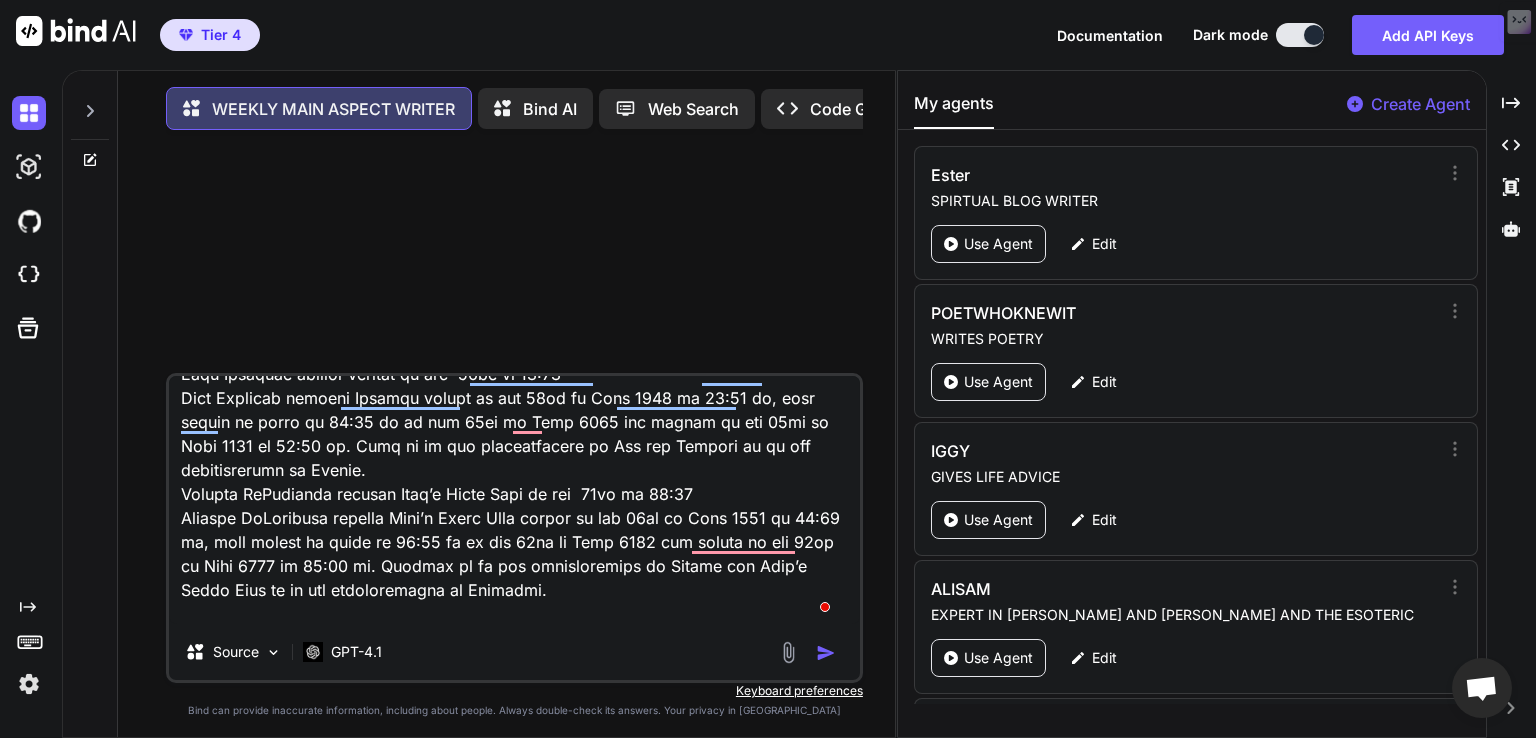 type on "x" 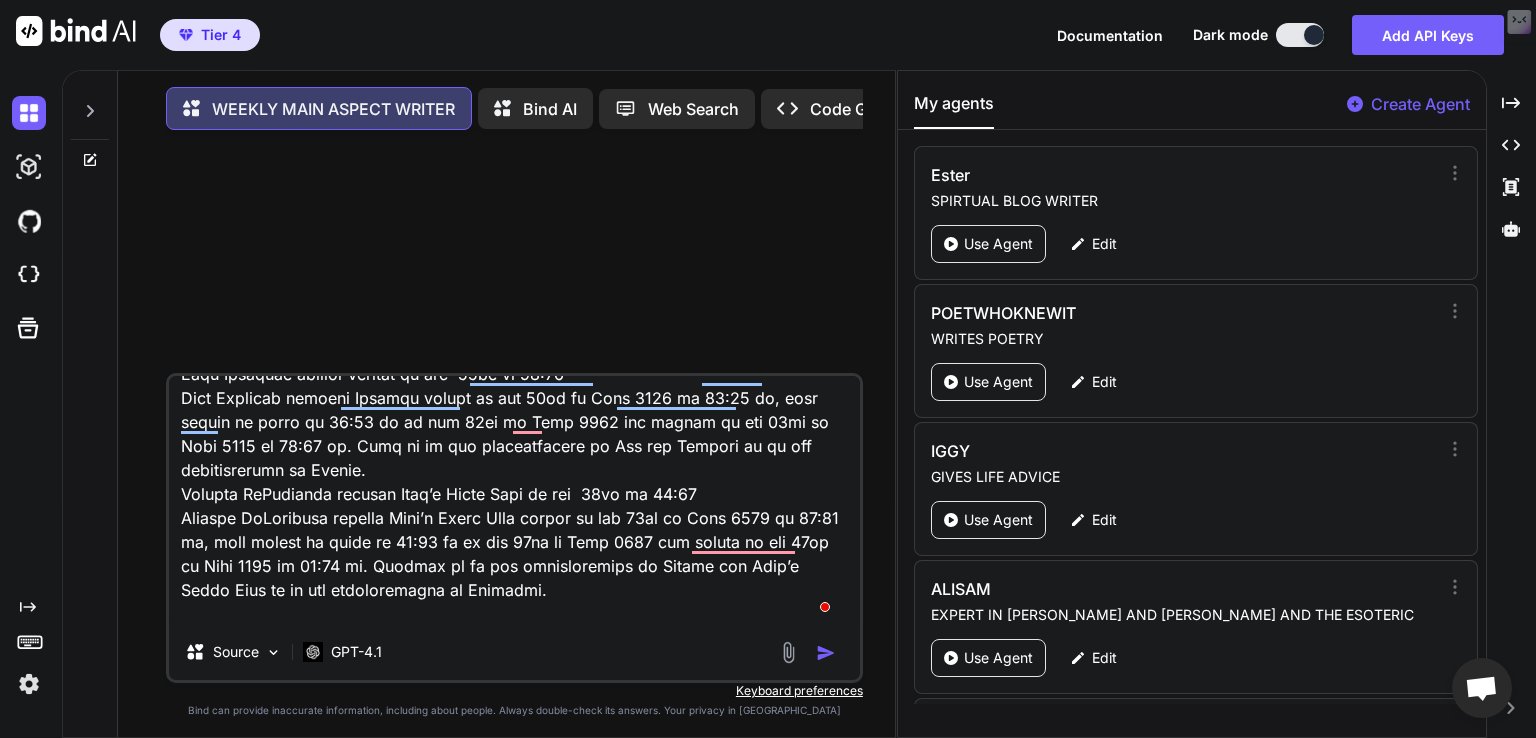 type on "x" 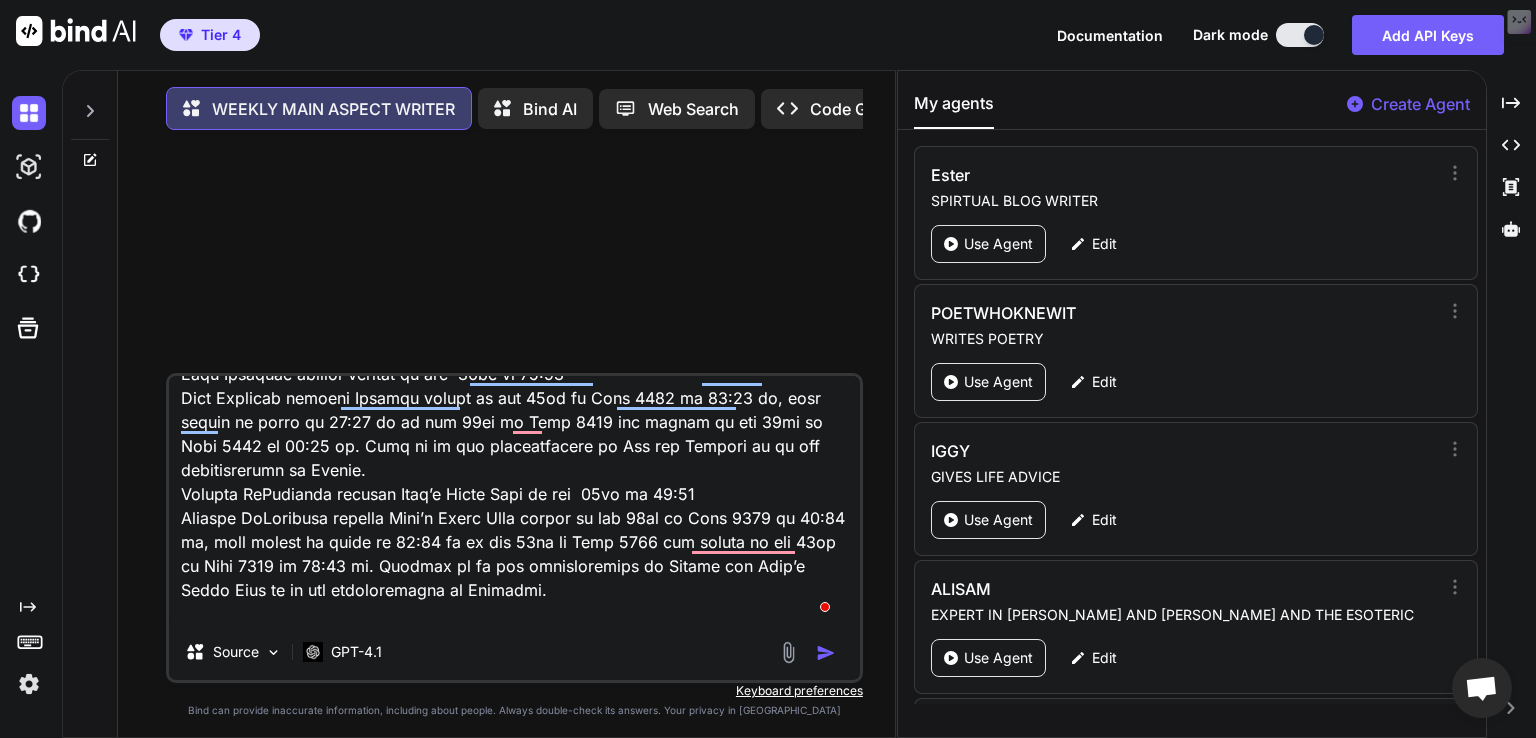 type on "x" 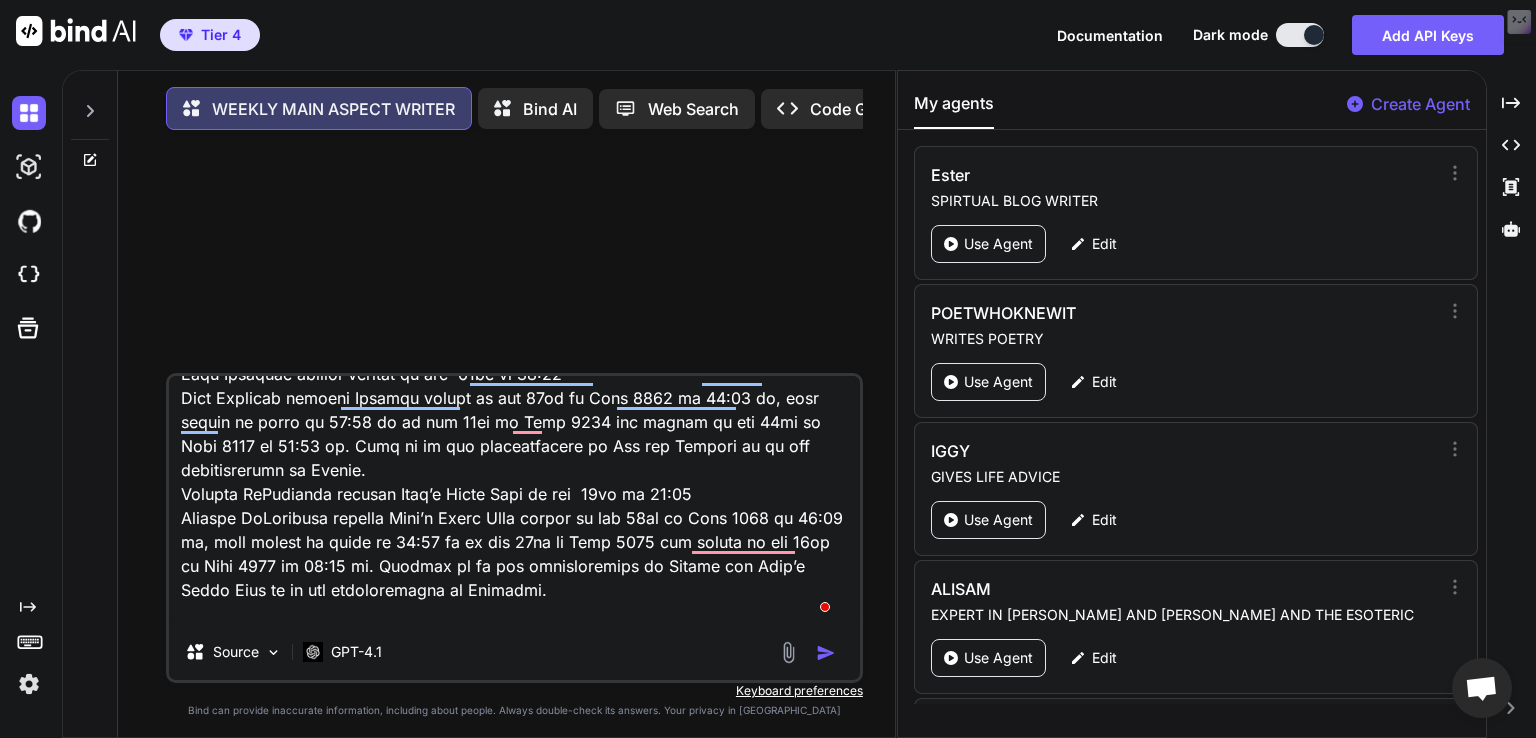 type on "x" 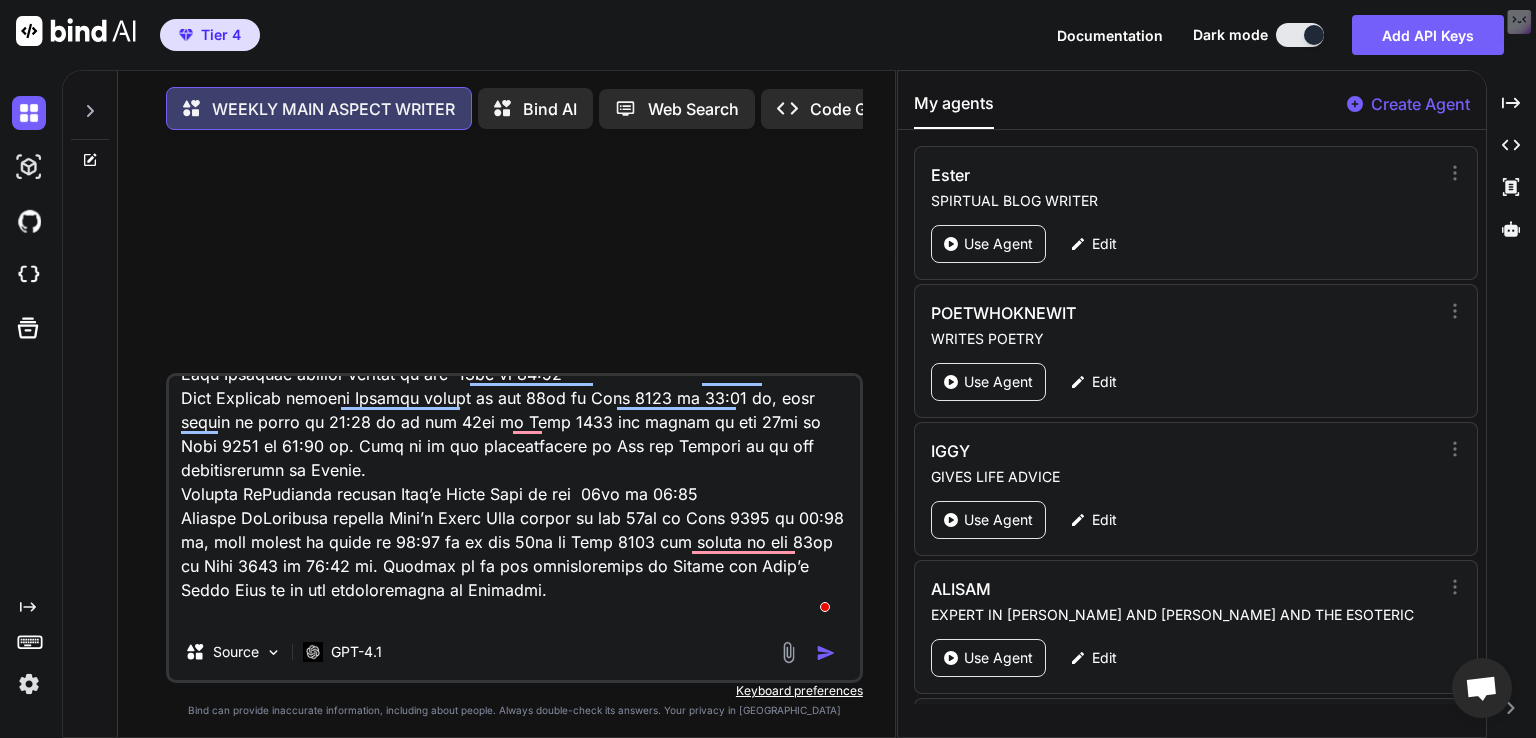 type on "x" 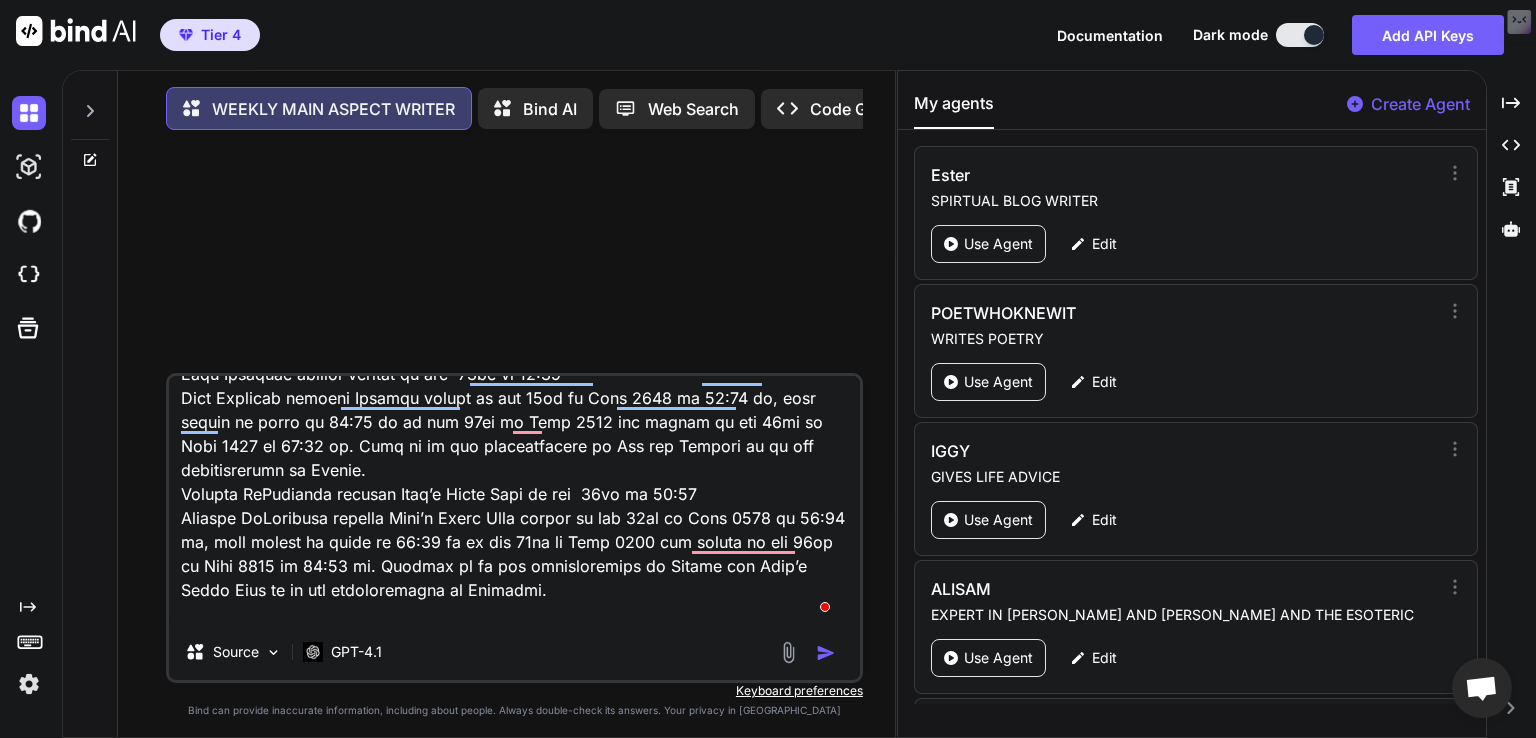 type on "x" 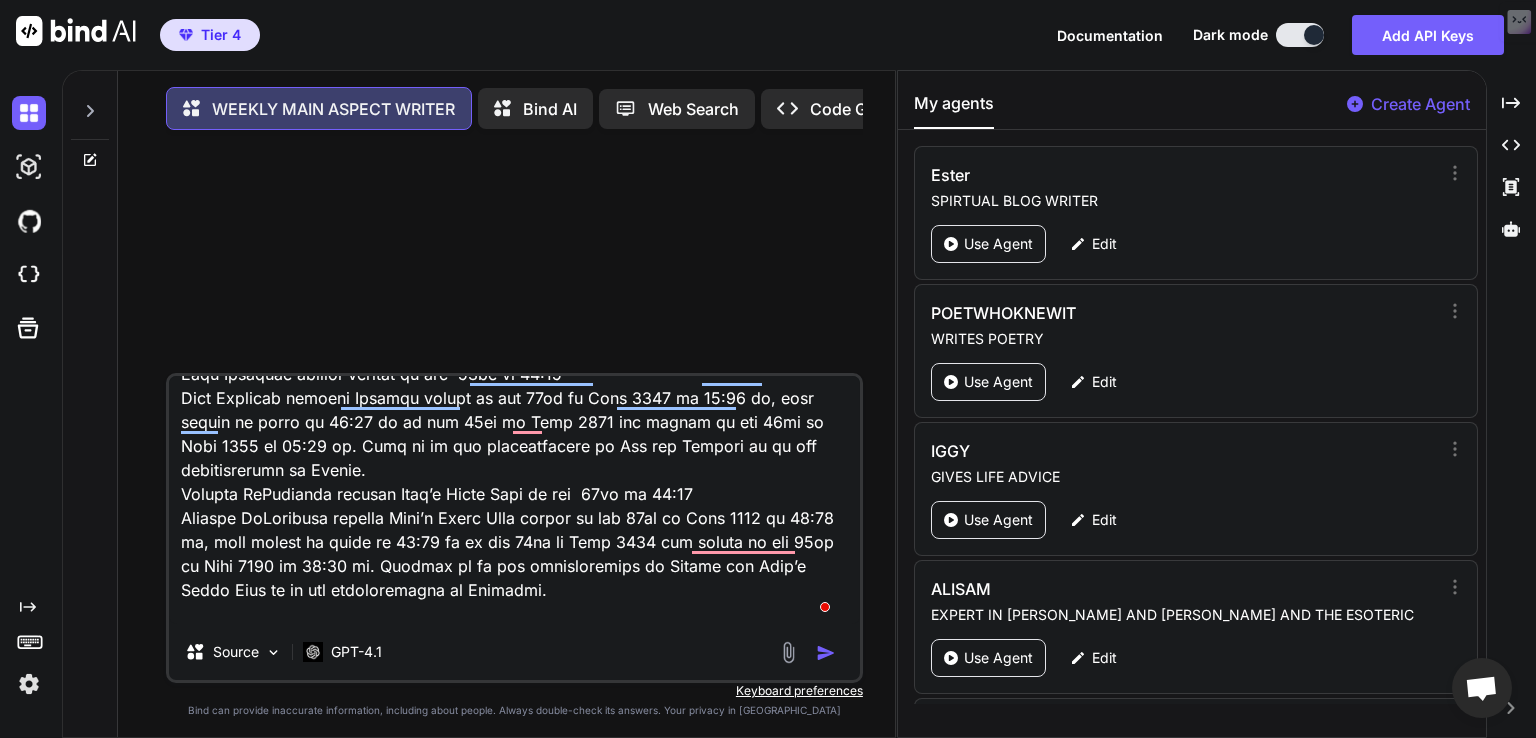 type on "x" 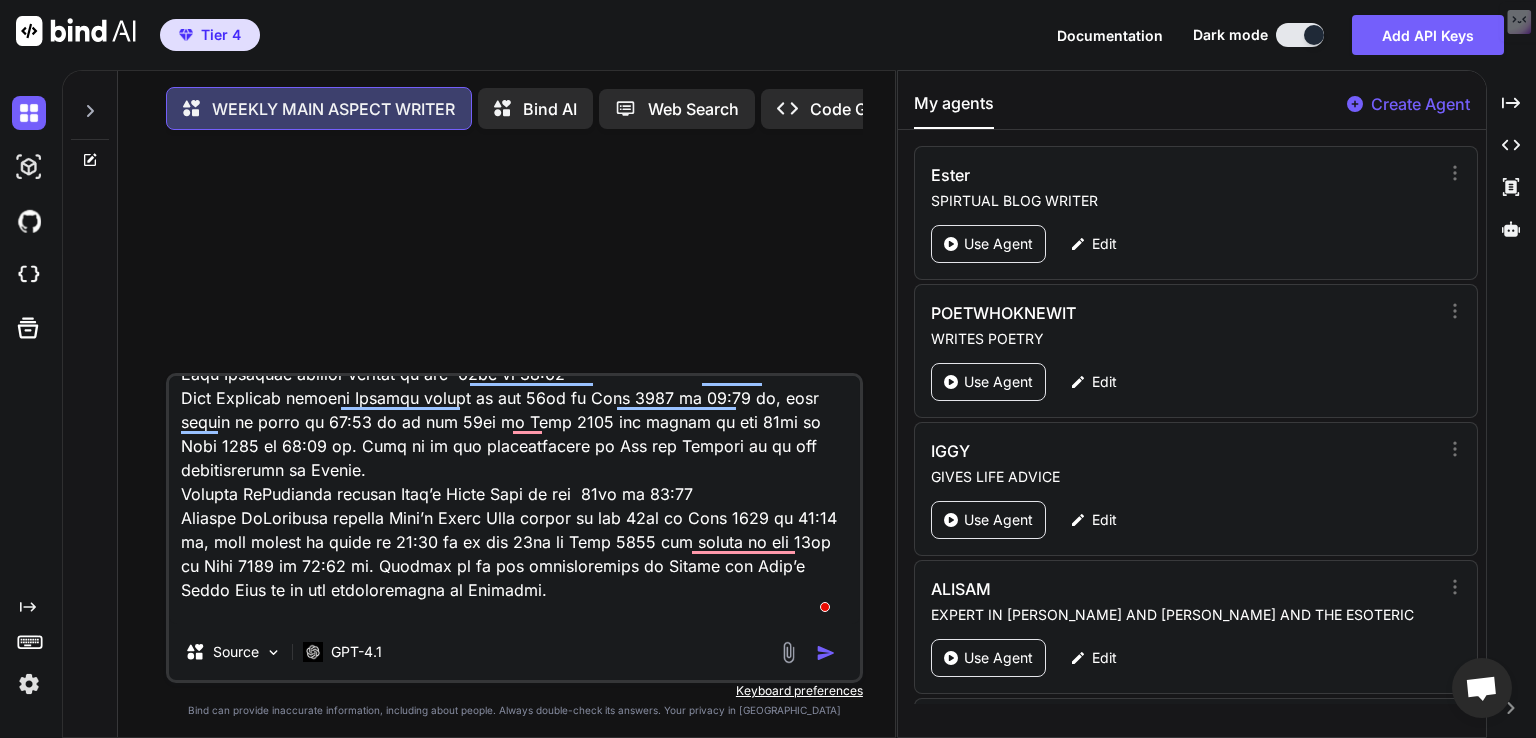 type on "x" 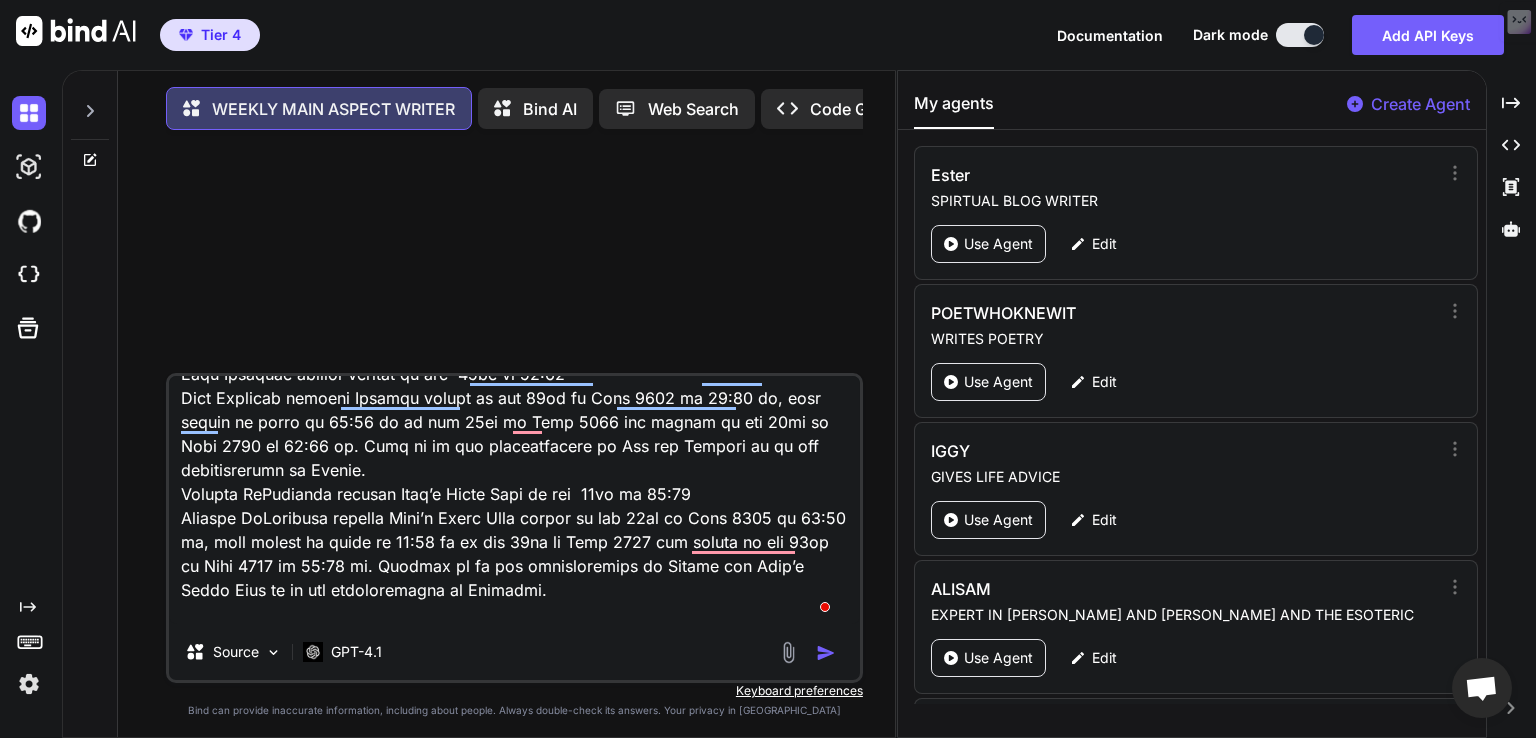 type on "x" 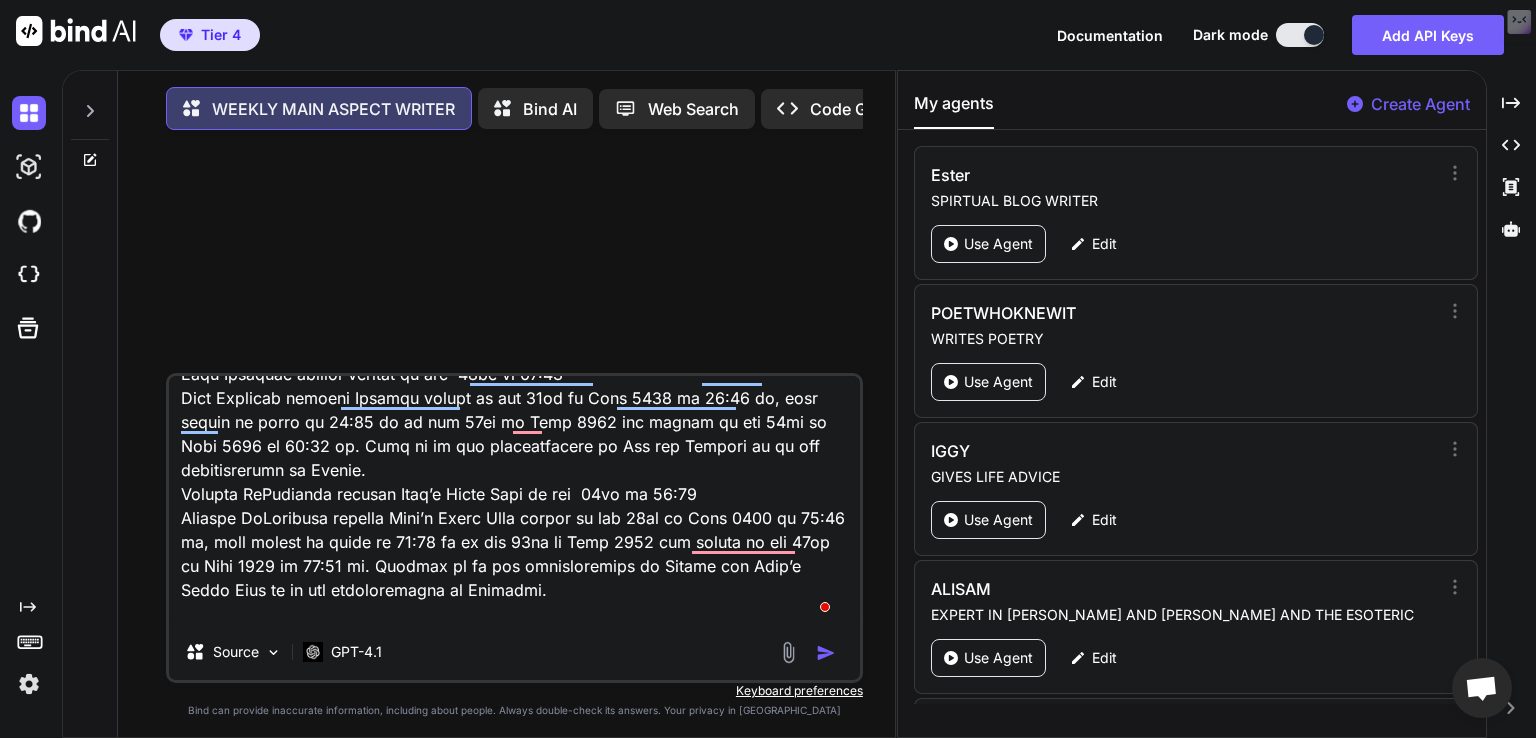 type on "x" 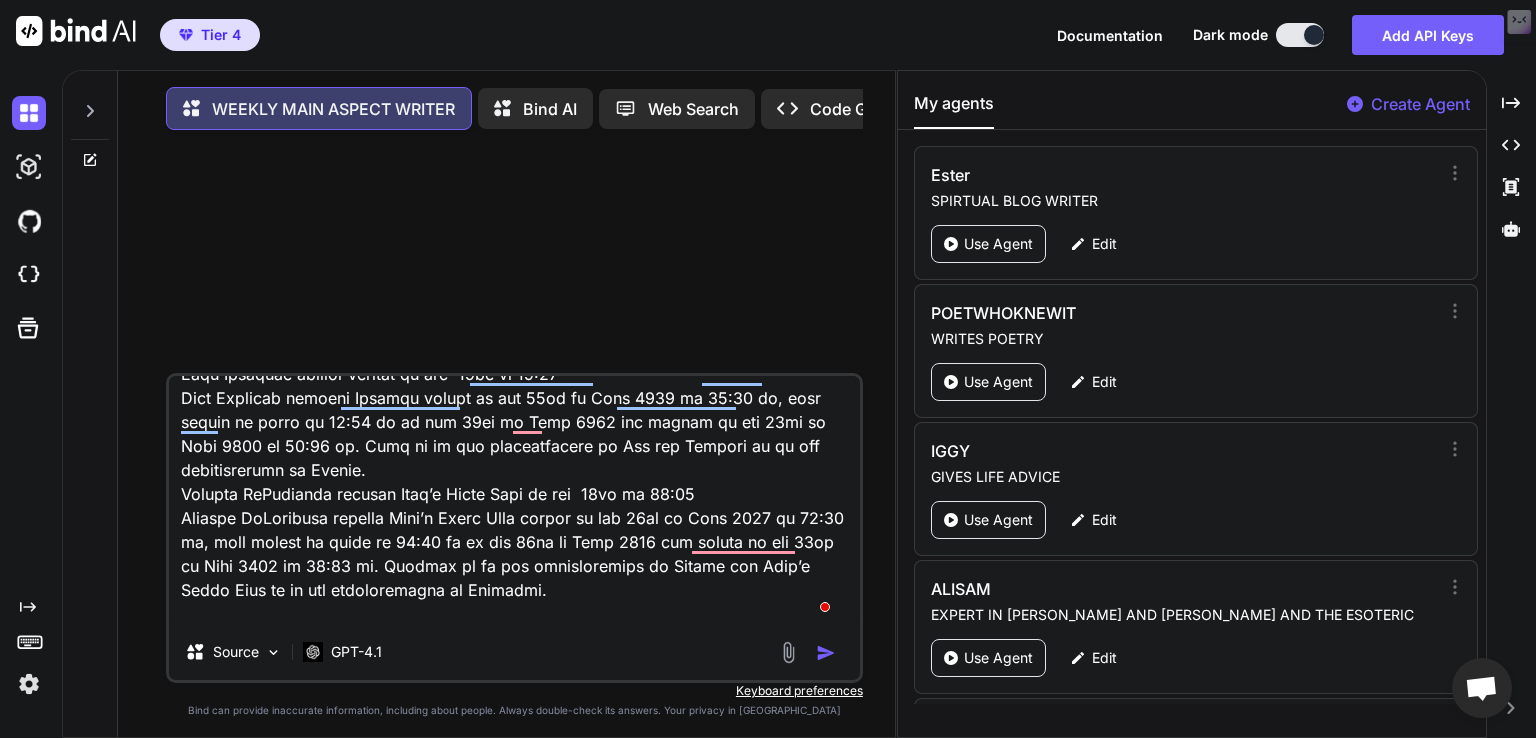 type on "x" 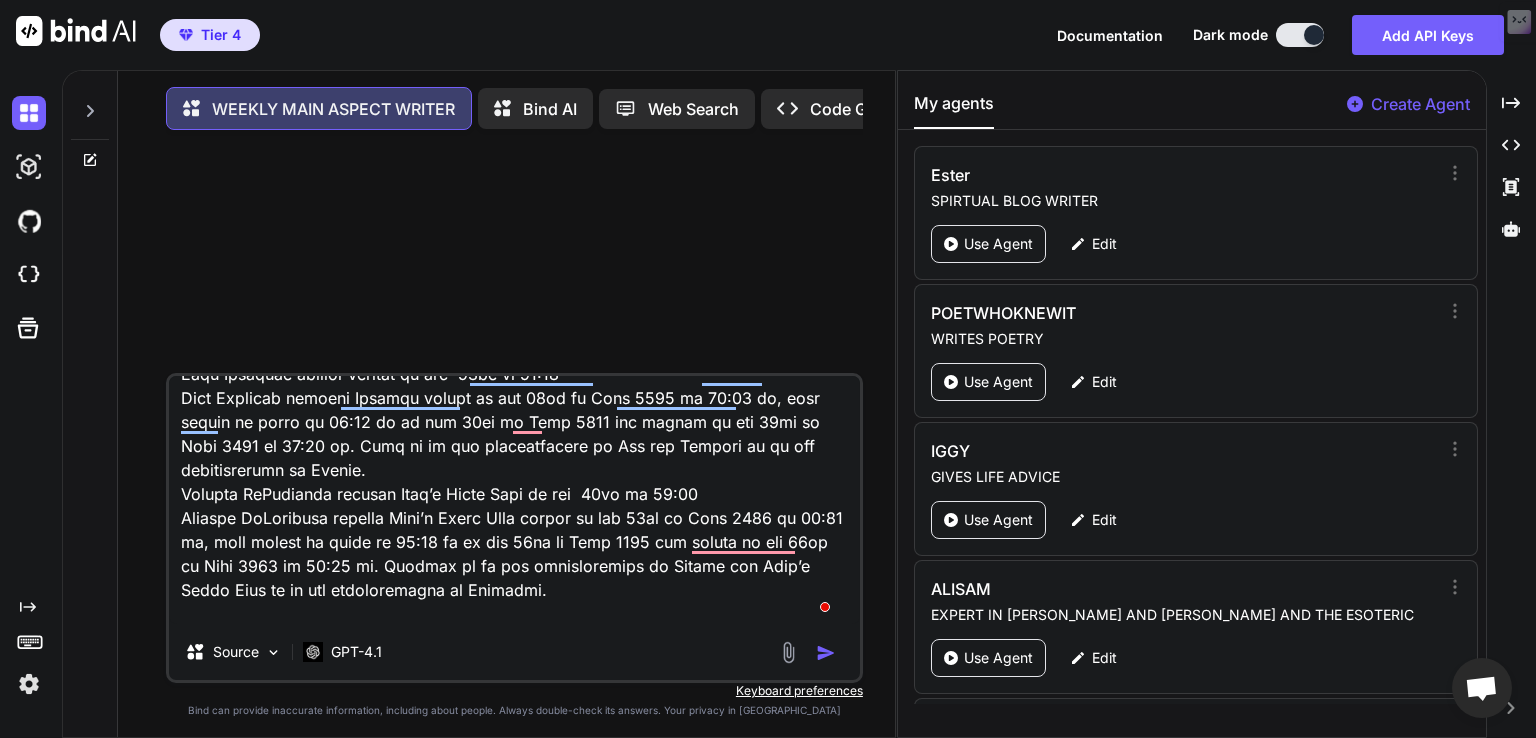 type on "x" 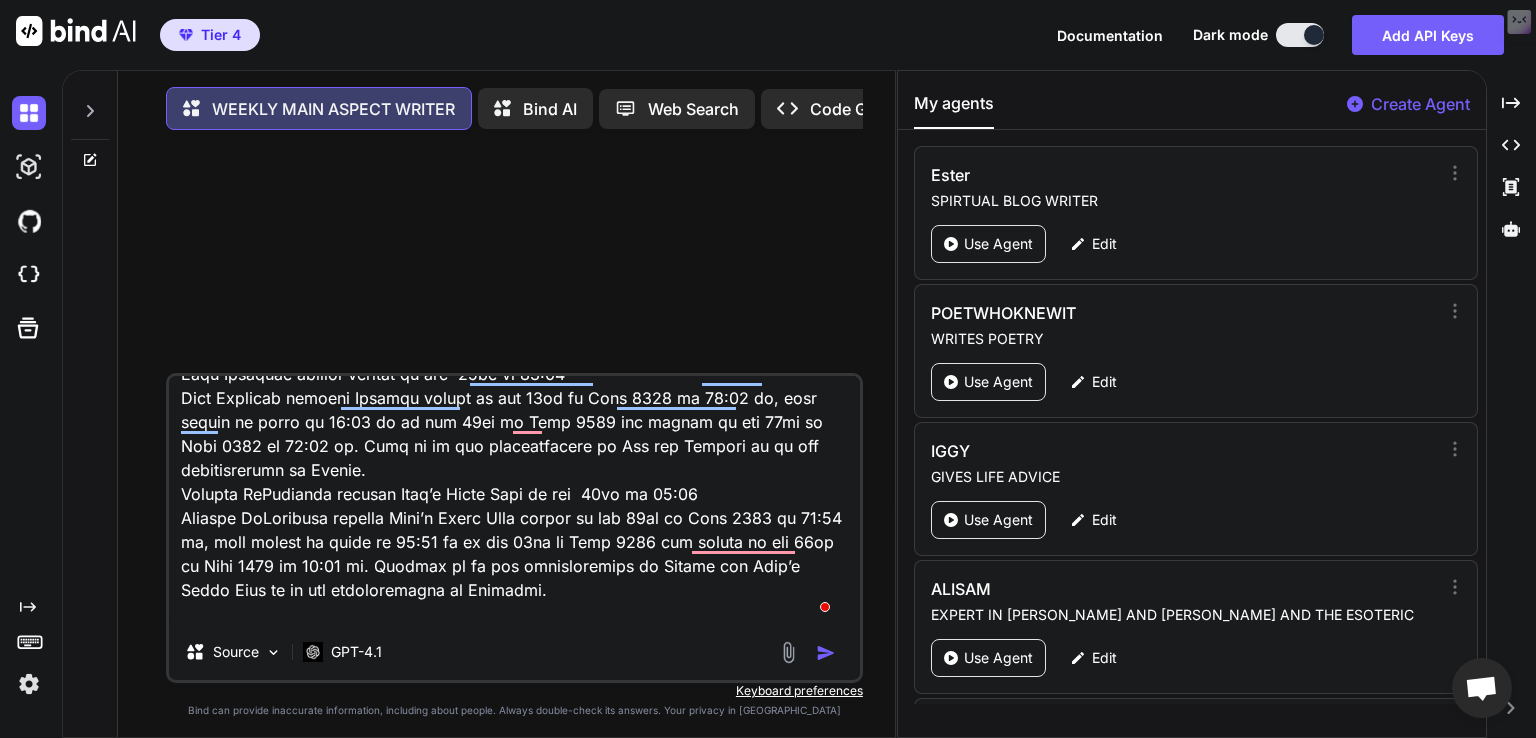 type on "x" 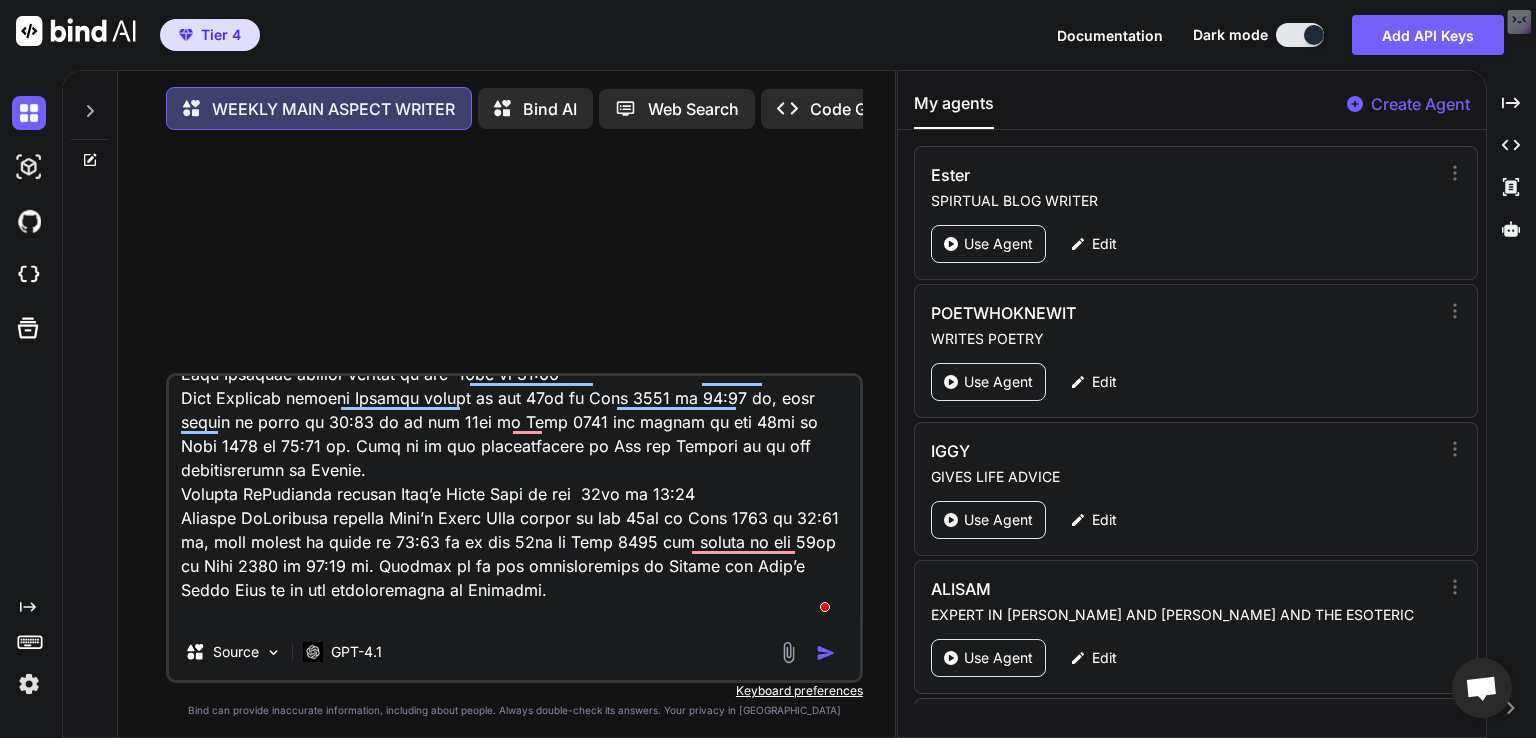 type on "x" 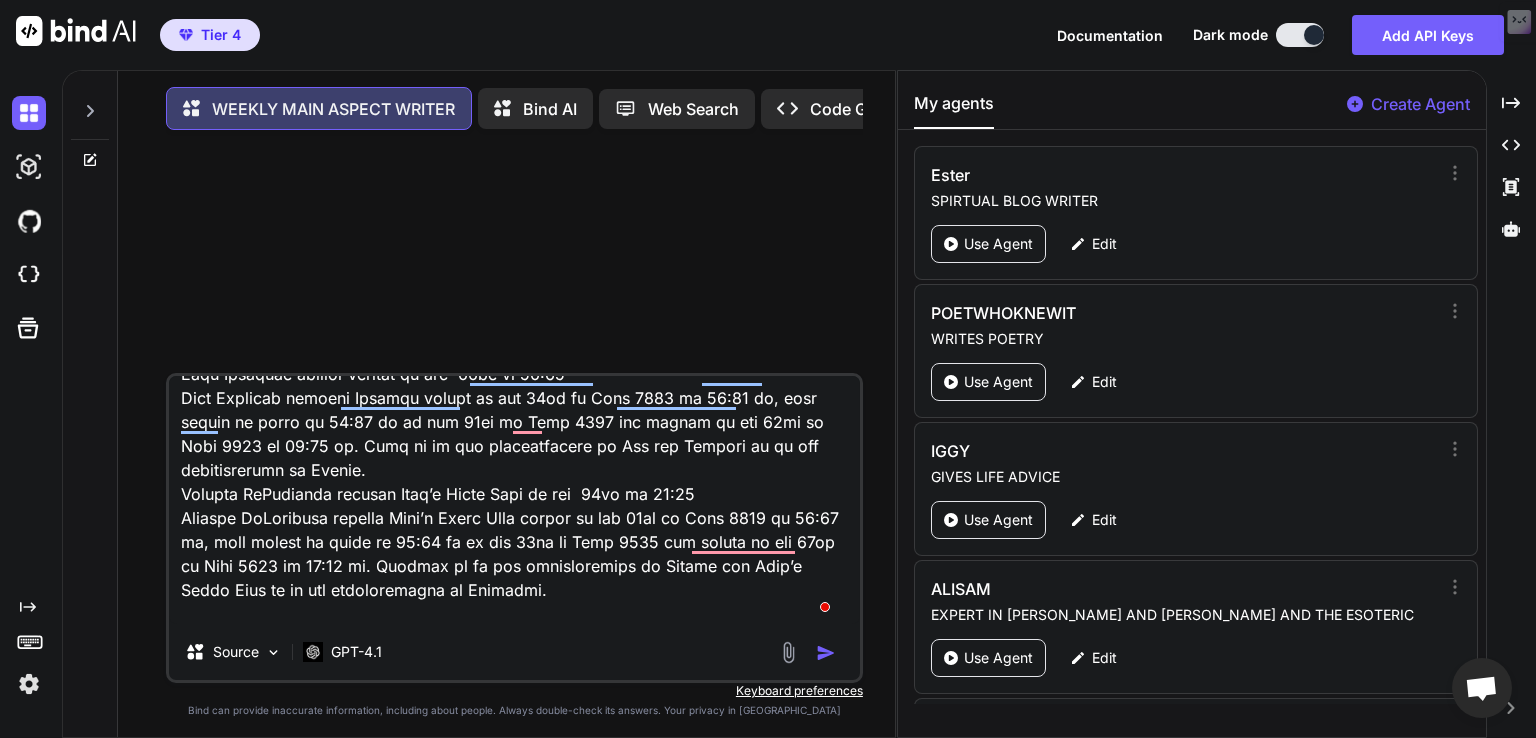 type on "x" 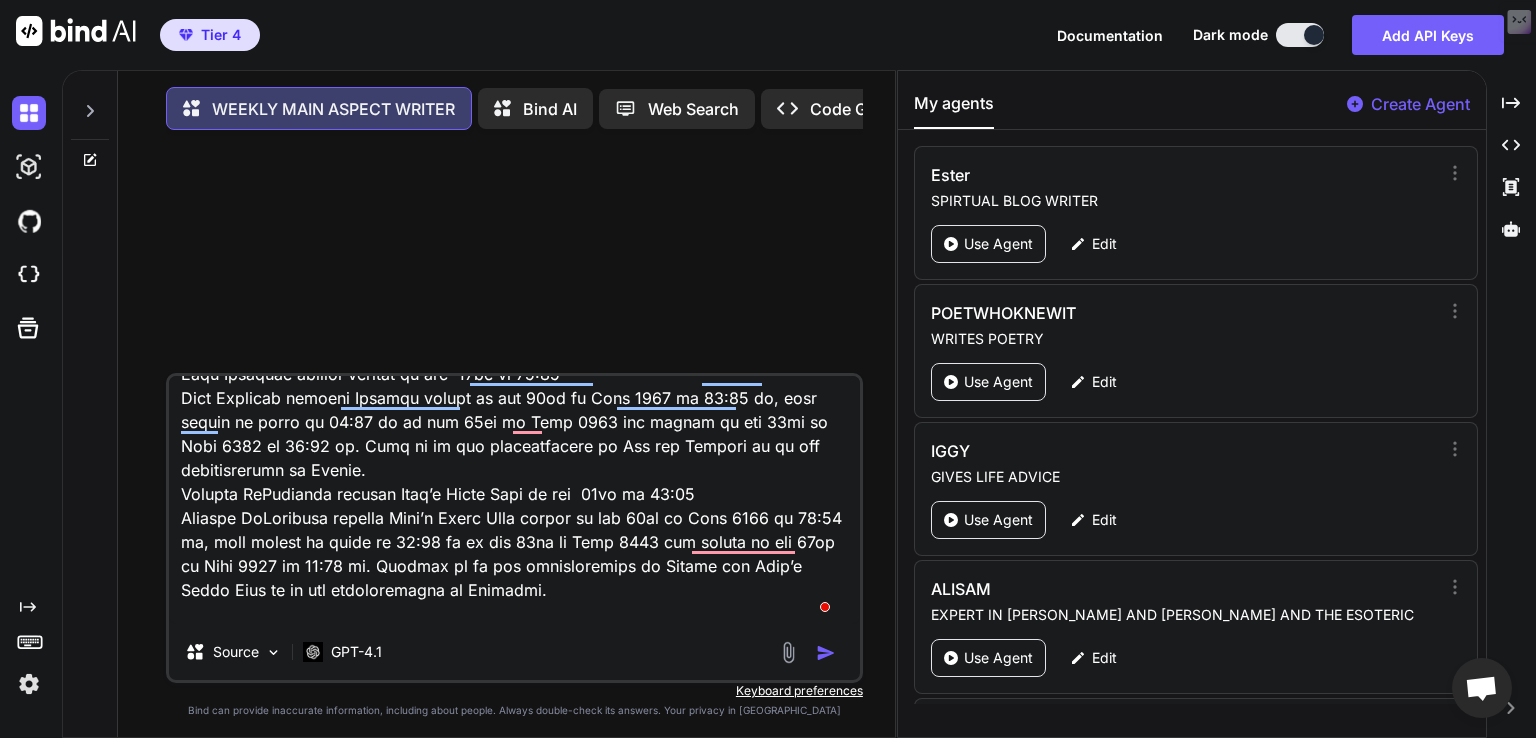 type on "x" 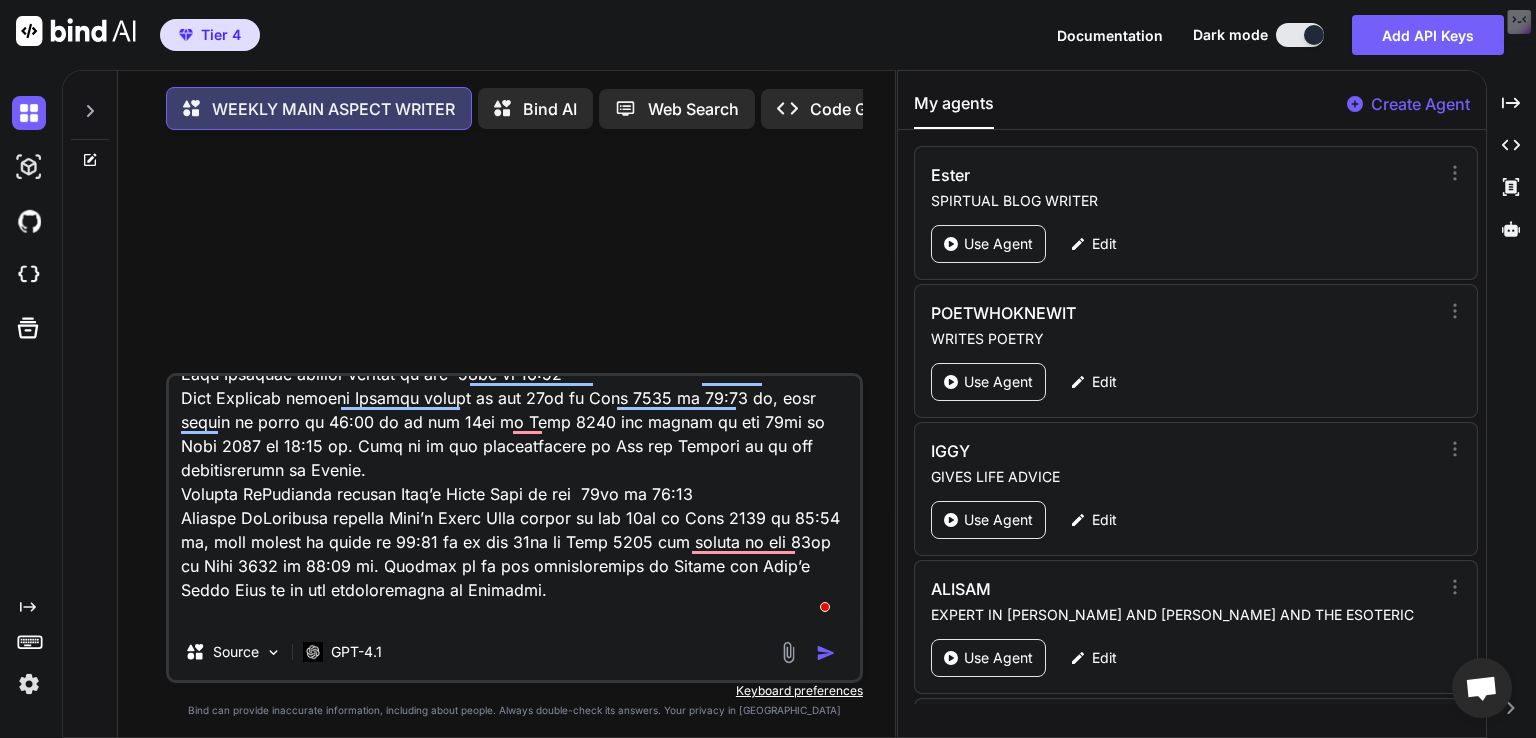 type on "x" 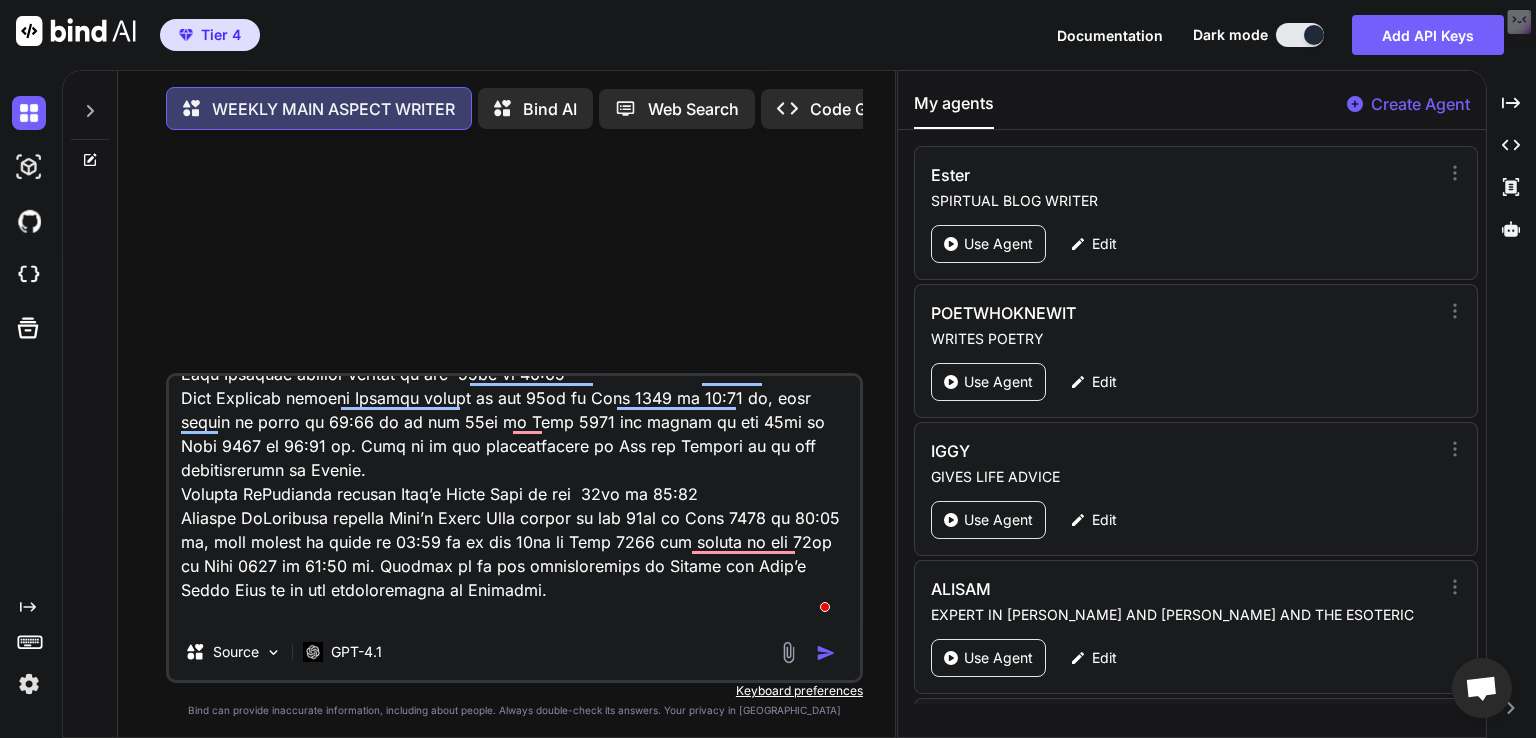 type on "x" 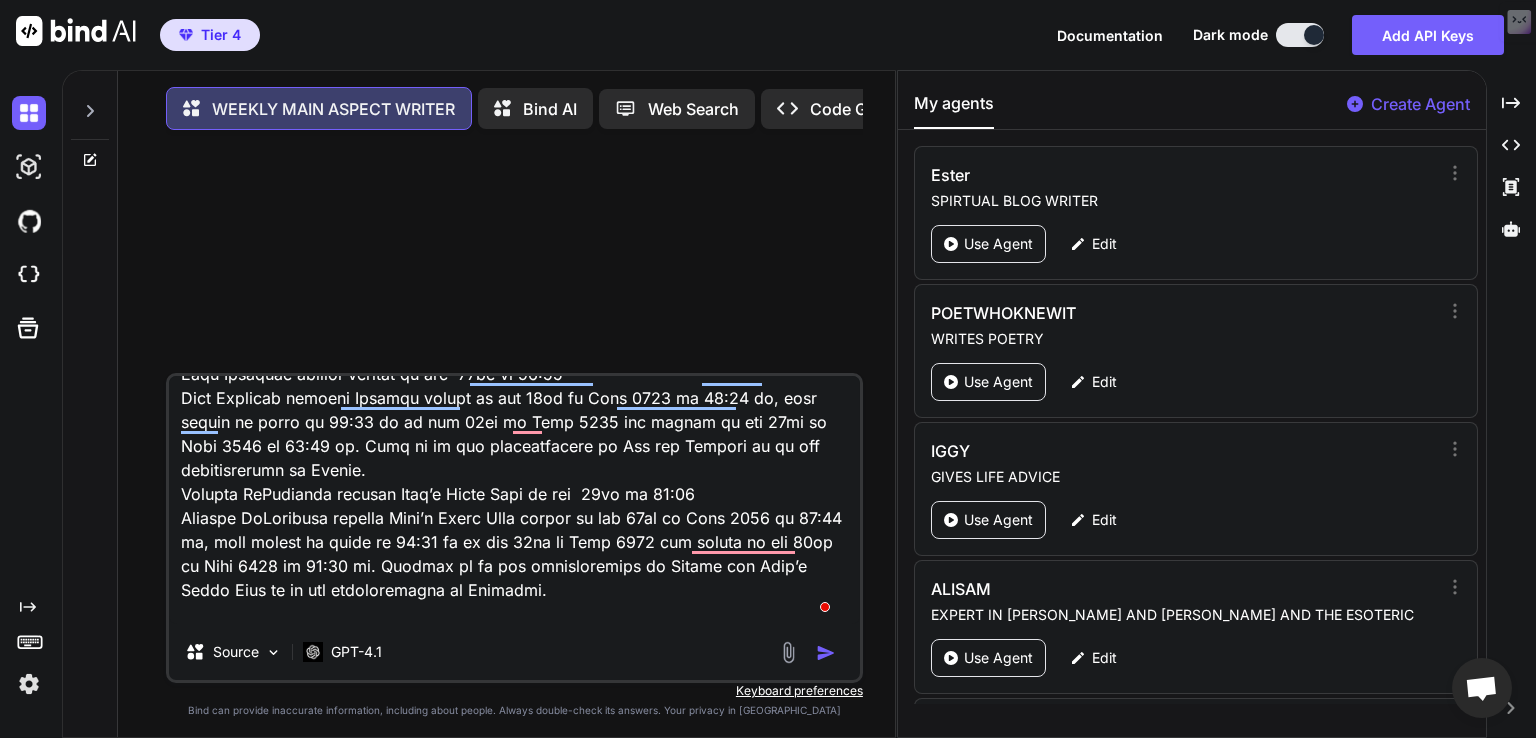 type on "x" 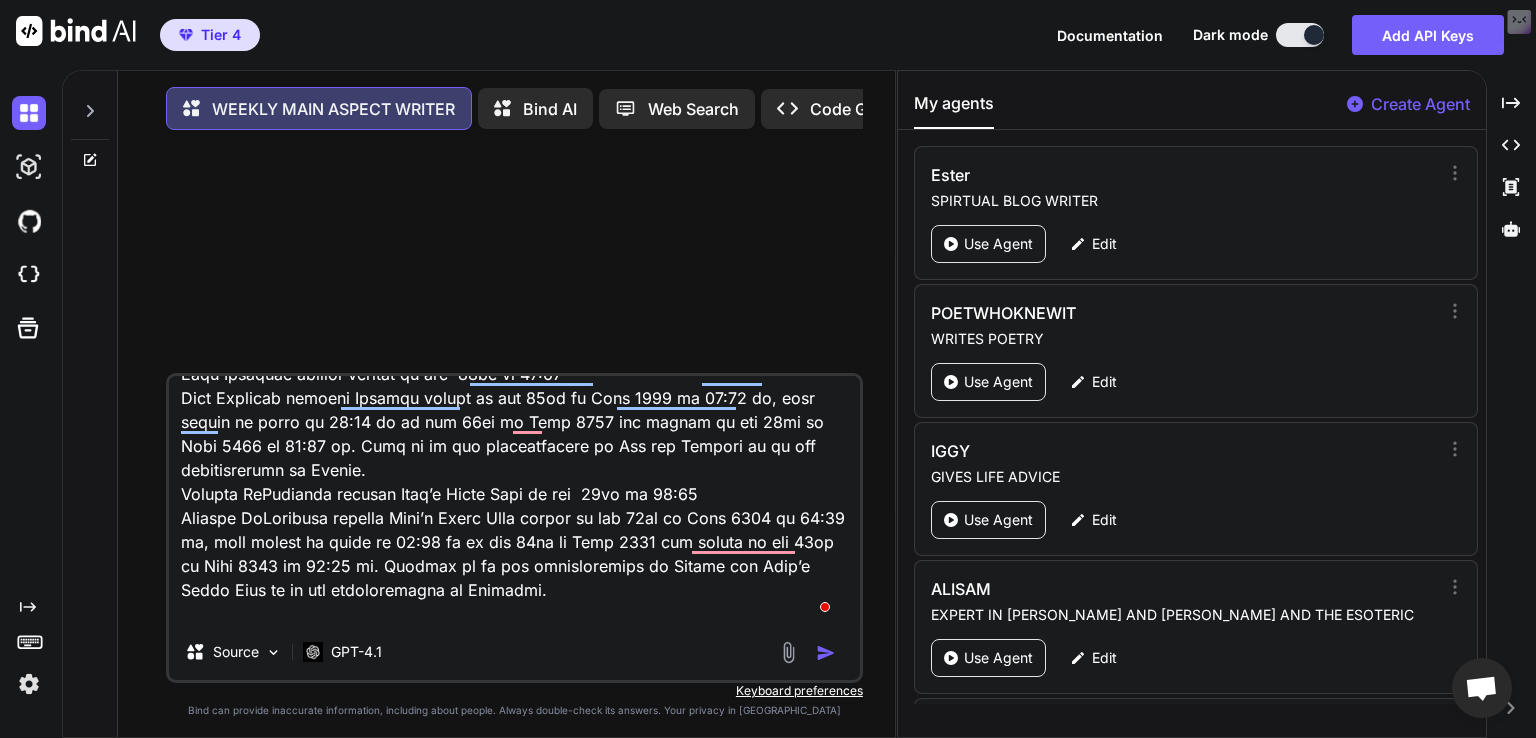 type on "x" 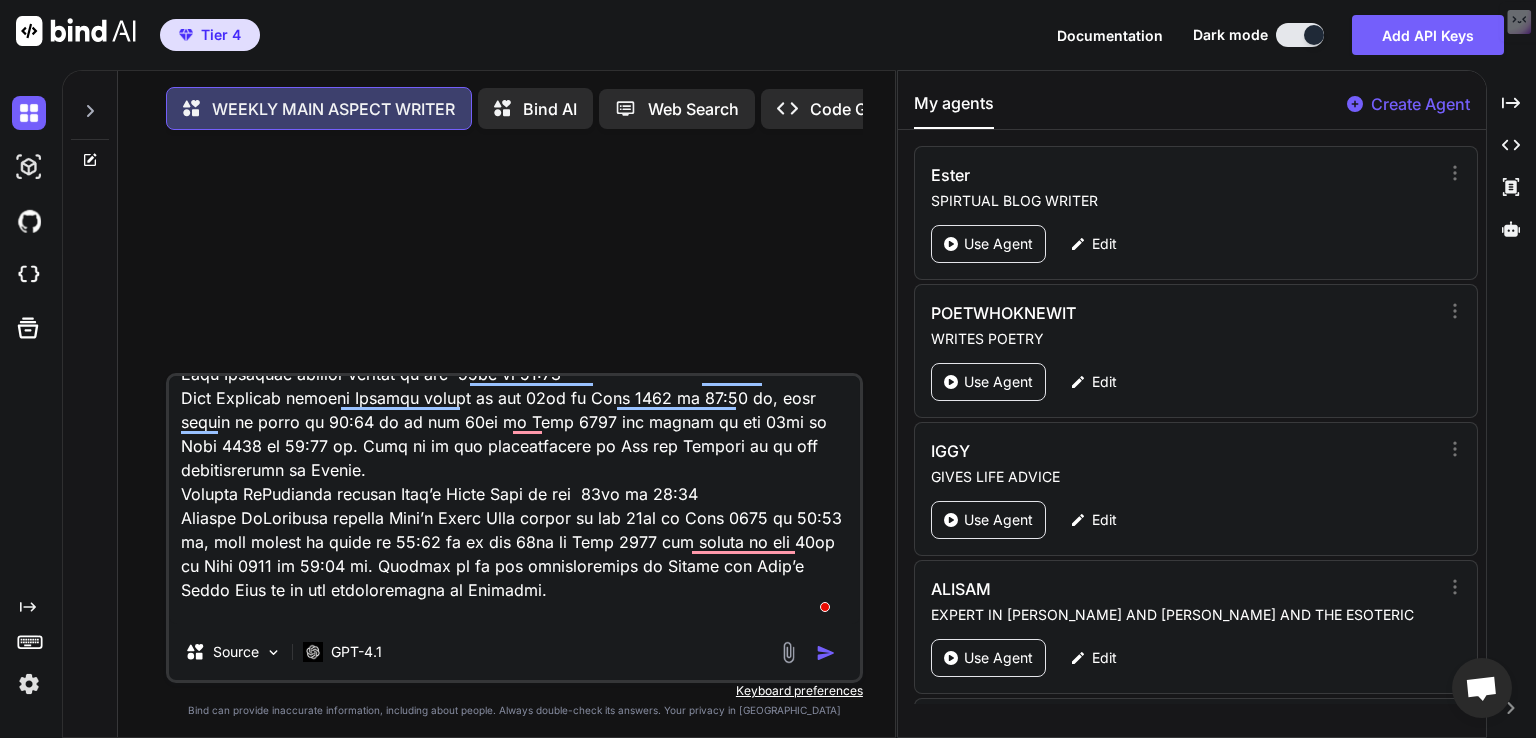 type on "x" 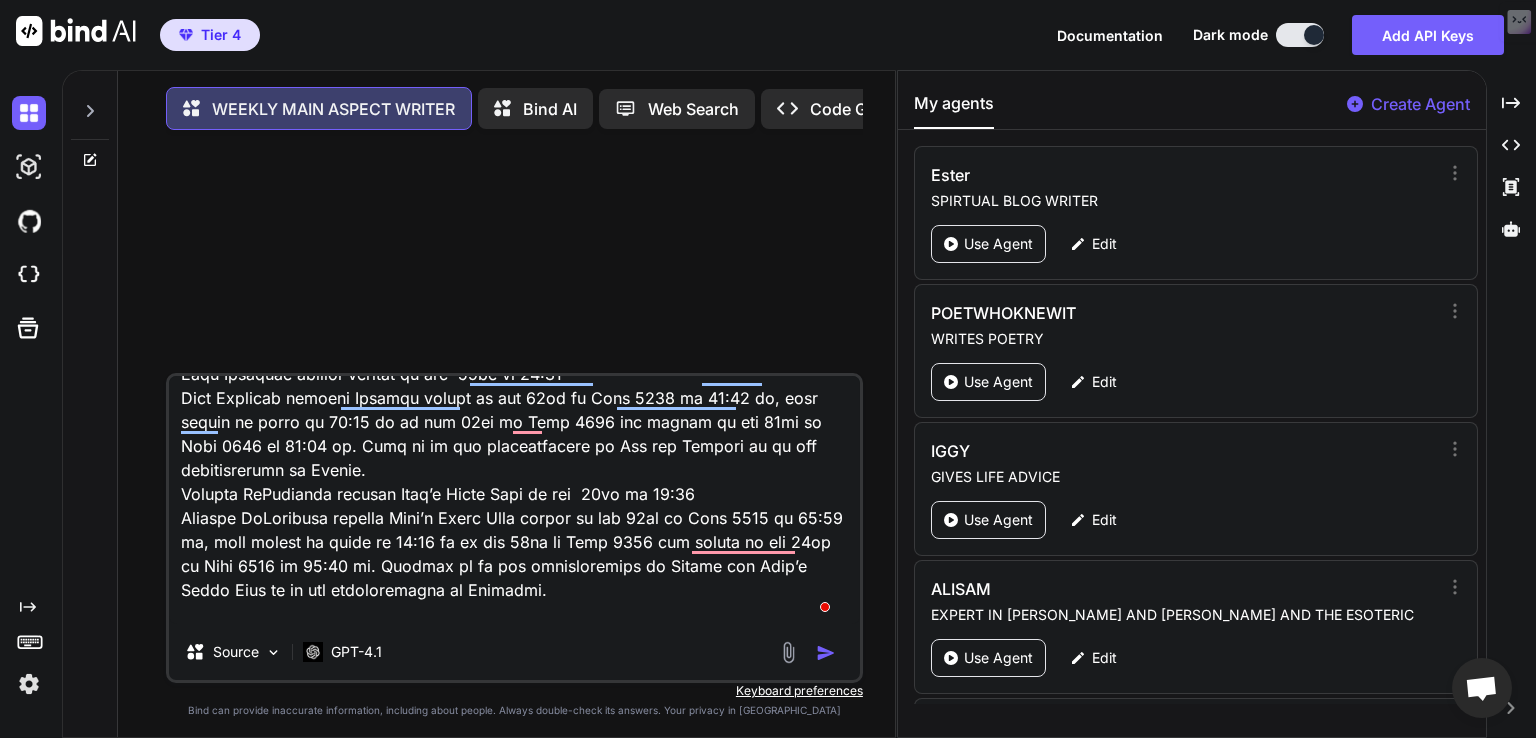 type on "x" 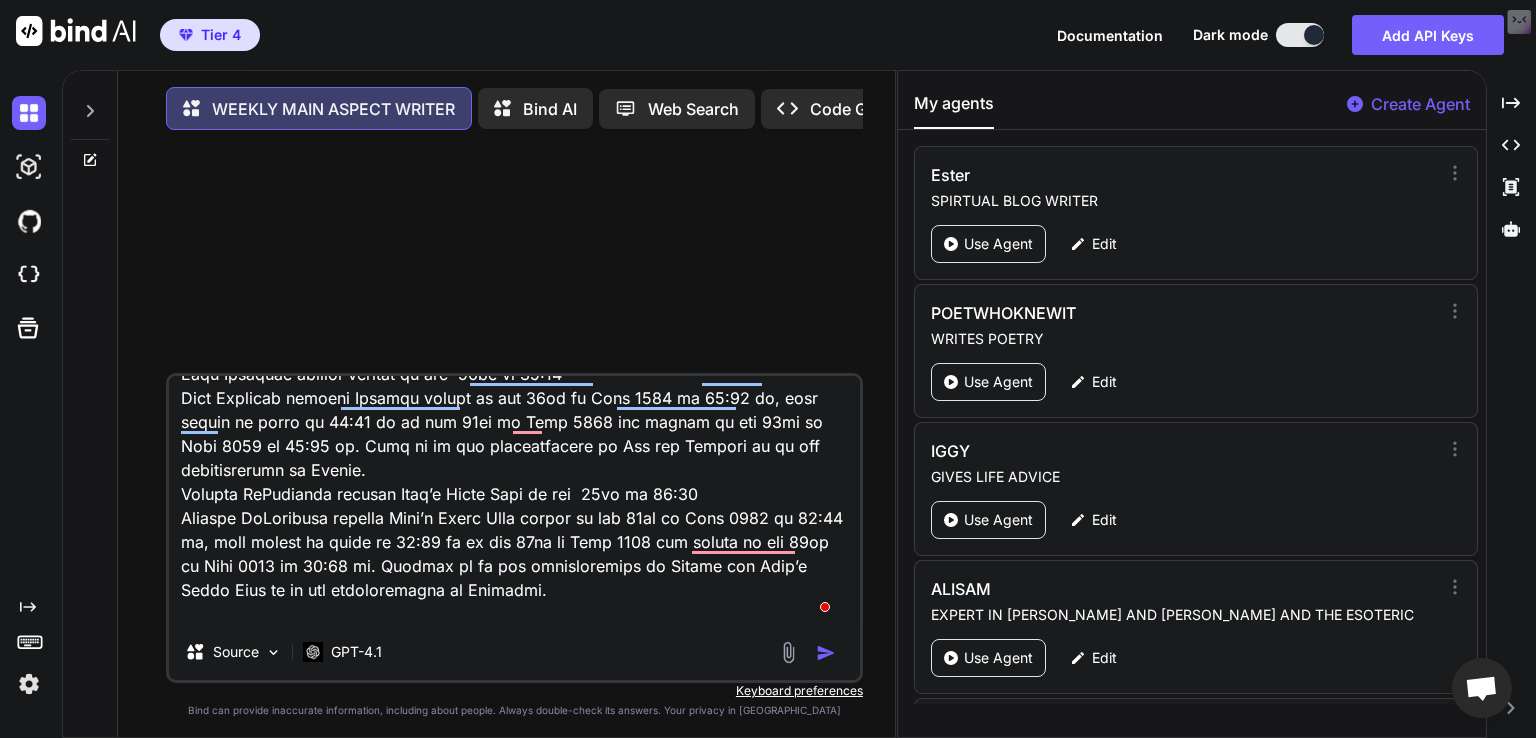 type on "x" 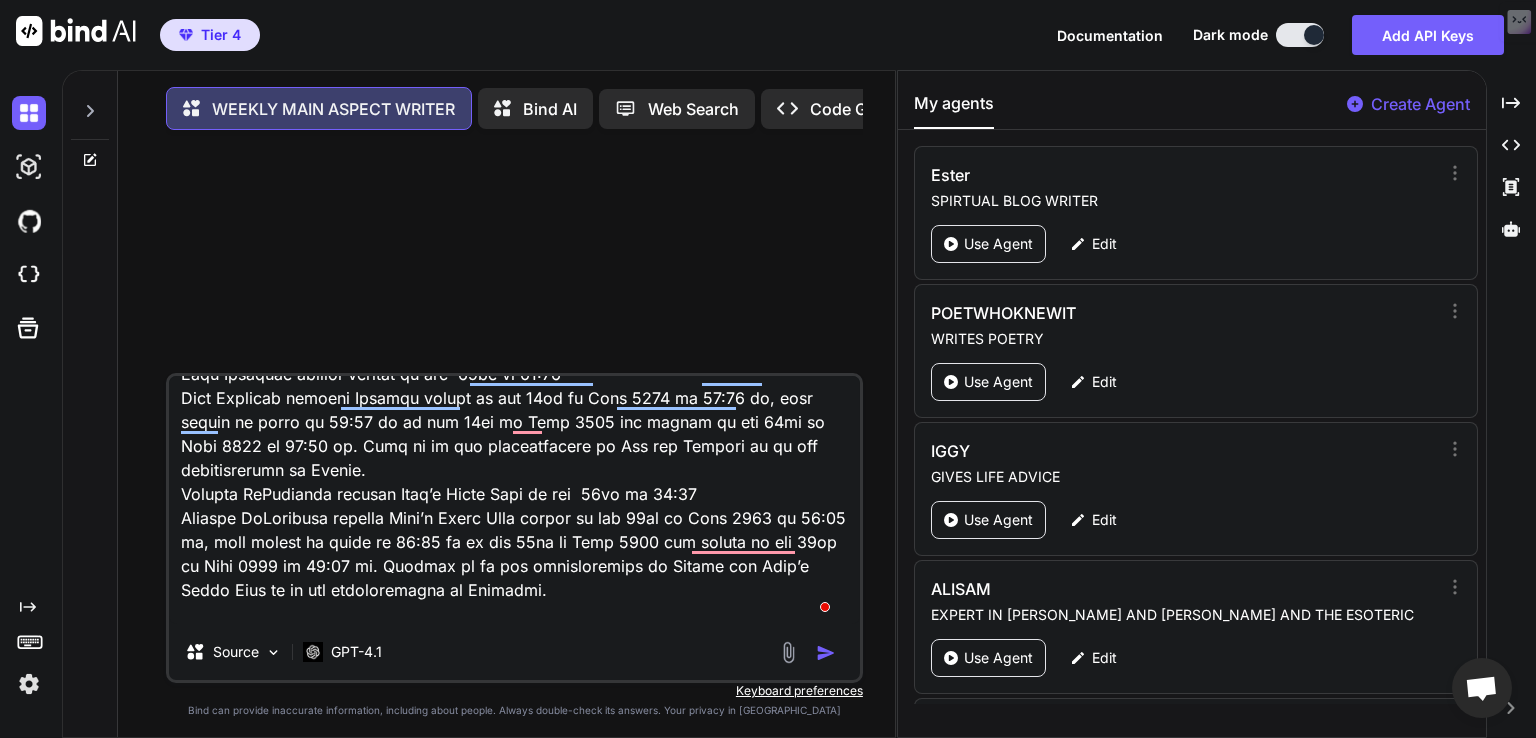 type on "x" 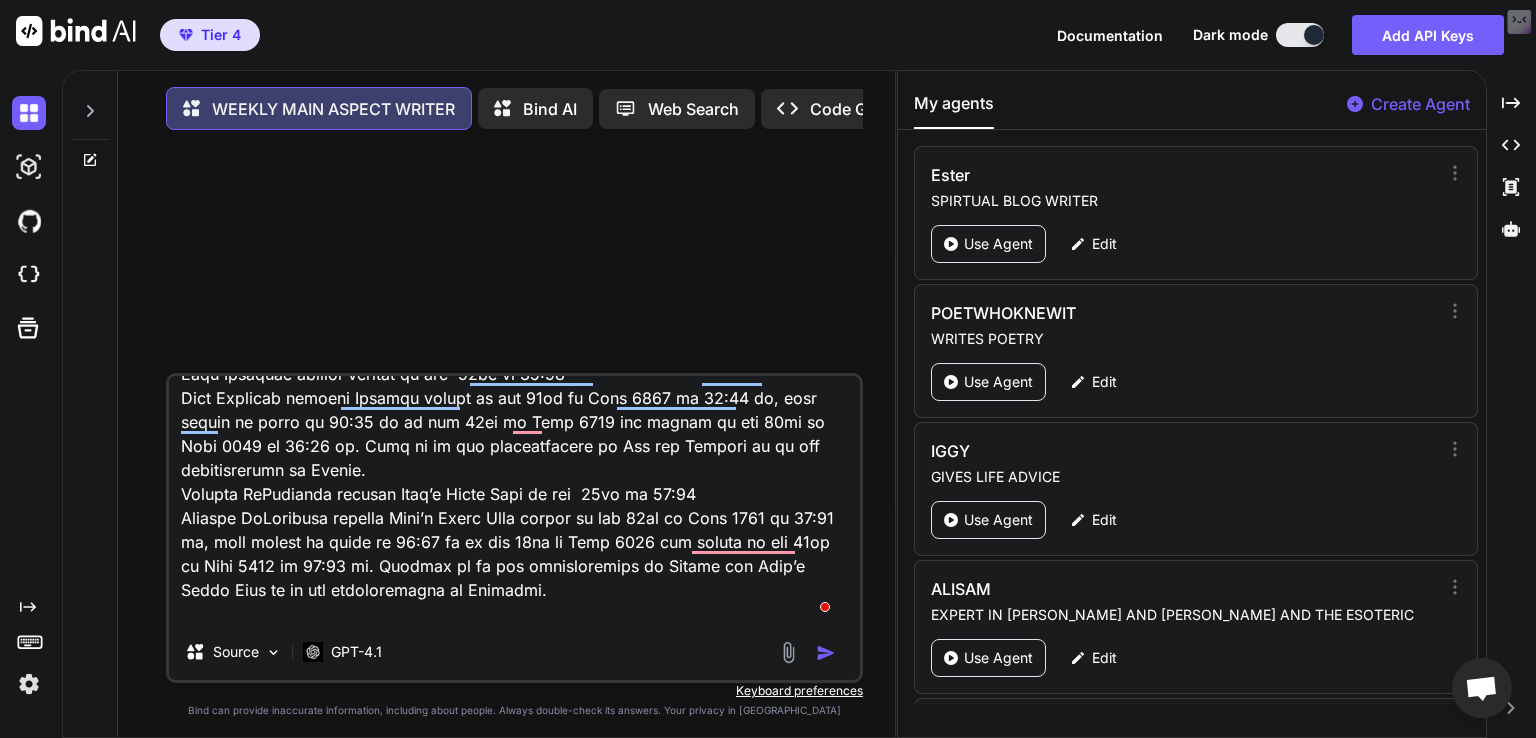 type on "x" 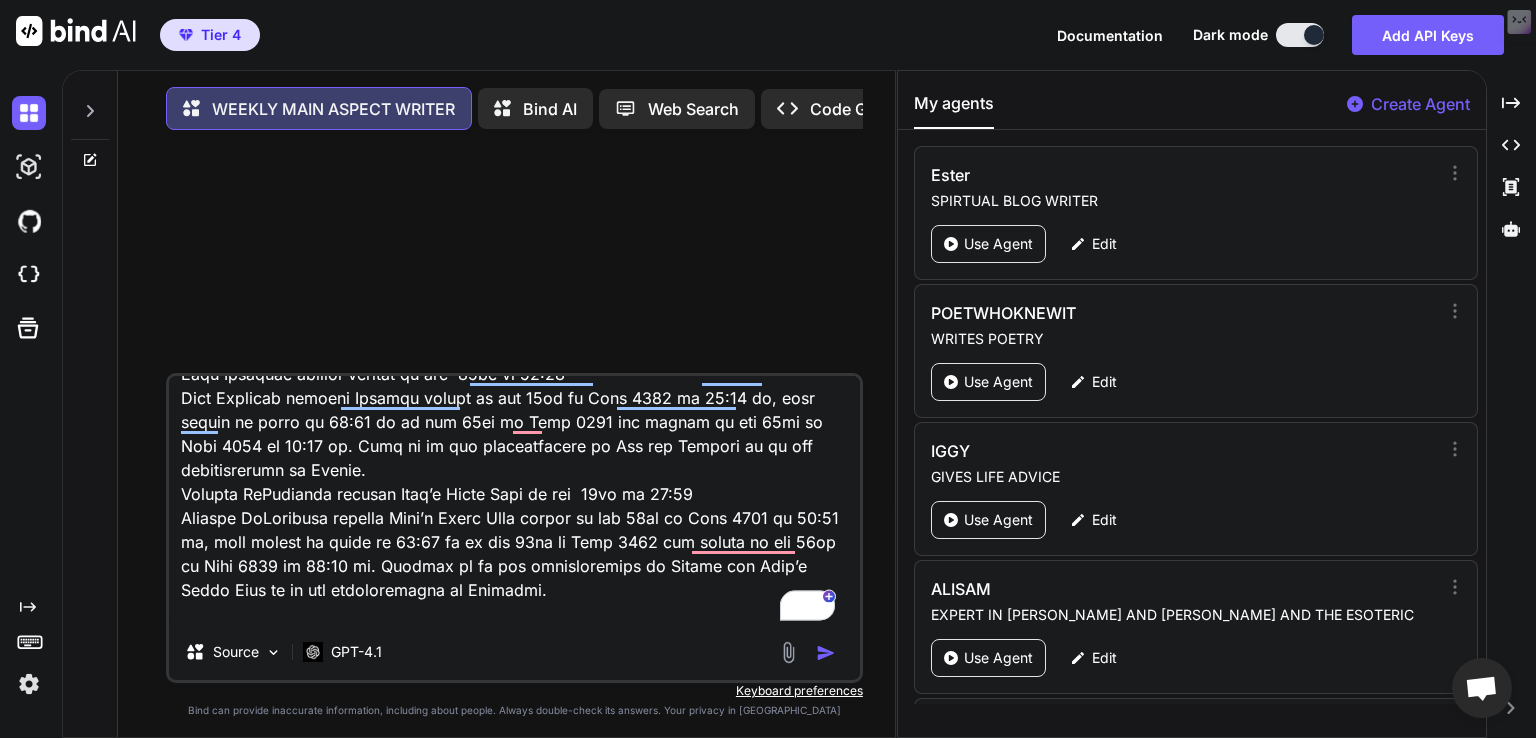 type on "x" 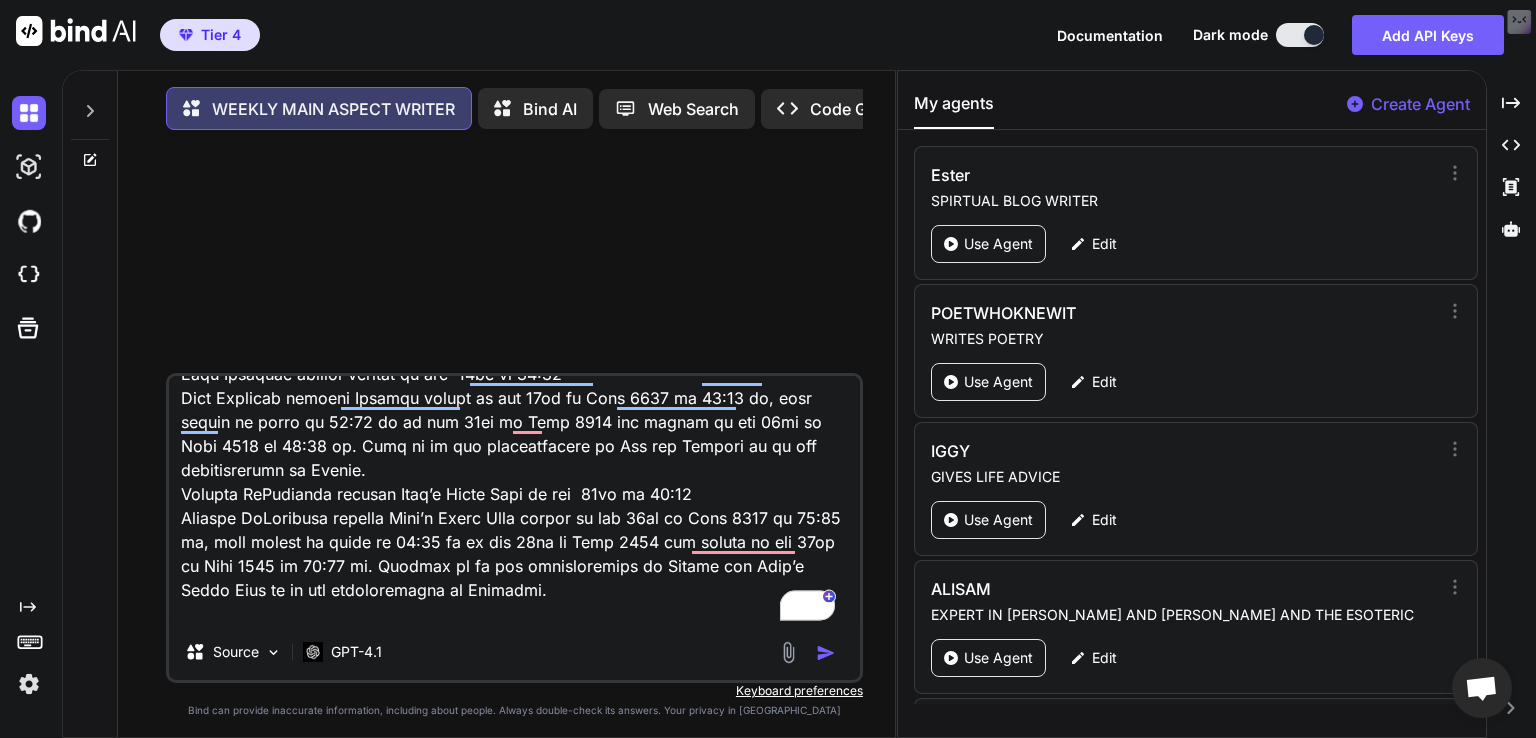 type on "x" 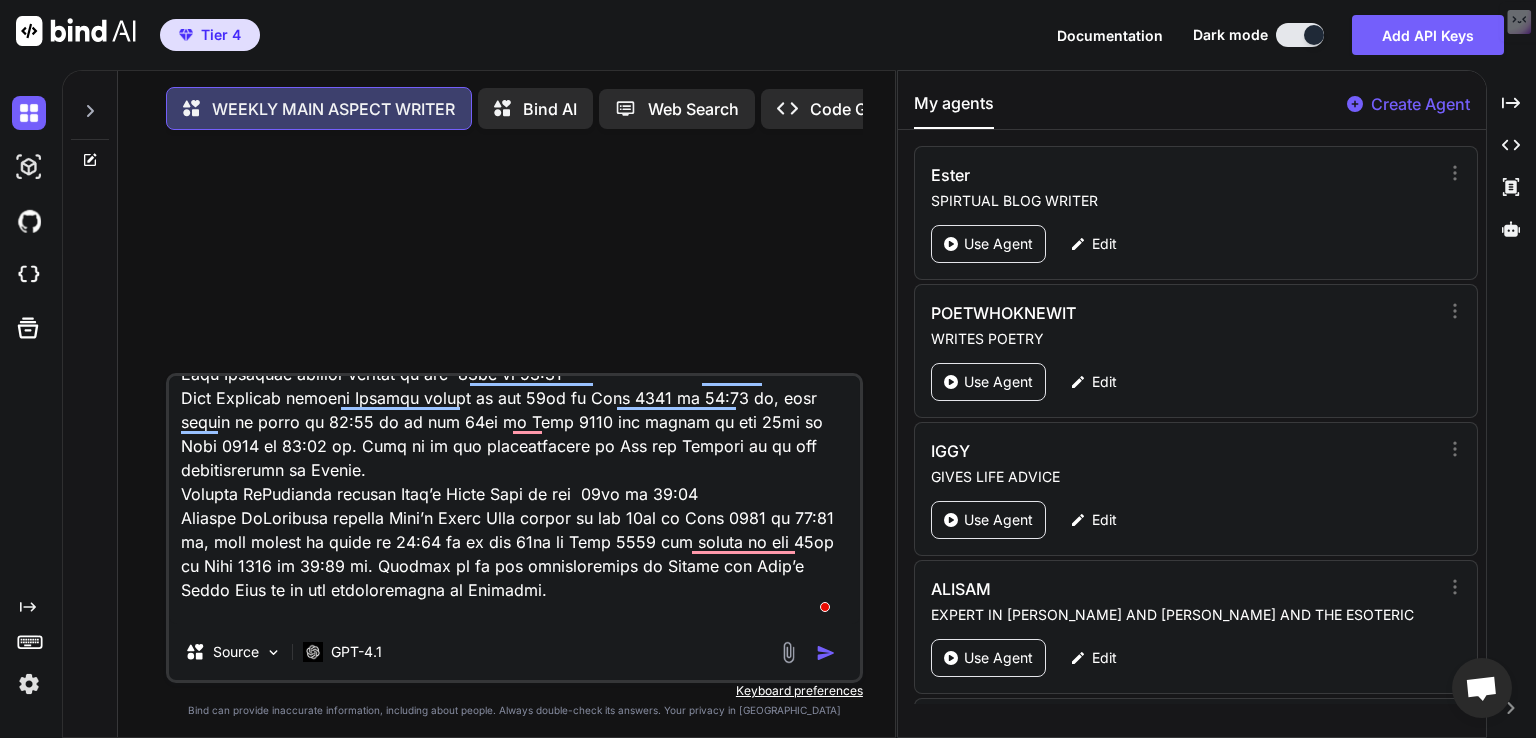 type on "x" 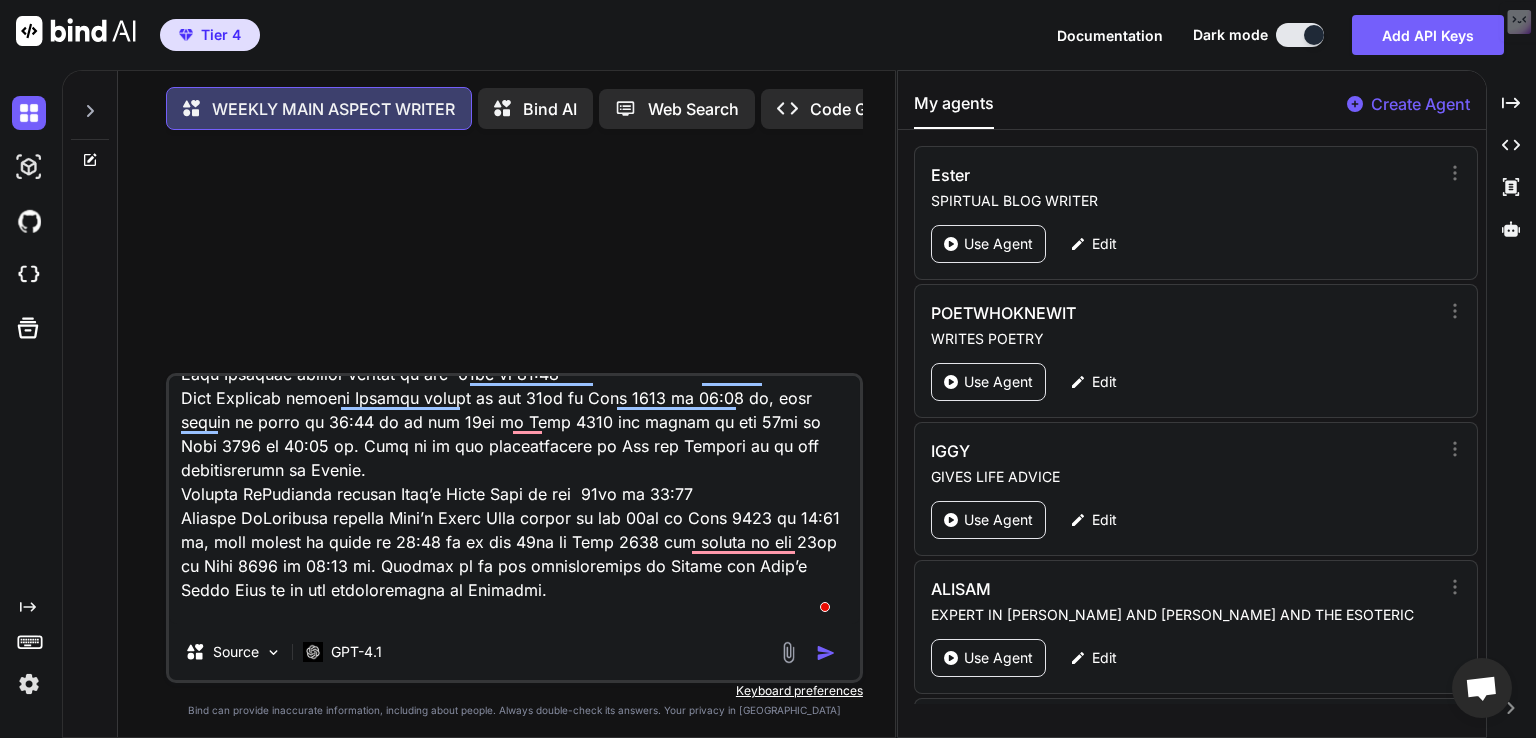 type on "x" 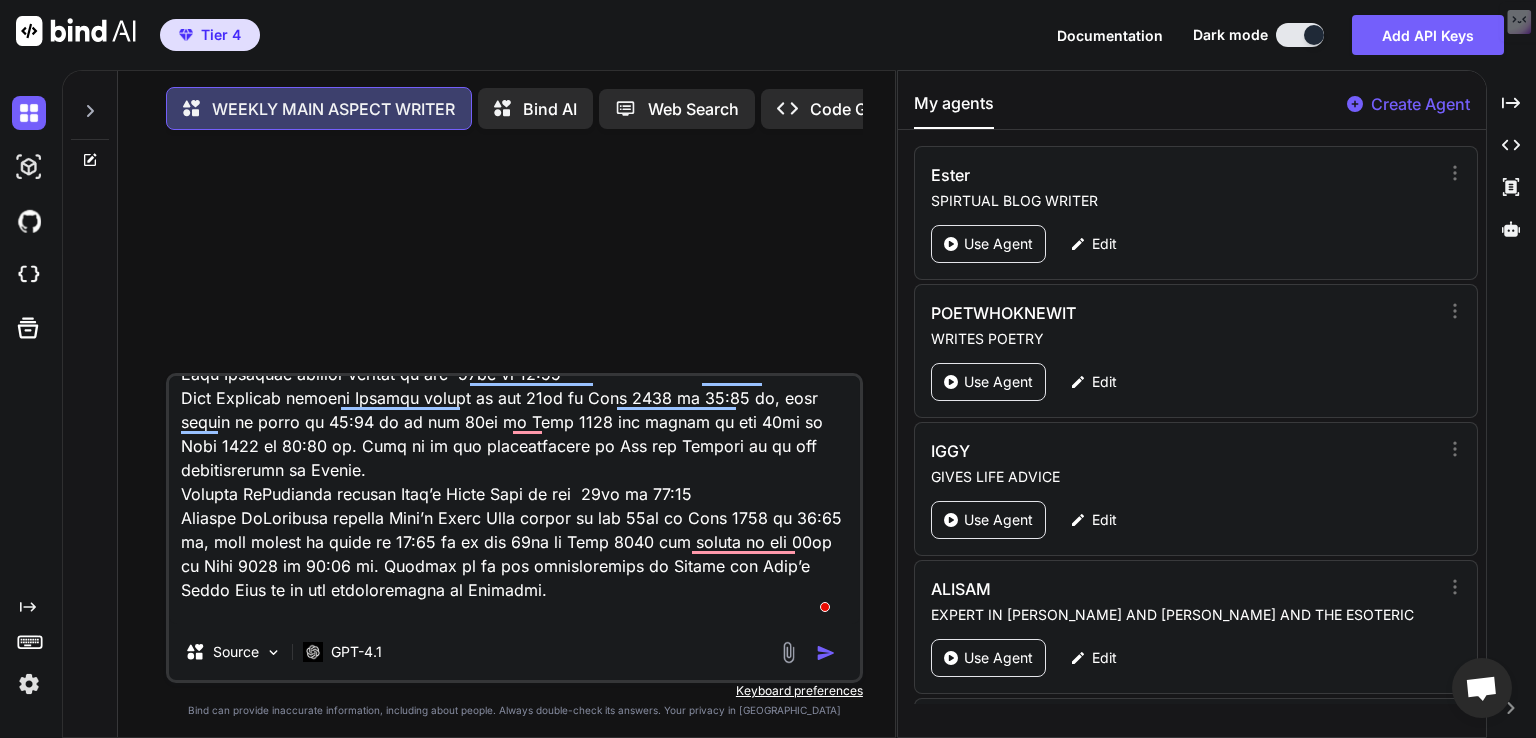 type on "x" 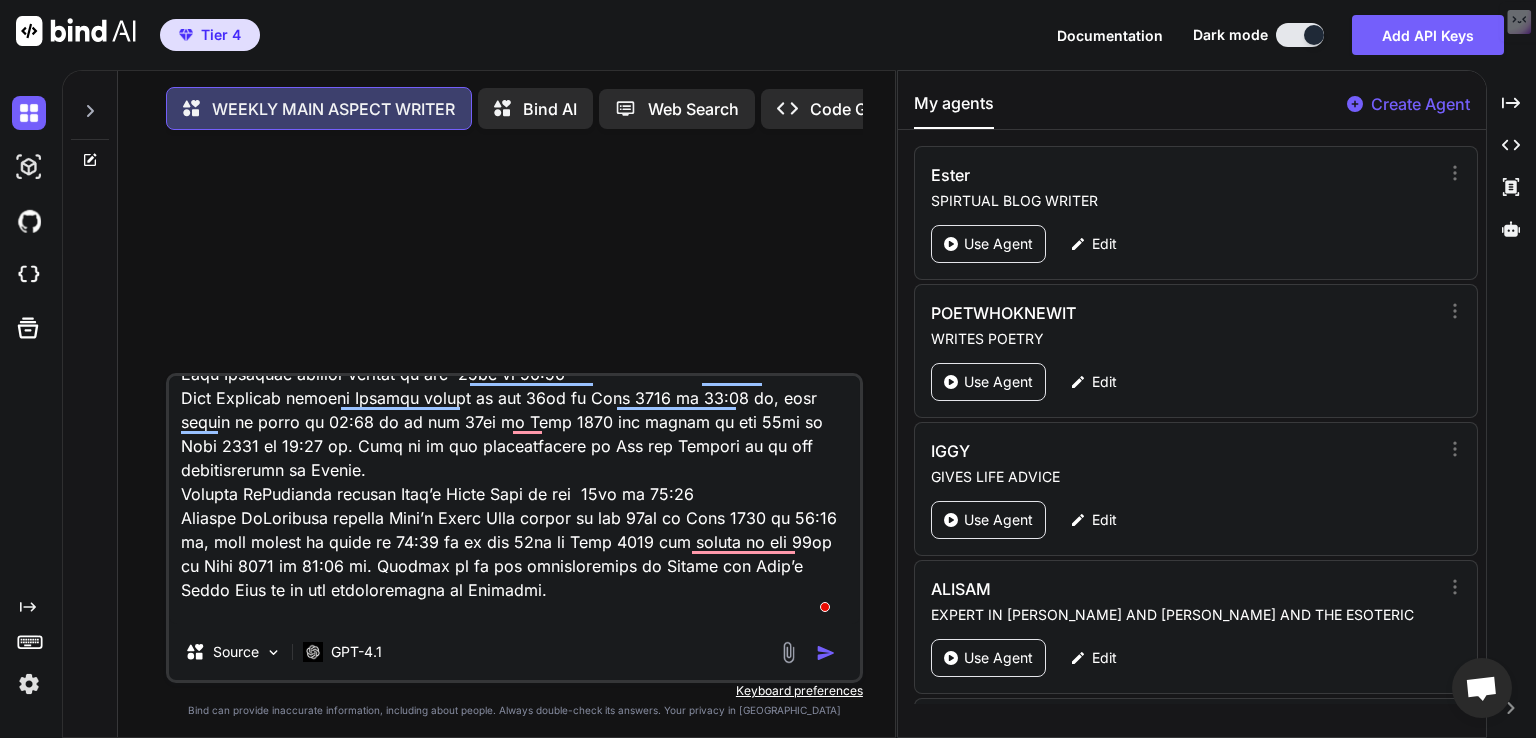 type on "x" 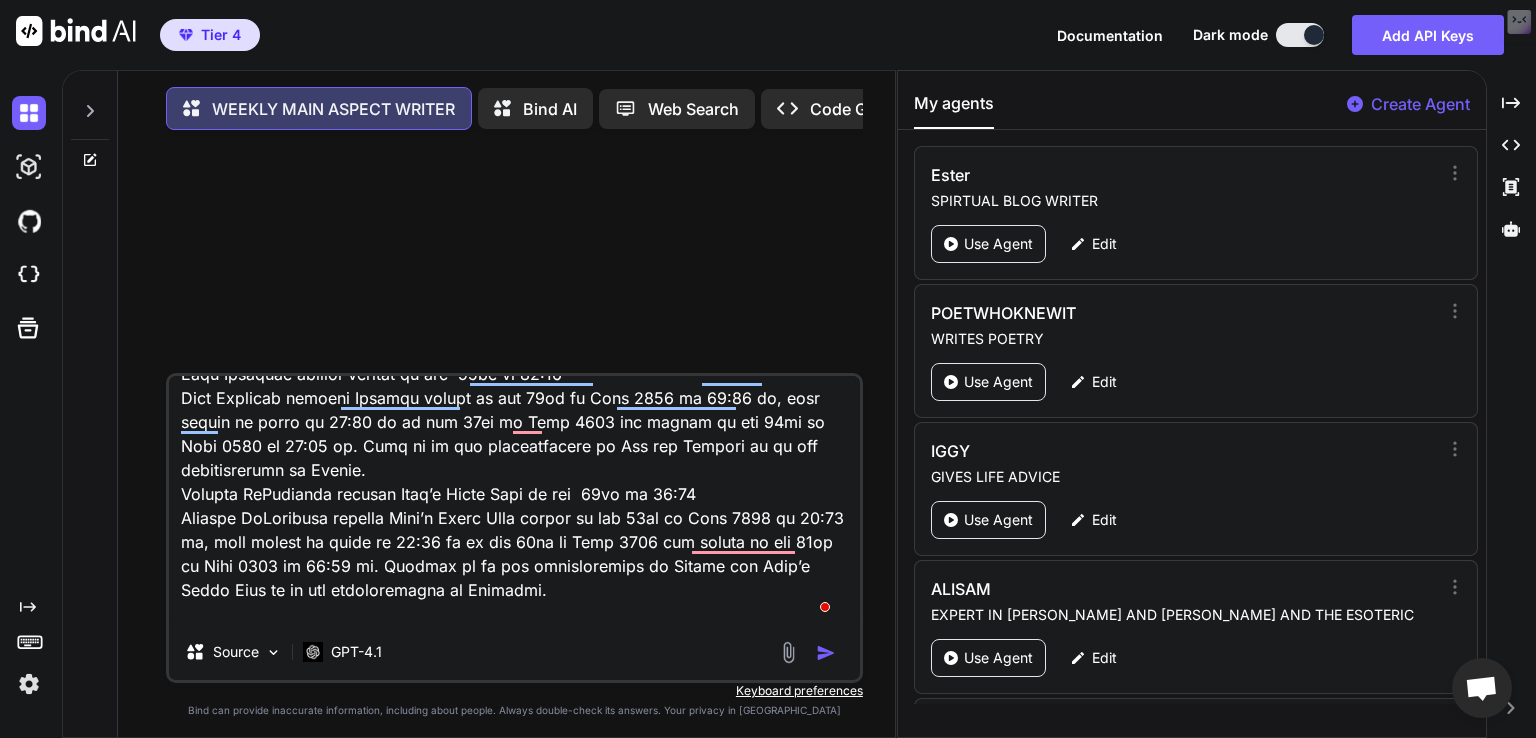 type on "x" 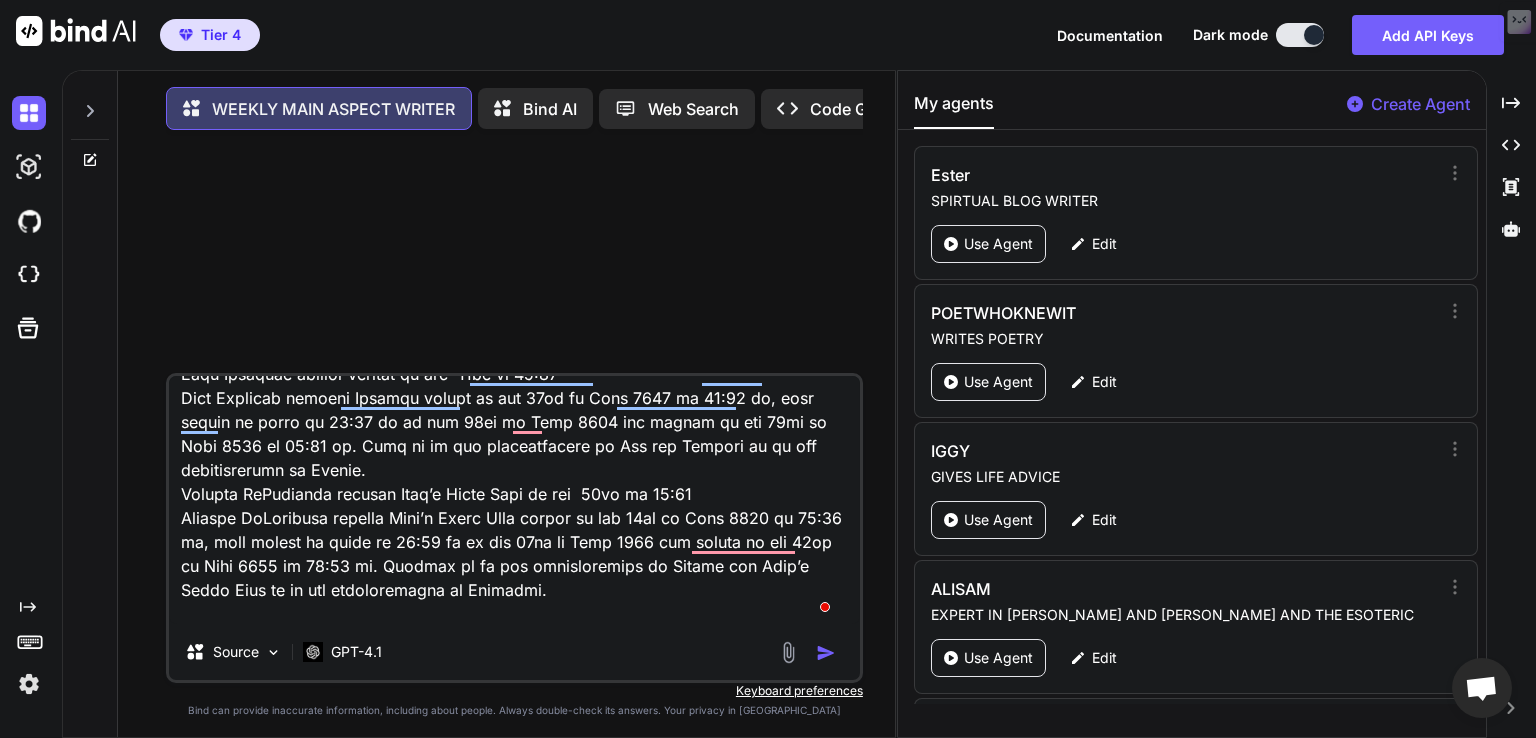 type on "x" 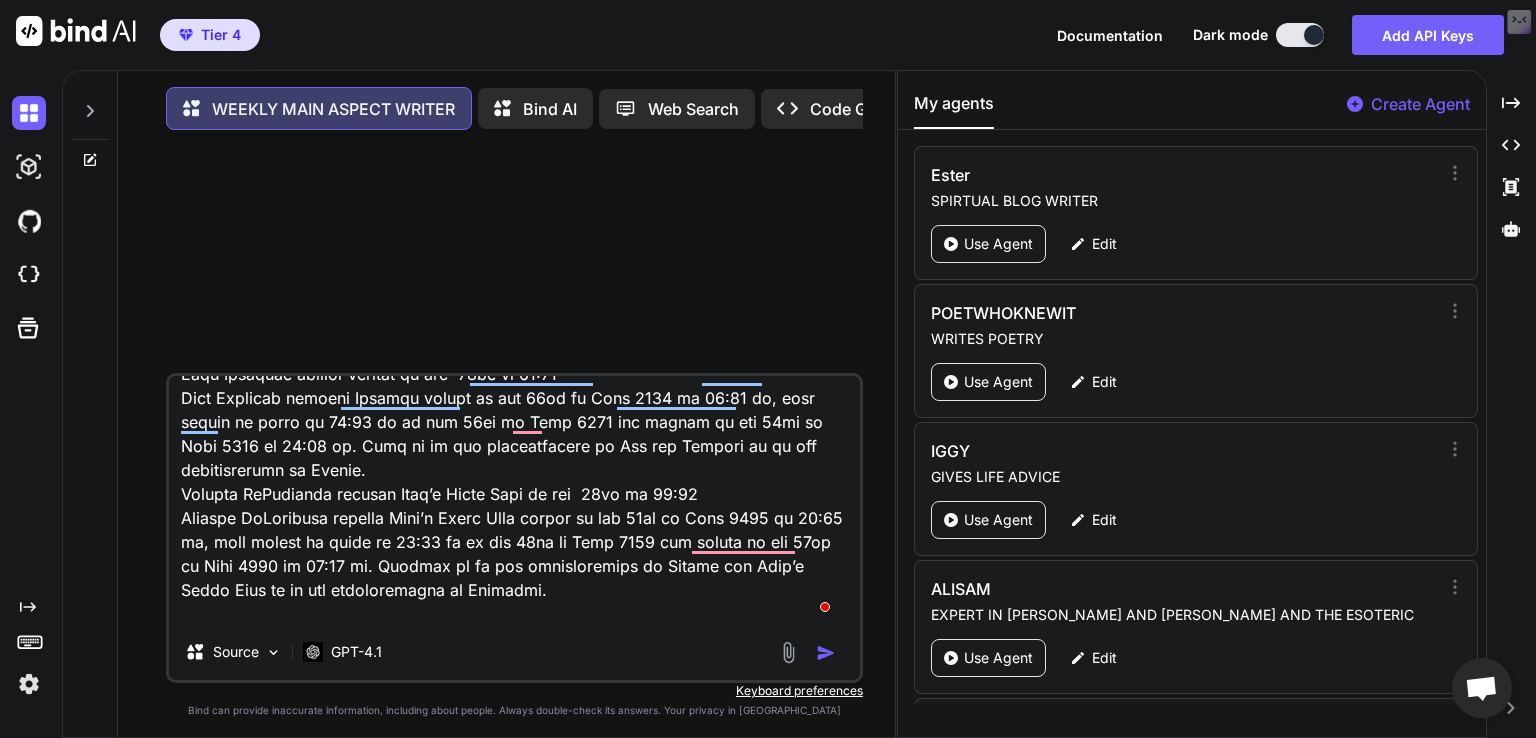 type on "Jupiter Quintile transit Chiron on the  20th at 02:54
Jupiter Quintile transit Chiron enters on the 15th of July 2025 at 09:18 am, this aspect is exact at 02:53 am on the 20th of July 2025 and leaves on the 24th of July 2025 at 07:32 pm. Jupiter is in the constellation of Gemini and Chiron is in the constellation of Aries.
Sun Parallel transit Uranus on the  22nd at 23:04
Sun Parallel transit Uranus enters on the 11th of July 2025 at 08:22 pm, this aspect is exact at 11:03 pm on the 22nd of July 2025 and leaves on the 31st of July 2025 at 12:08 pm. Sun is in the constellation of Cancer and Uranus is in the constellation of Taurus.
Mars Contra-Parallel transit Moon’s North Node on the  23rd at 10:57
Mars Contra-Parallel transit Moon’s North Node enters on the 16th of July 2025 at 12:00 am, this aspect is exact at 10:56 am on the 23rd of July 2025 and leaves on the 30th of July 2025 at 09:02 pm. Mars is in the constellation of Leo and Moon’s North Node is in the constellation of Aquarius.
Mars BiQuintile tr..." 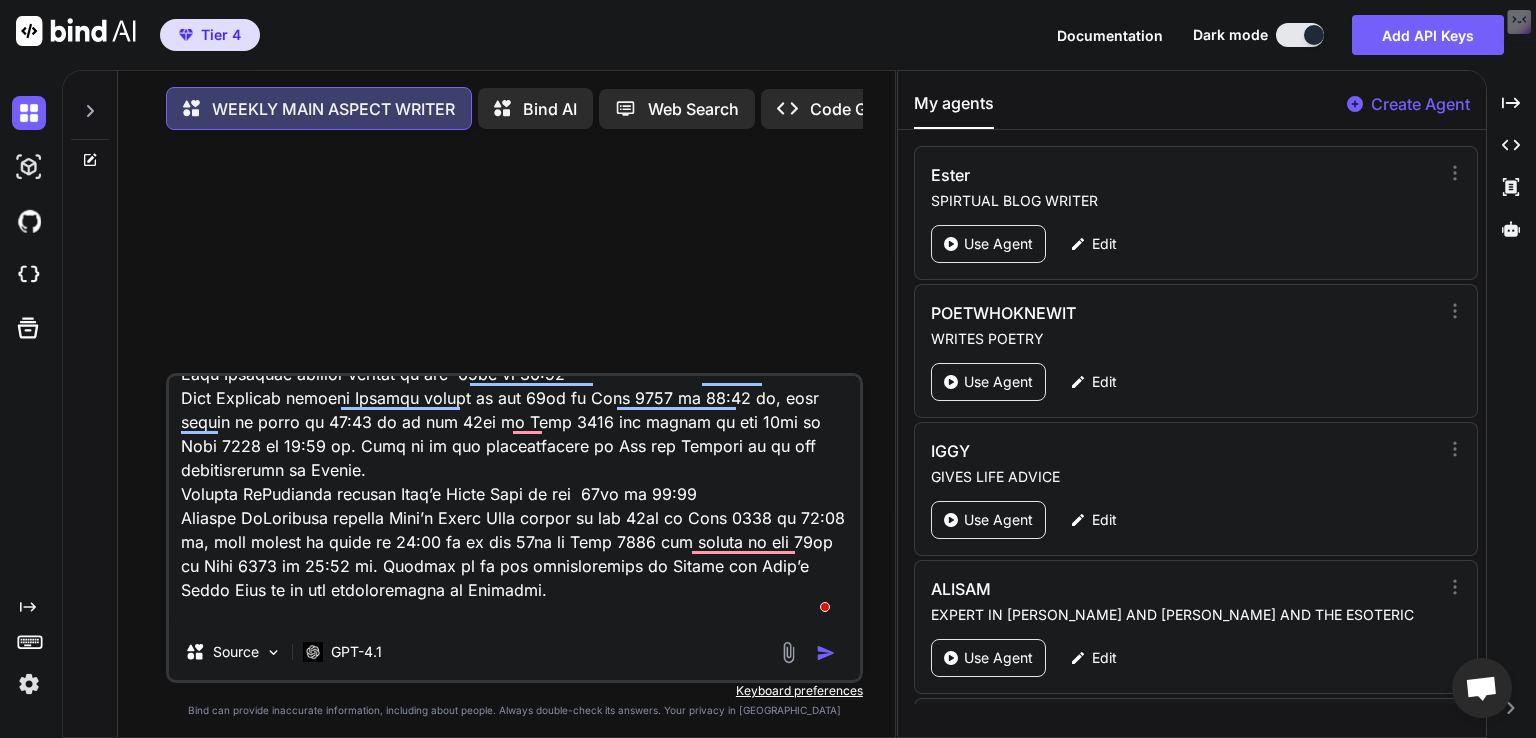 type on "x" 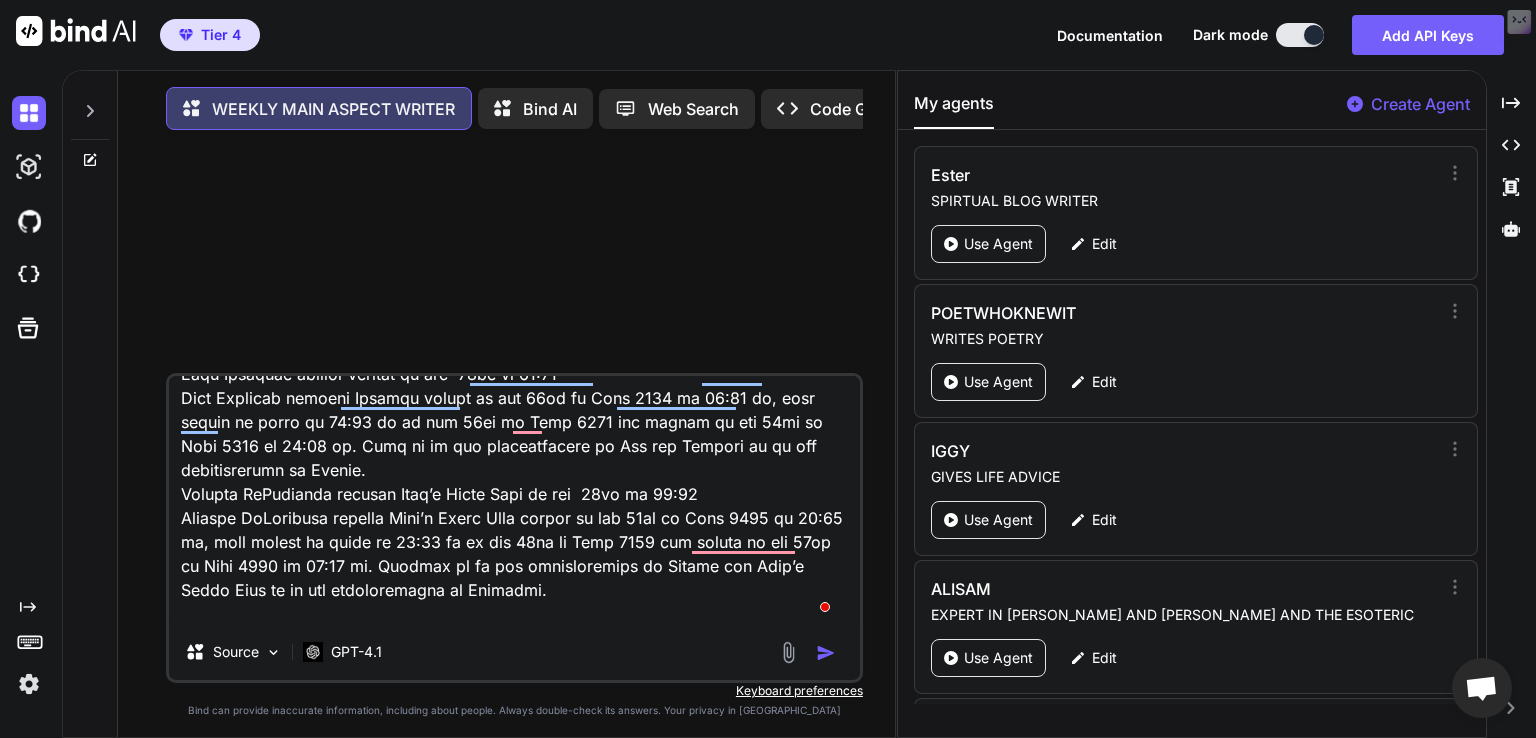 type on "x" 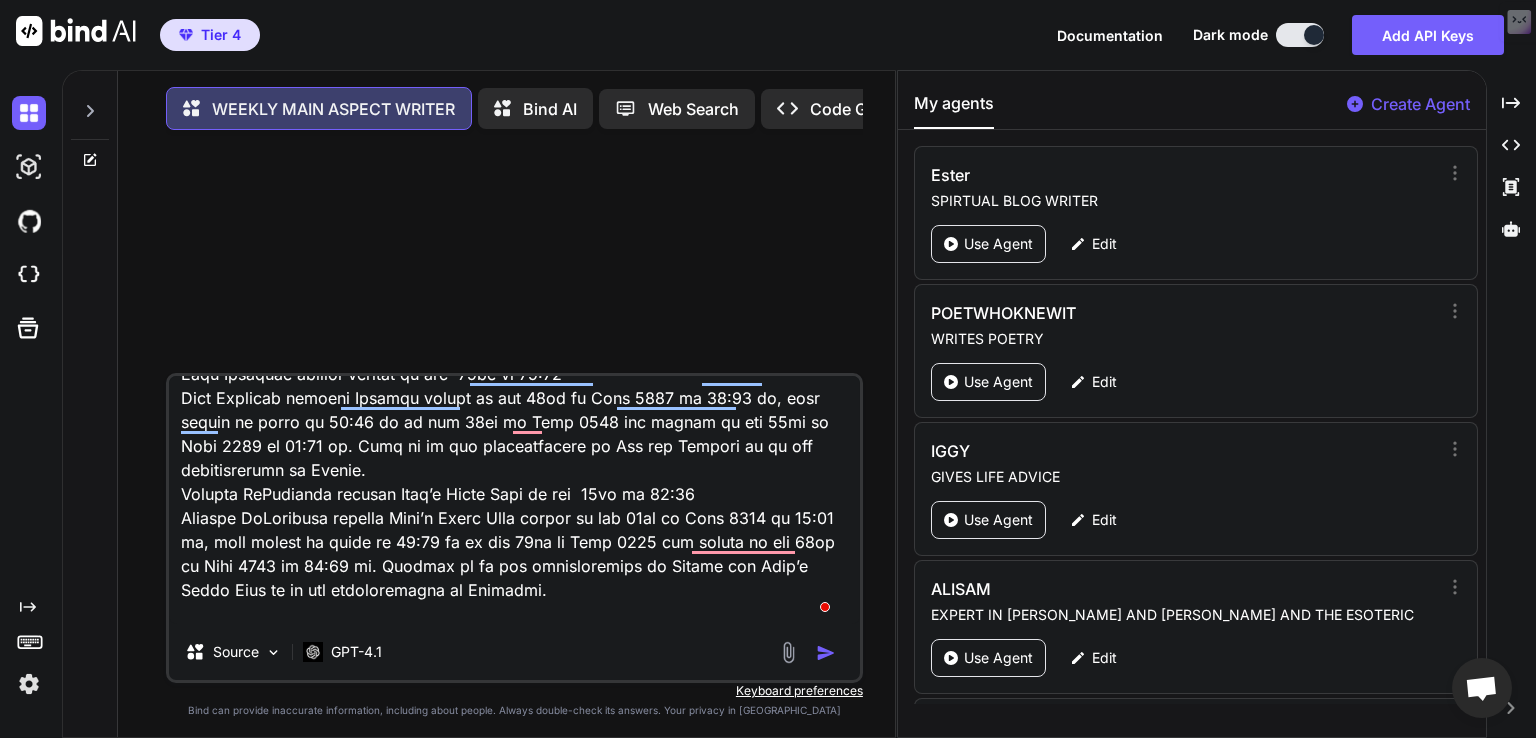 type on "x" 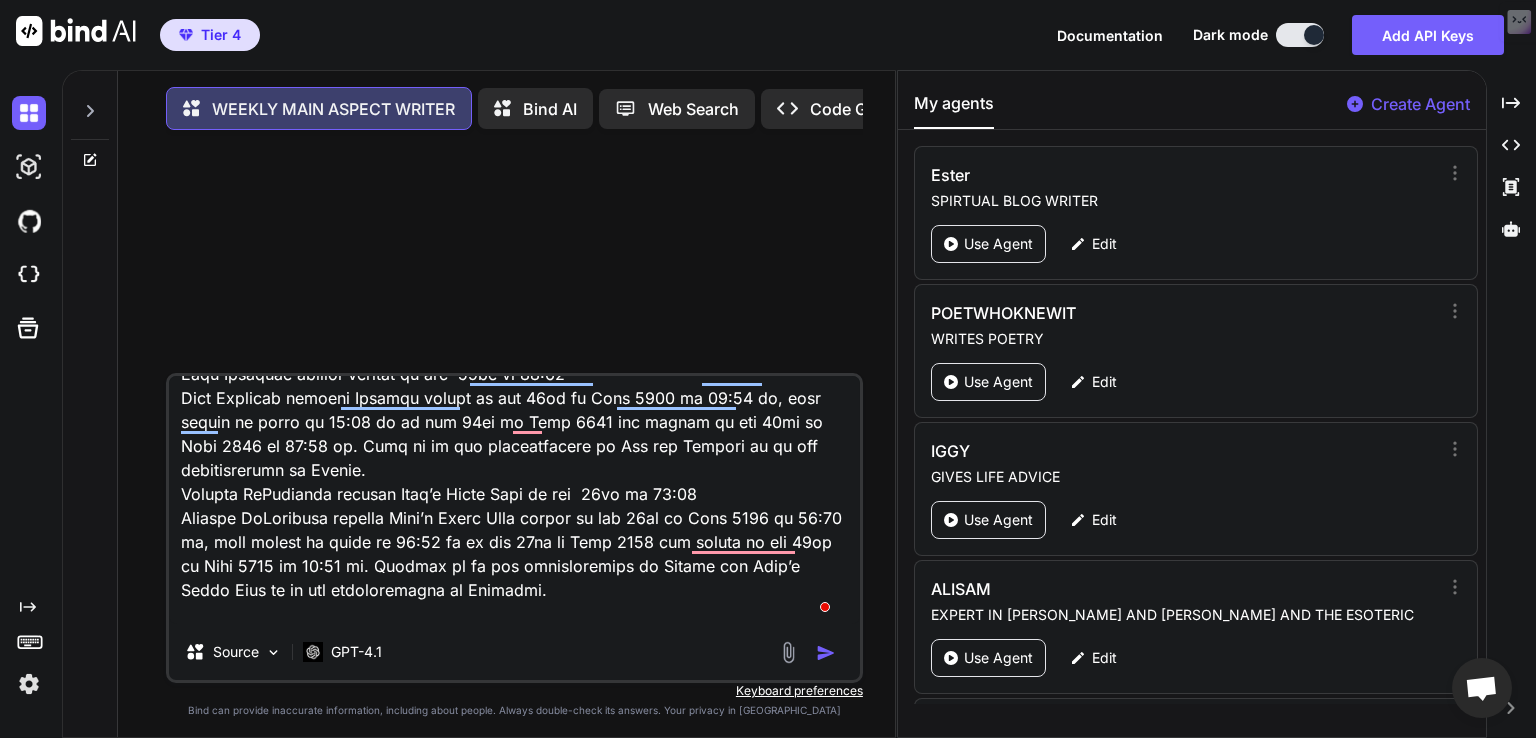 type on "x" 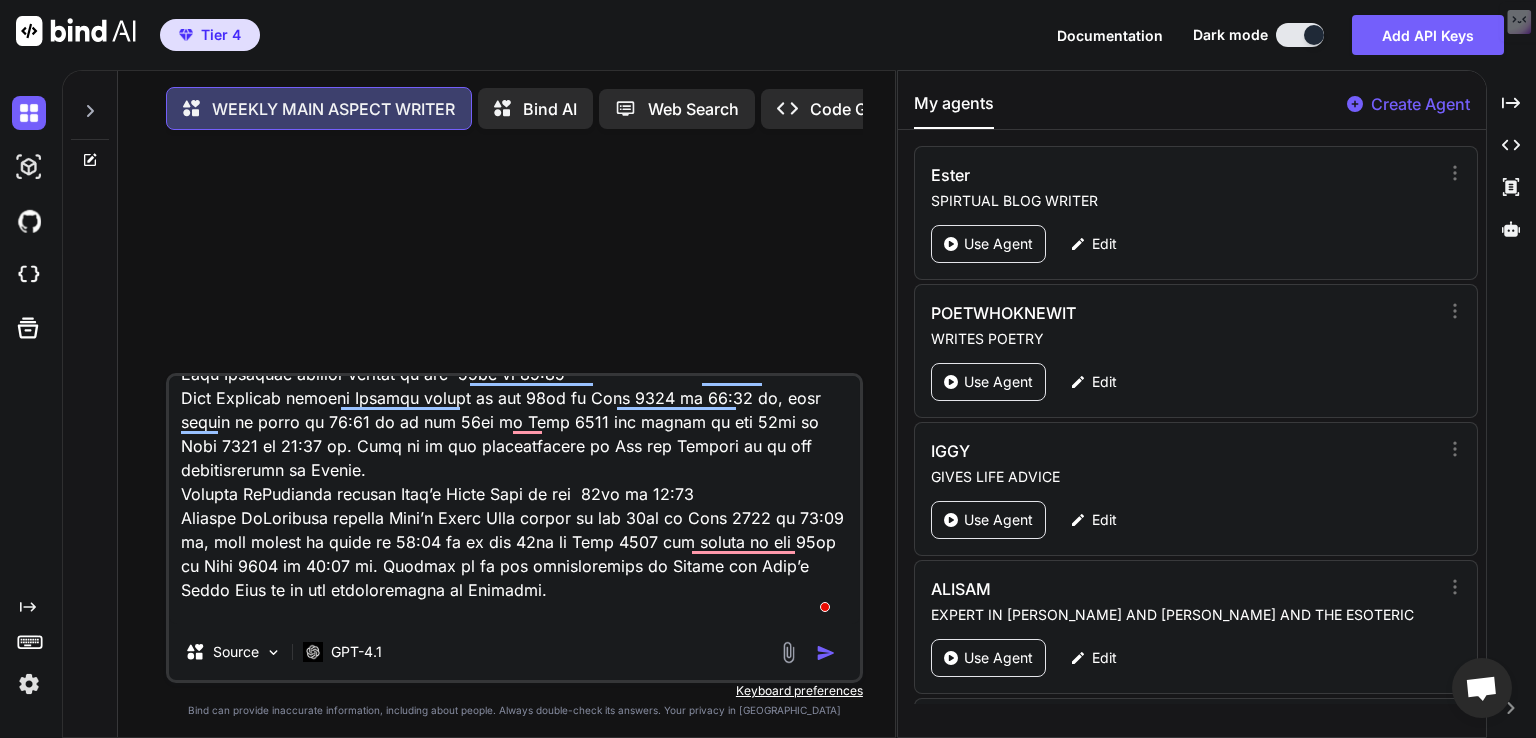 type on "x" 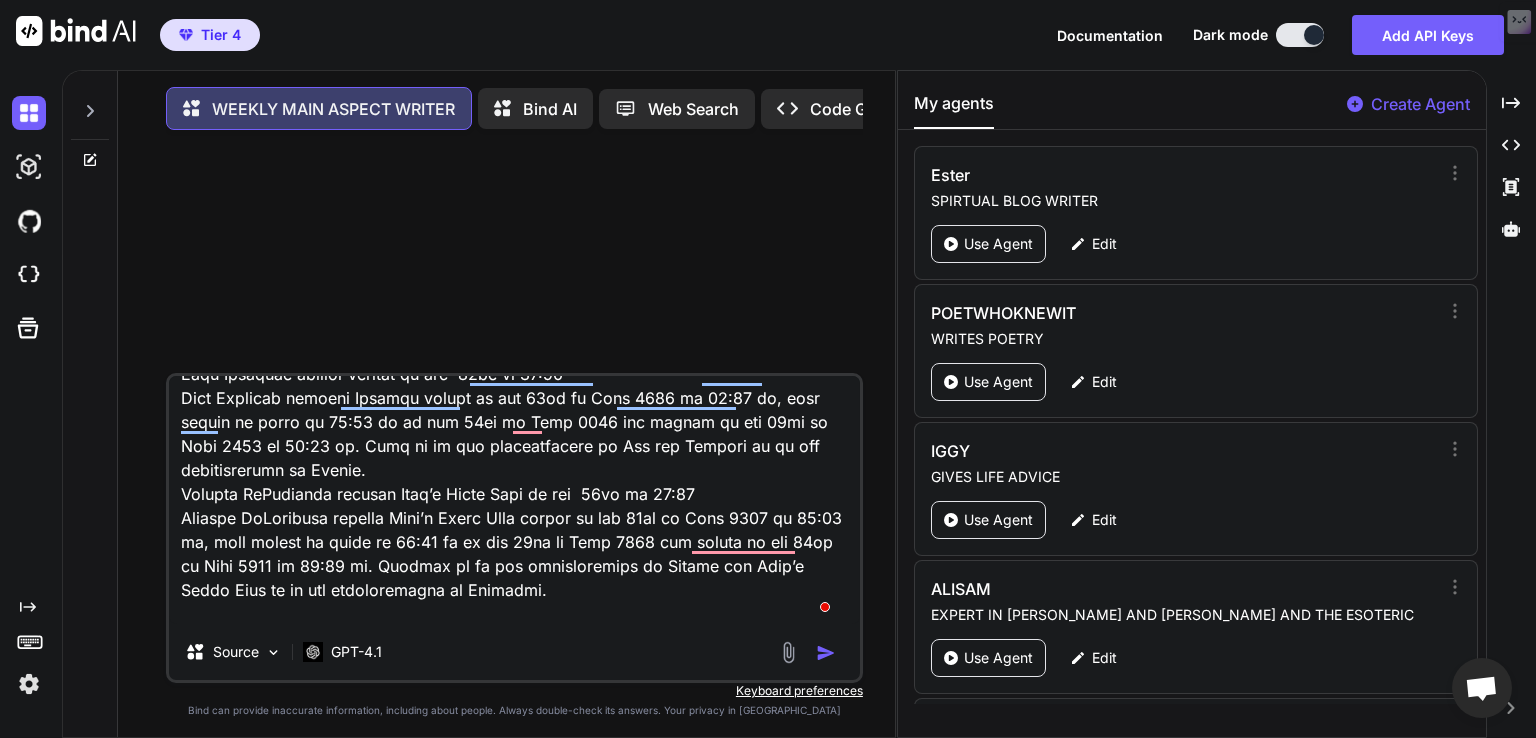type on "x" 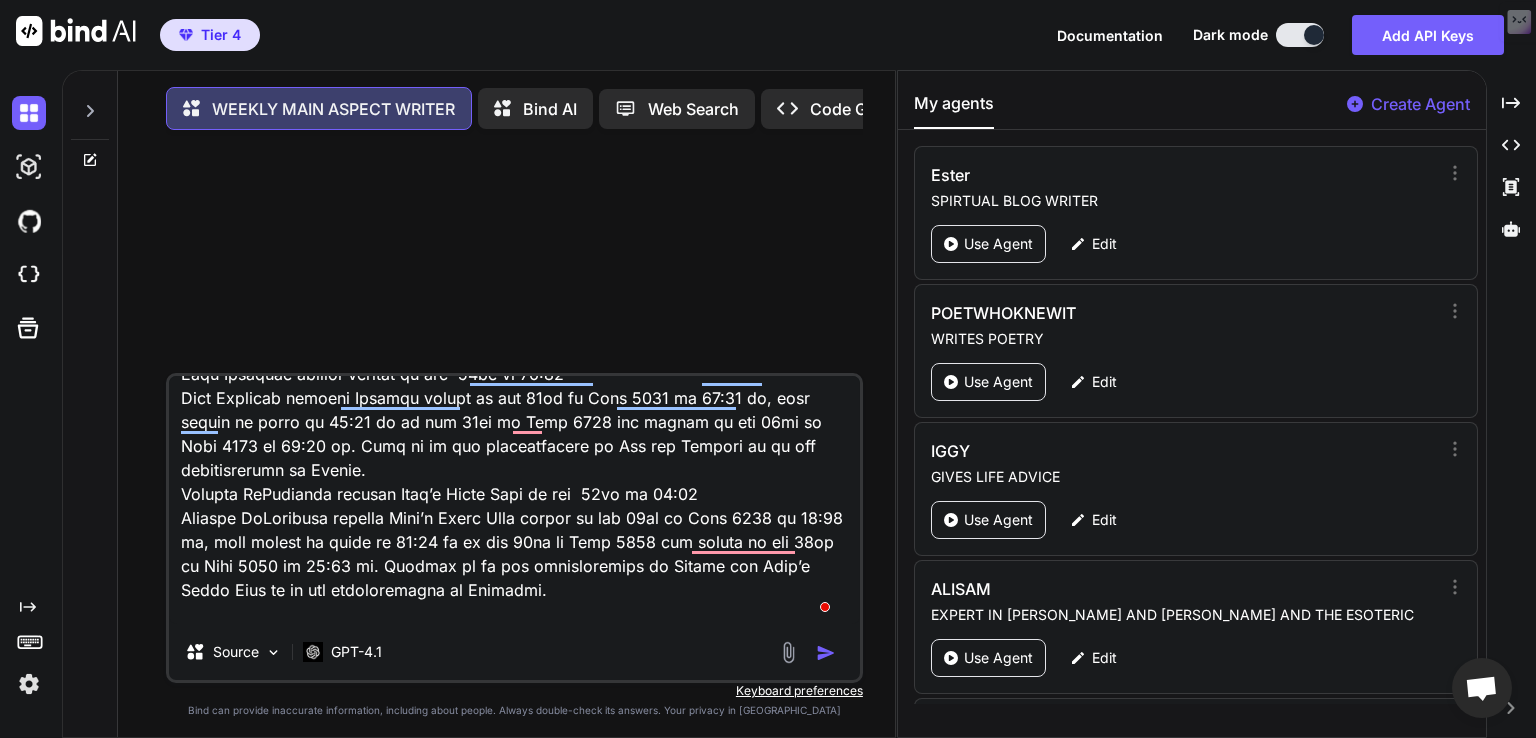 type on "x" 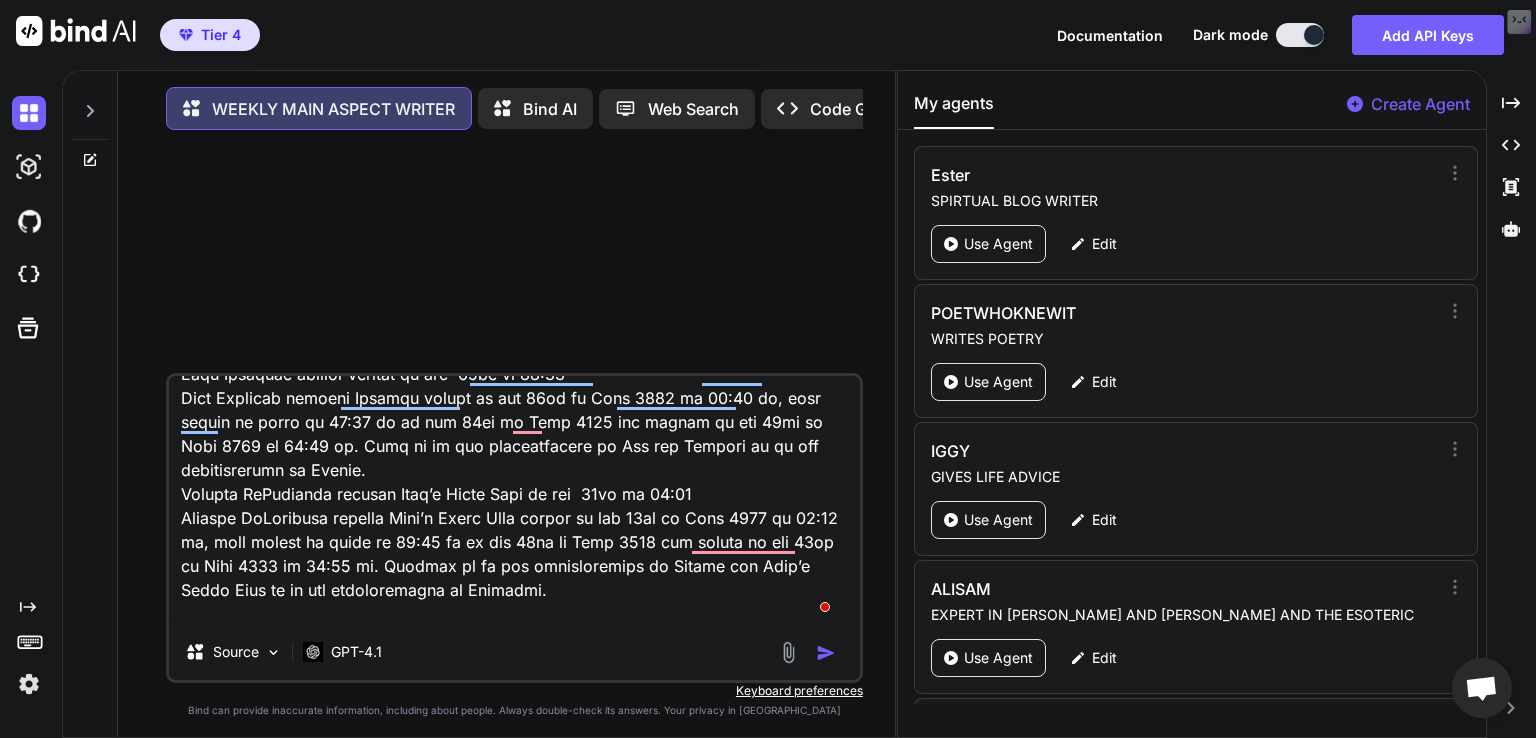type on "x" 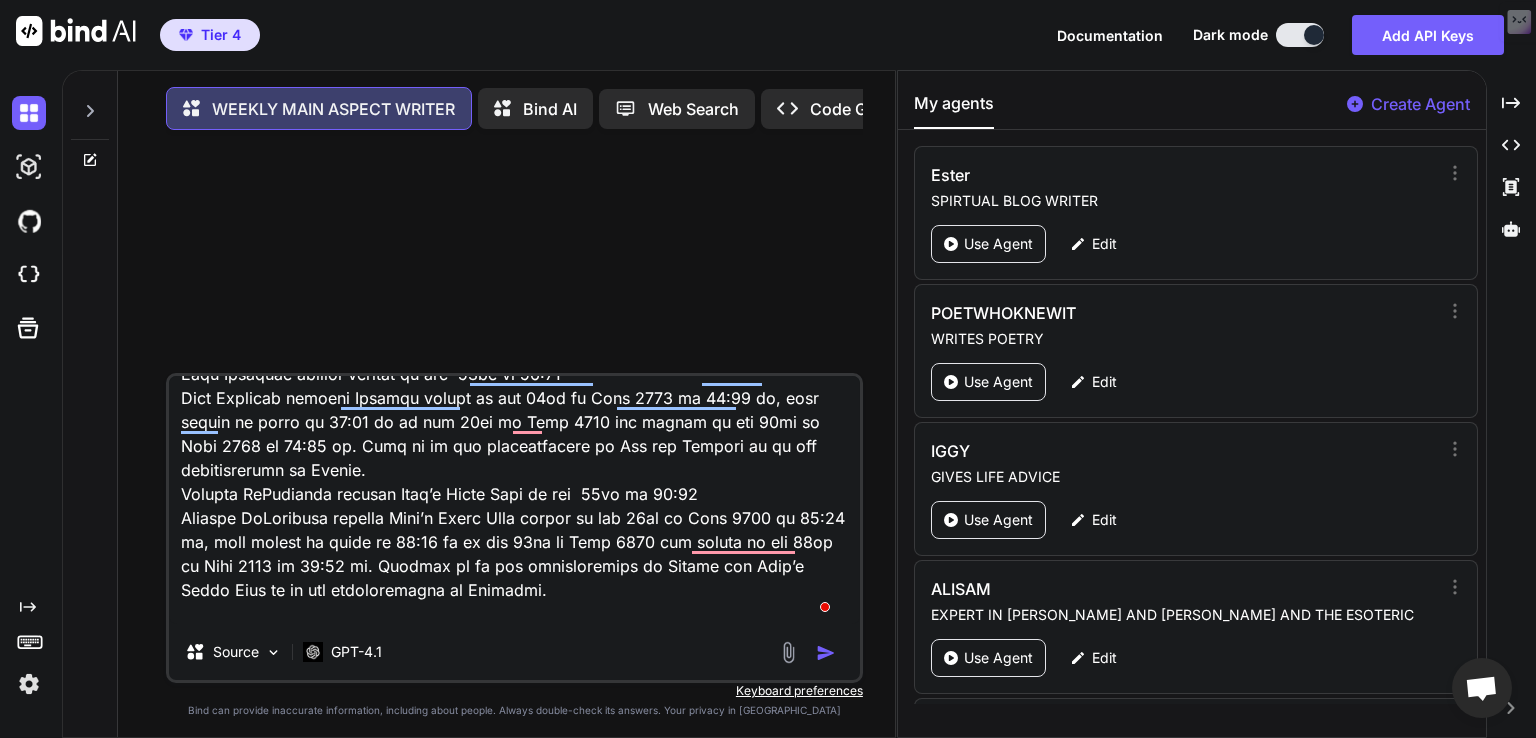 type on "x" 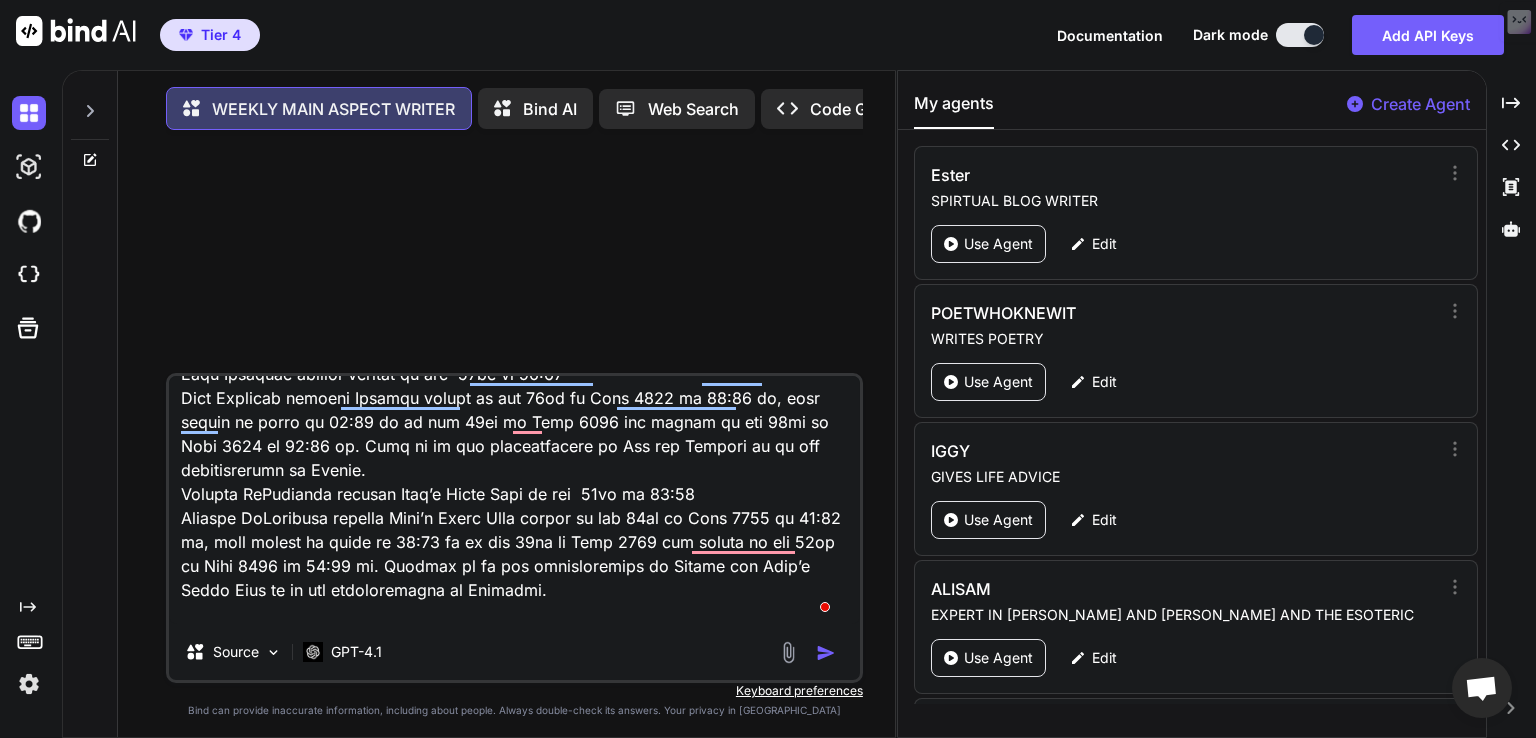 type on "Jupiter Quintile transit Chiron on the  20th at 02:54
Jupiter Quintile transit Chiron enters on the 15th of July 2025 at 09:18 am, this aspect is exact at 02:53 am on the 20th of July 2025 and leaves on the 24th of July 2025 at 07:32 pm. Jupiter is in the constellation of Gemini and Chiron is in the constellation of Aries.
Sun Parallel transit Uranus on the  22nd at 23:04
Sun Parallel transit Uranus enters on the 11th of July 2025 at 08:22 pm, this aspect is exact at 11:03 pm on the 22nd of July 2025 and leaves on the 31st of July 2025 at 12:08 pm. Sun is in the constellation of Cancer and Uranus is in the constellation of Taurus.
Mars Contra-Parallel transit Moon’s North Node on the  23rd at 10:57
Mars Contra-Parallel transit Moon’s North Node enters on the 16th of July 2025 at 12:00 am, this aspect is exact at 10:56 am on the 23rd of July 2025 and leaves on the 30th of July 2025 at 09:02 pm. Mars is in the constellation of Leo and Moon’s North Node is in the constellation of Aquarius.
Mars BiQuintile tr..." 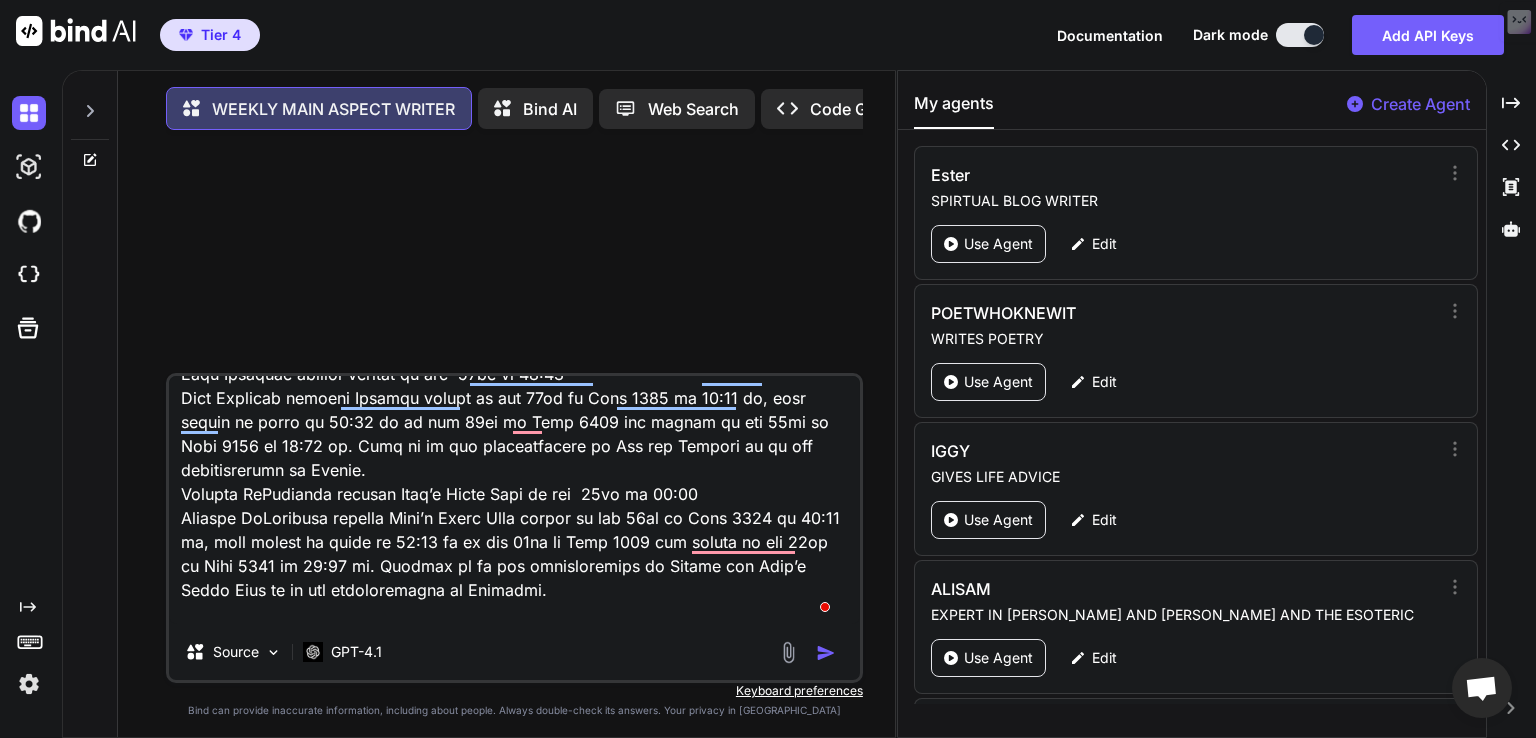 type on "Jupiter Quintile transit Chiron on the  20th at 02:54
Jupiter Quintile transit Chiron enters on the 15th of July 2025 at 09:18 am, this aspect is exact at 02:53 am on the 20th of July 2025 and leaves on the 24th of July 2025 at 07:32 pm. Jupiter is in the constellation of Gemini and Chiron is in the constellation of Aries.
Sun Parallel transit Uranus on the  22nd at 23:04
Sun Parallel transit Uranus enters on the 11th of July 2025 at 08:22 pm, this aspect is exact at 11:03 pm on the 22nd of July 2025 and leaves on the 31st of July 2025 at 12:08 pm. Sun is in the constellation of Cancer and Uranus is in the constellation of Taurus.
Mars Contra-Parallel transit Moon’s North Node on the  23rd at 10:57
Mars Contra-Parallel transit Moon’s North Node enters on the 16th of July 2025 at 12:00 am, this aspect is exact at 10:56 am on the 23rd of July 2025 and leaves on the 30th of July 2025 at 09:02 pm. Mars is in the constellation of Leo and Moon’s North Node is in the constellation of Aquarius.
Mars BiQuintile tr..." 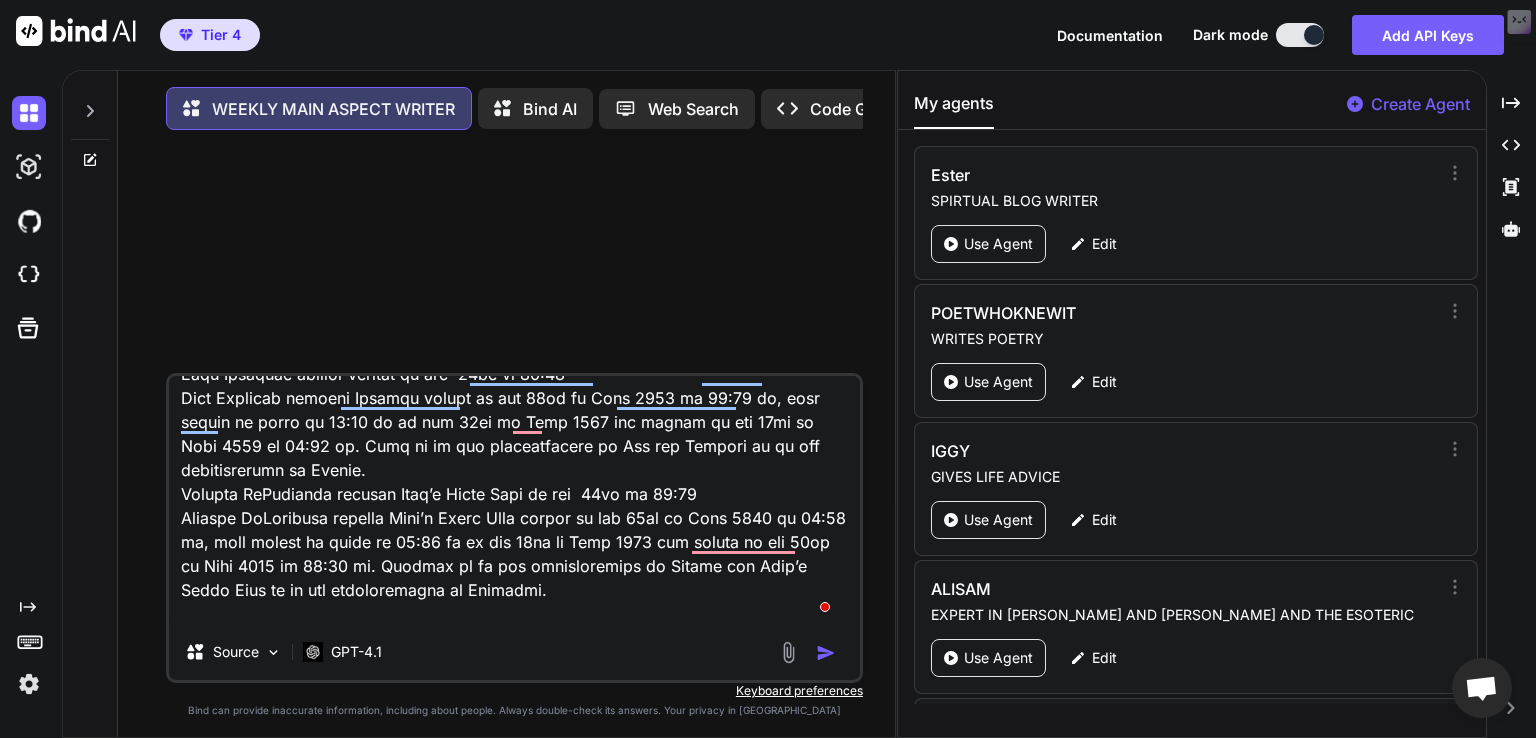 type on "x" 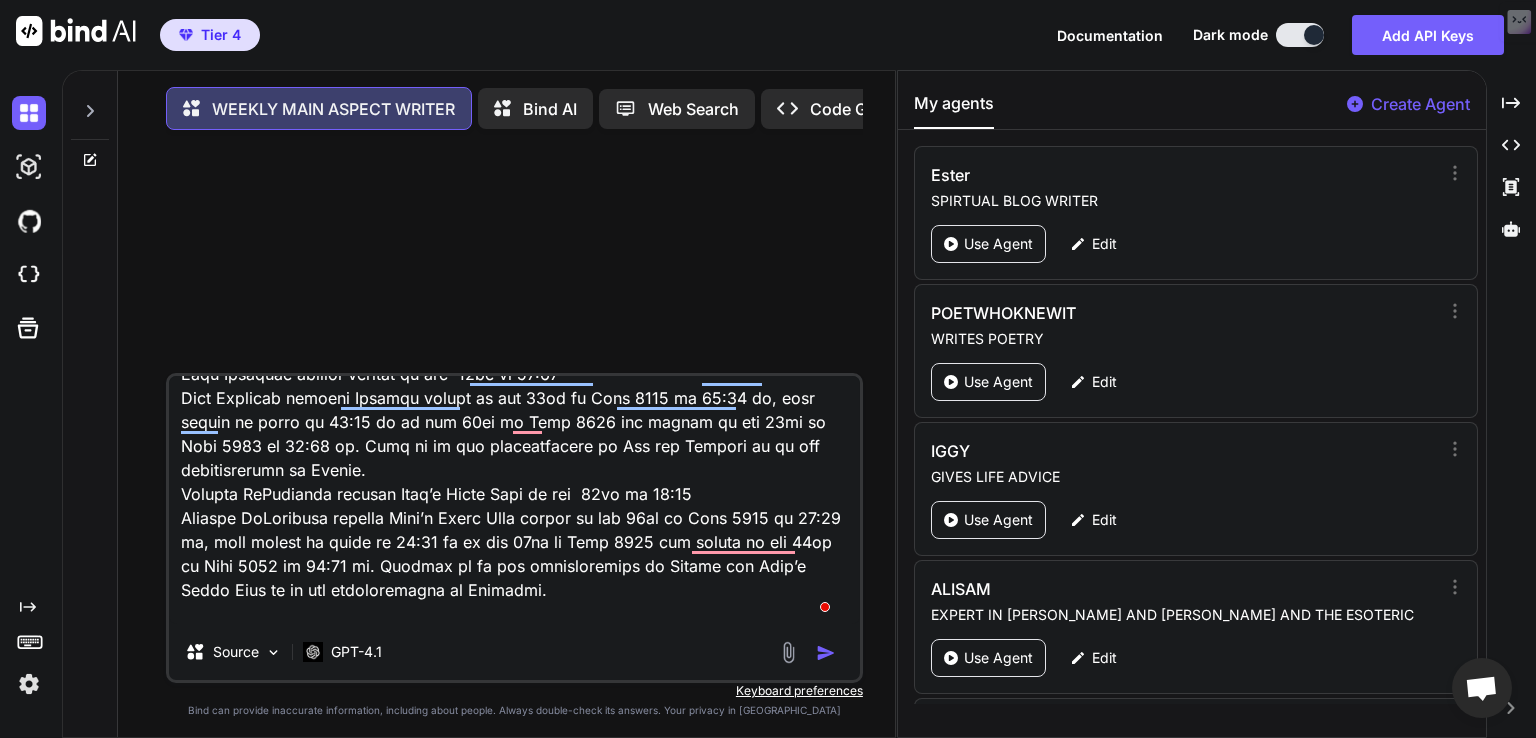 type on "x" 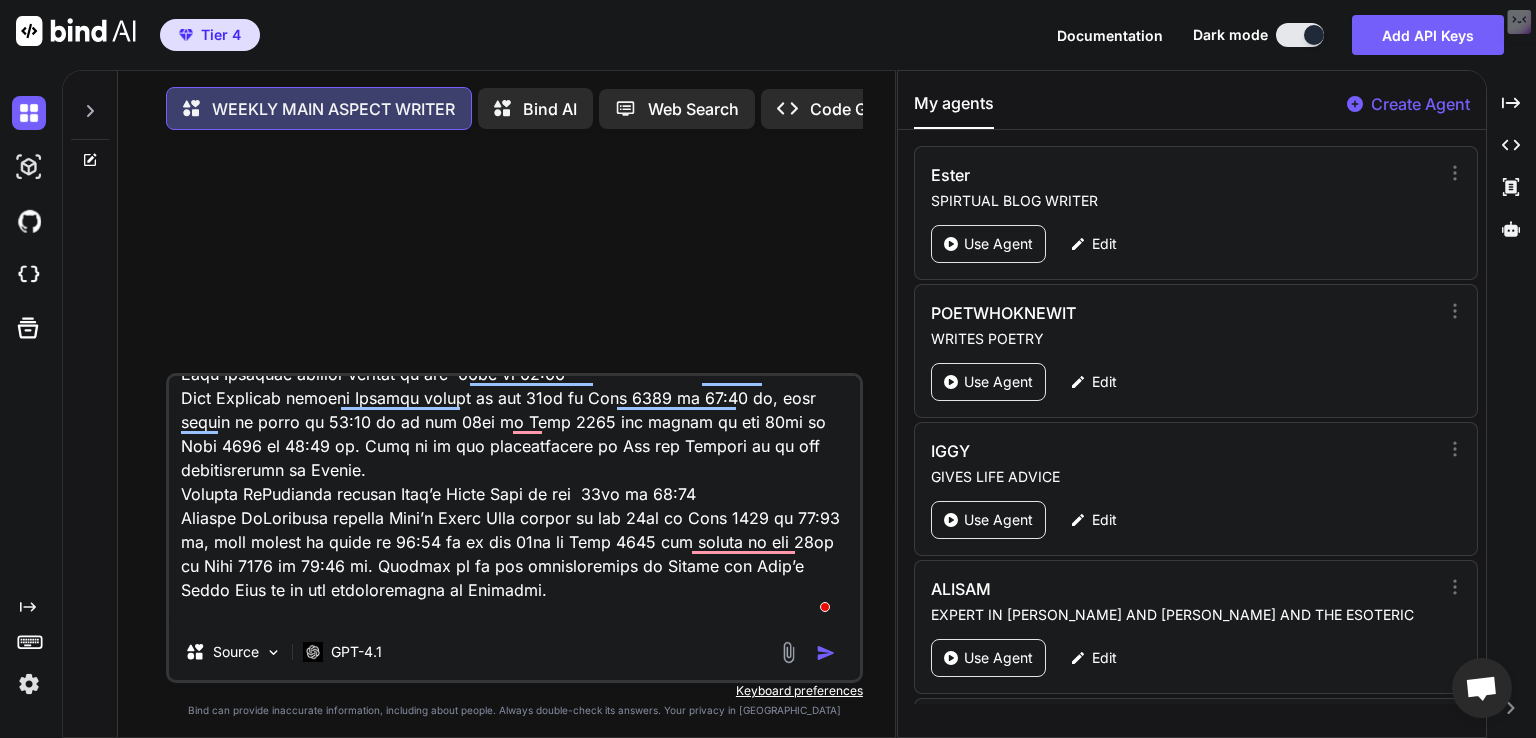 type on "x" 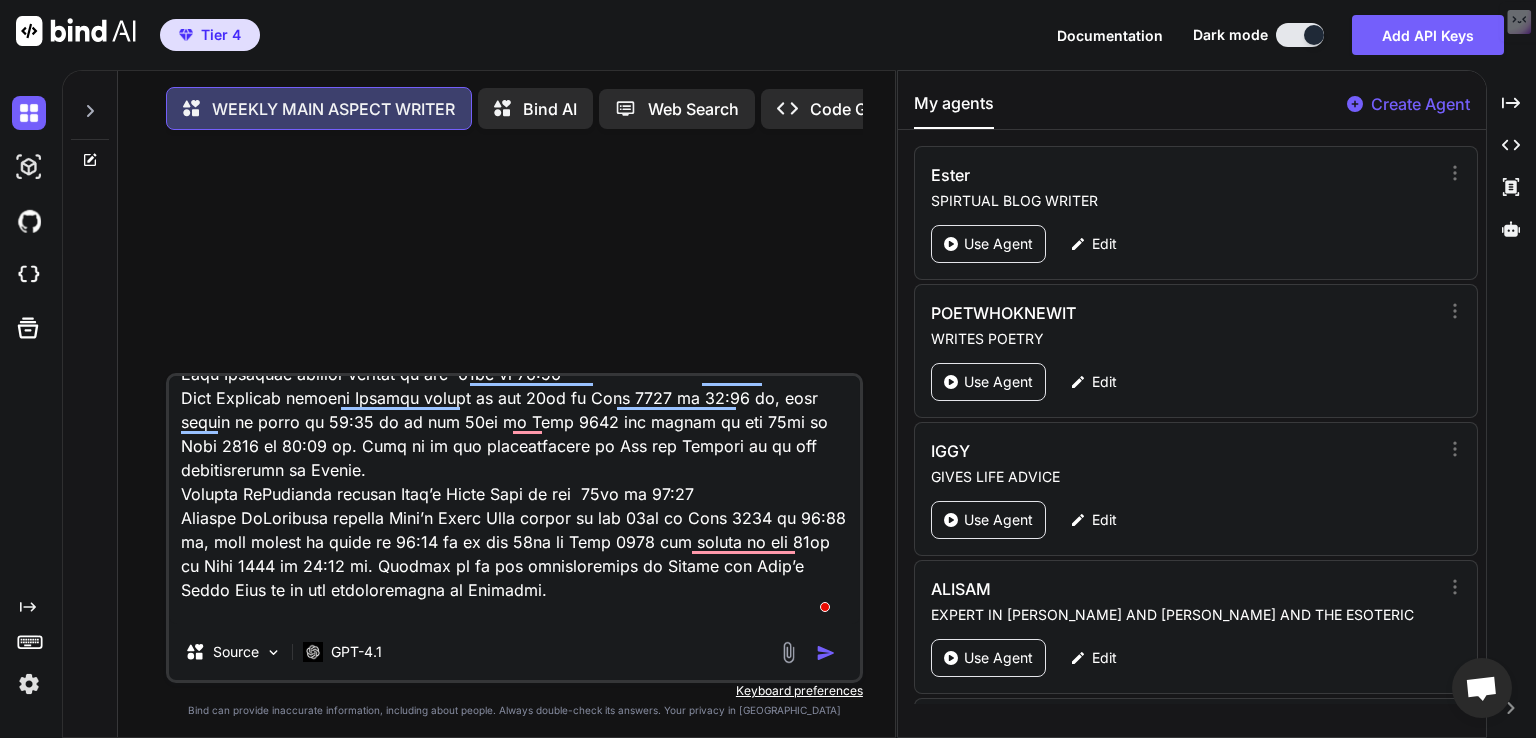 type on "x" 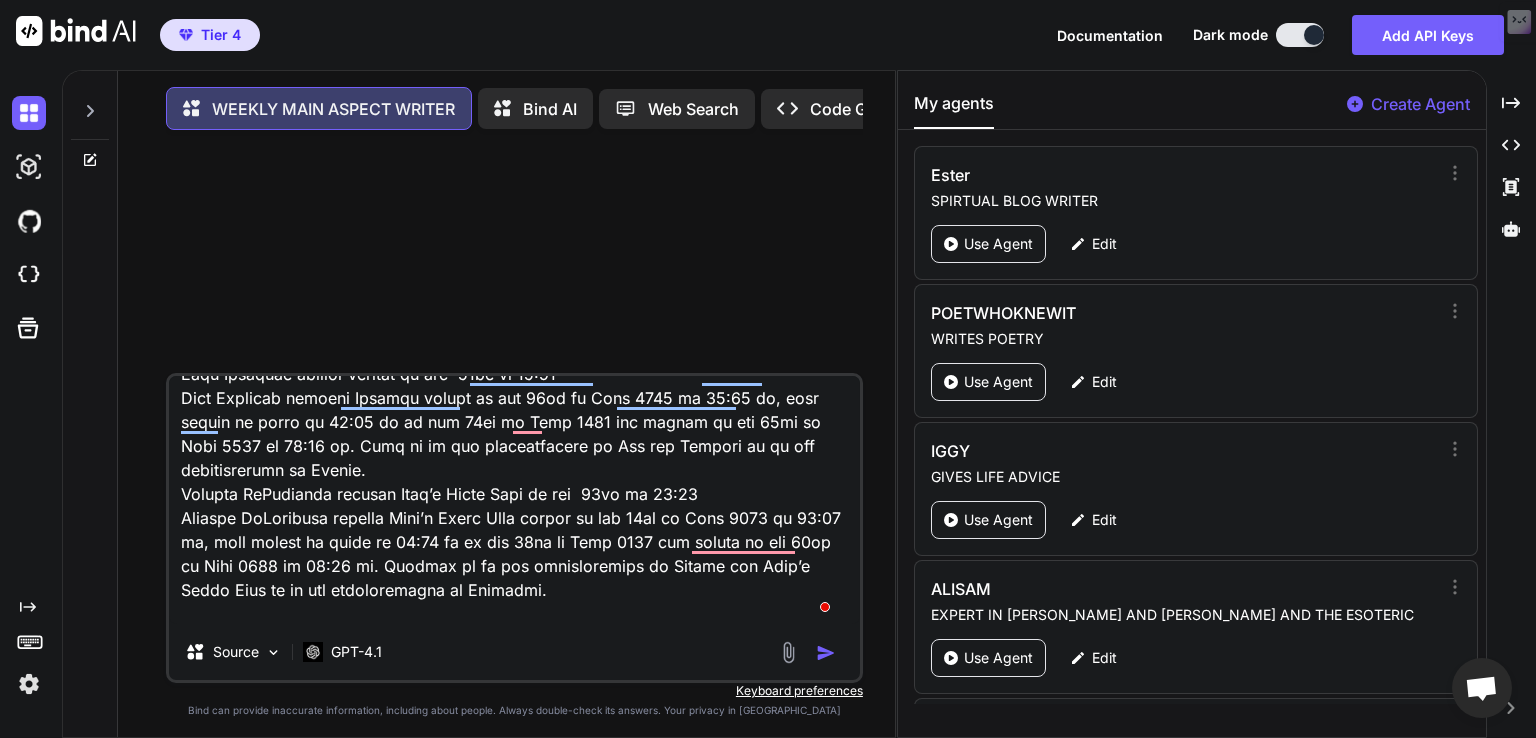 type on "x" 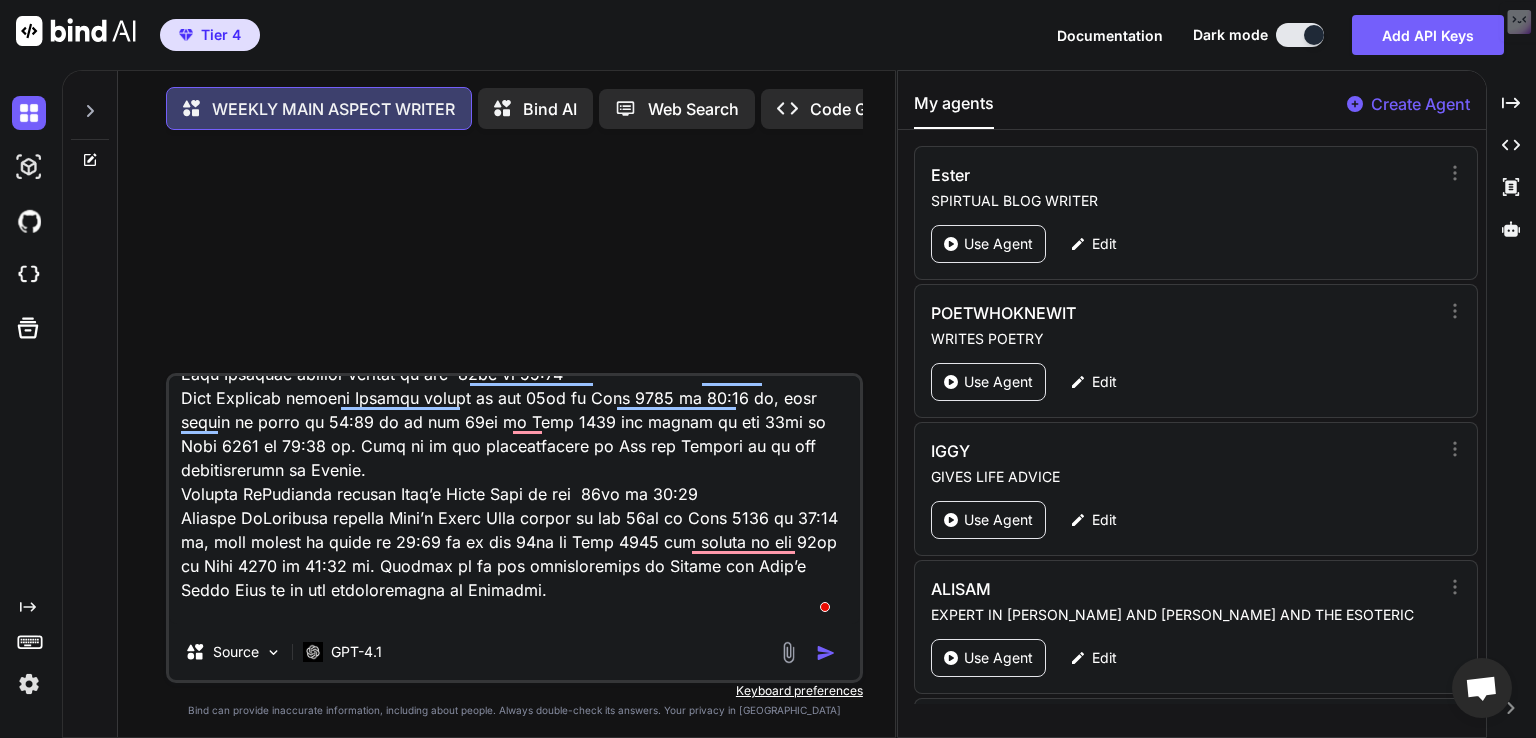 type on "x" 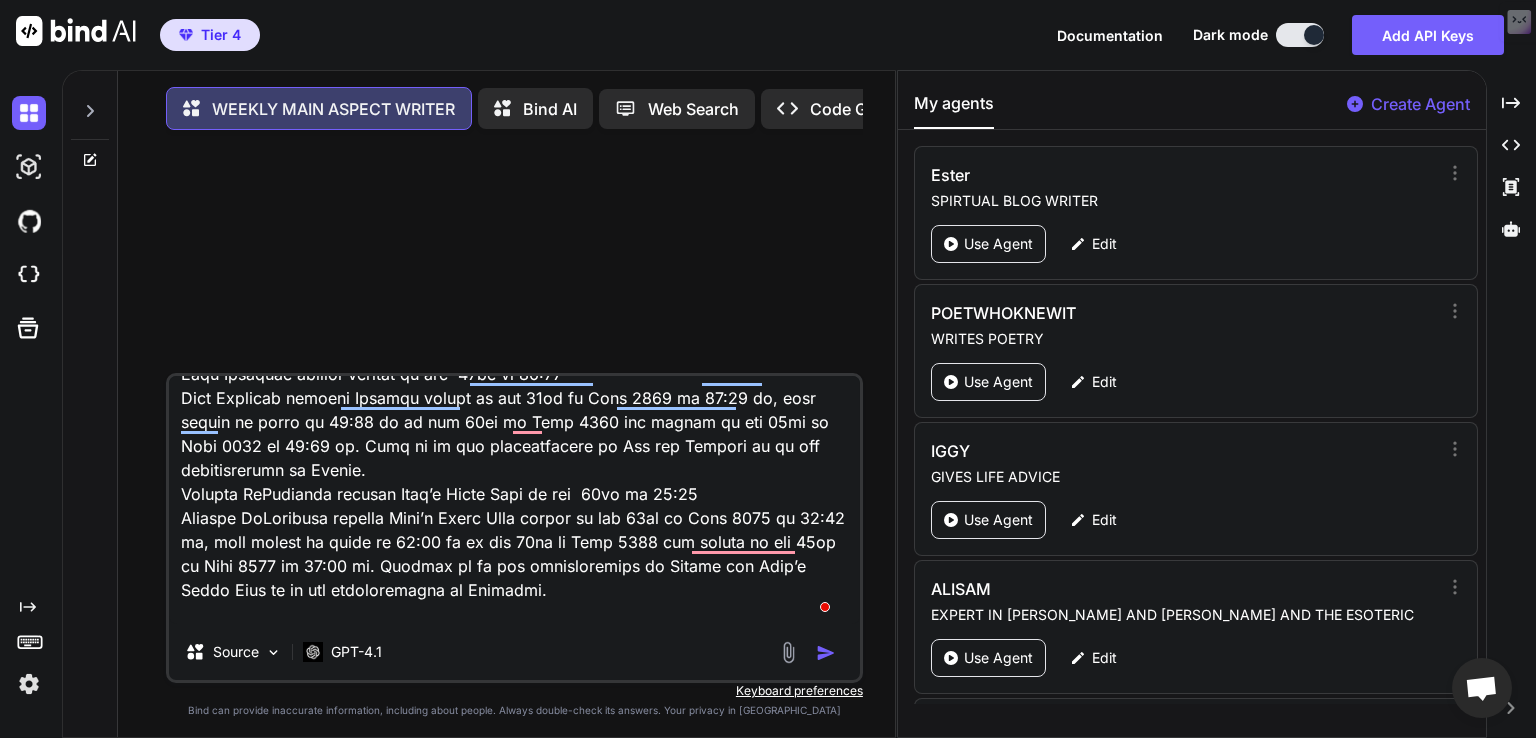 type on "x" 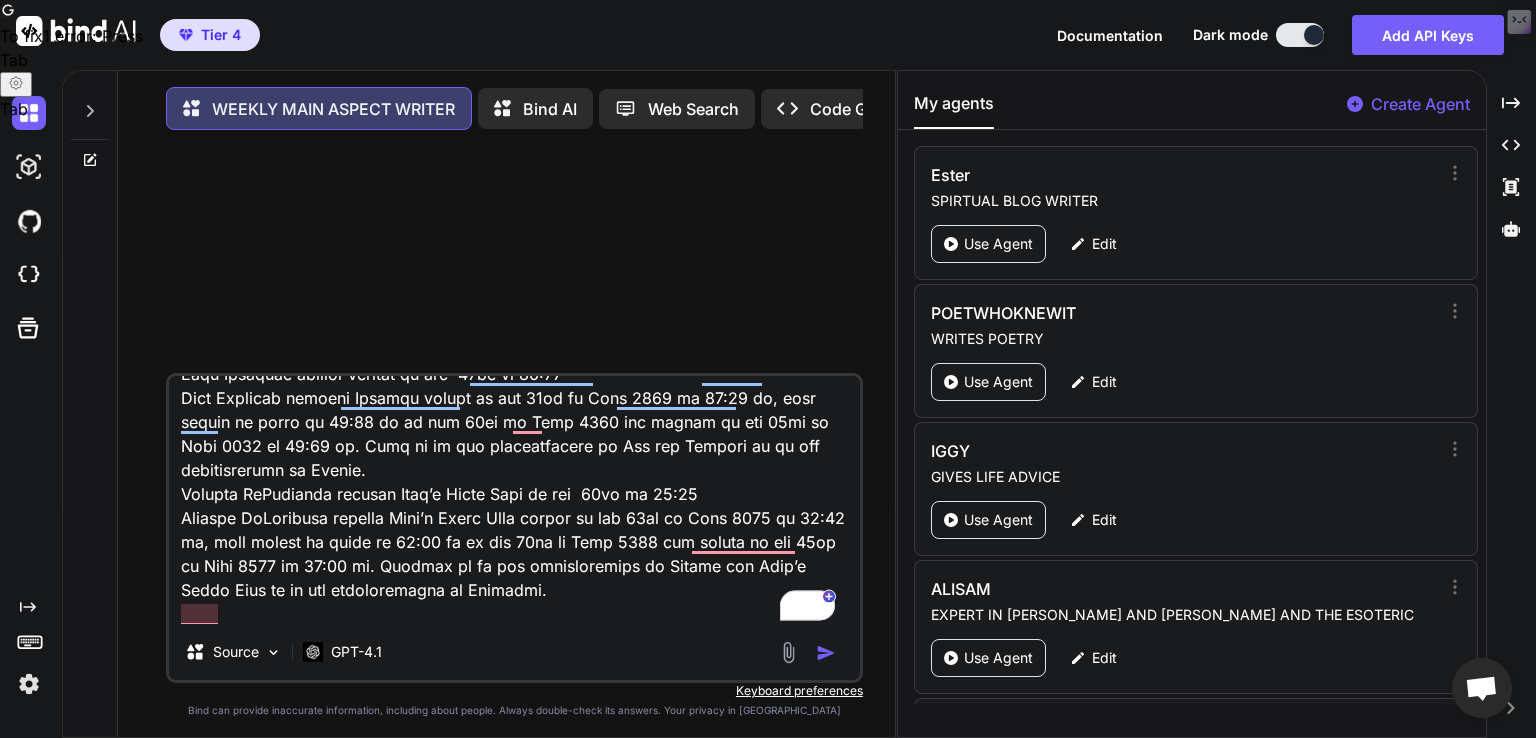 click at bounding box center [514, 500] 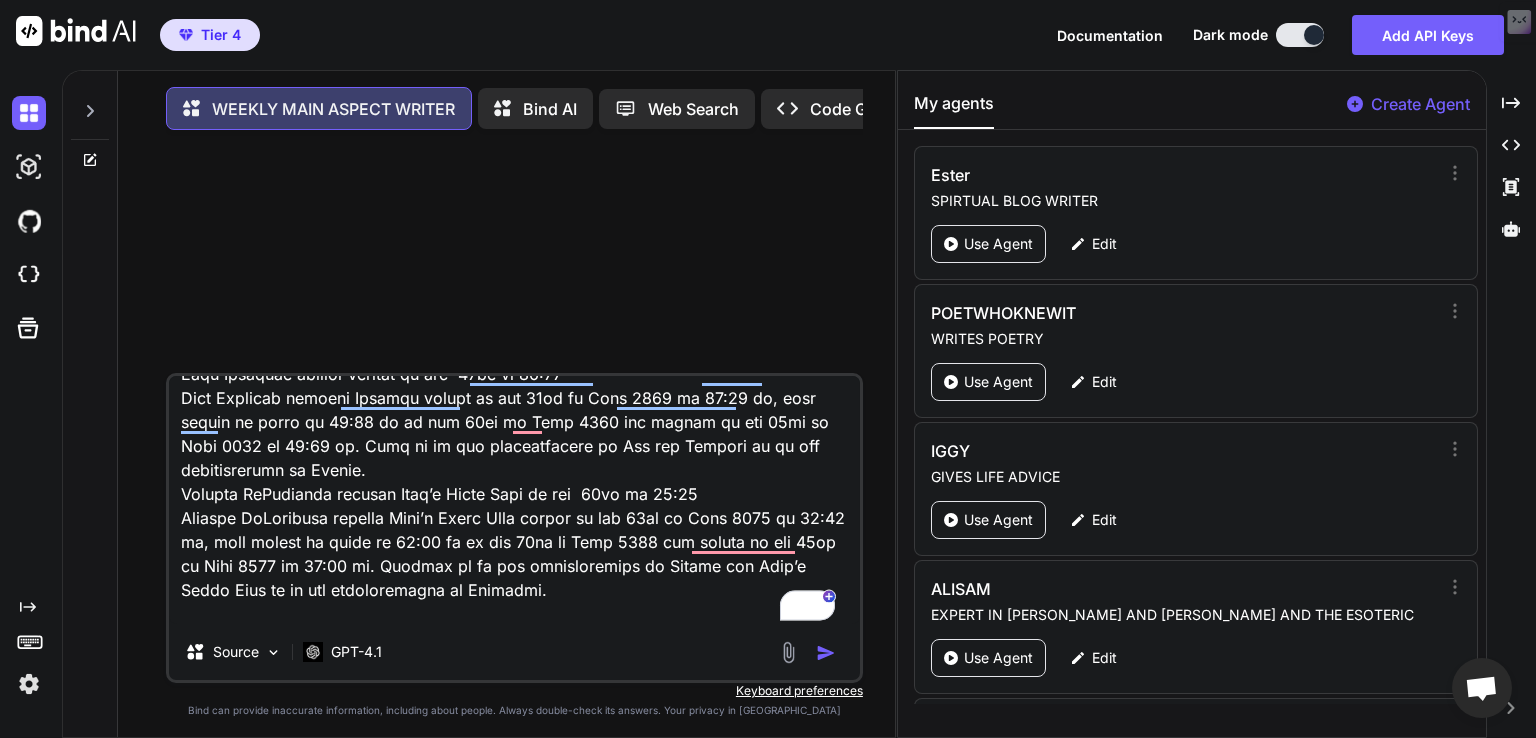 type on "x" 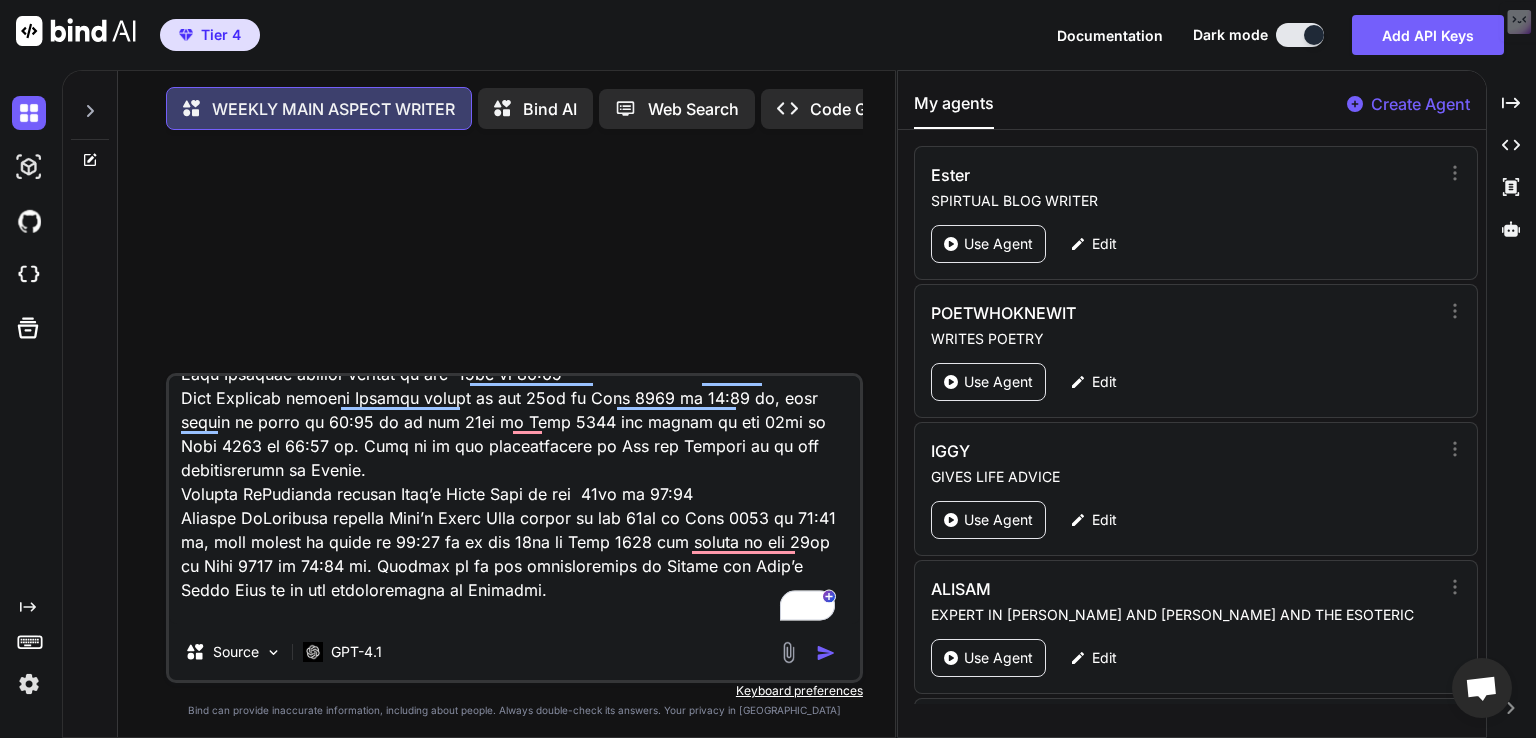 type on "x" 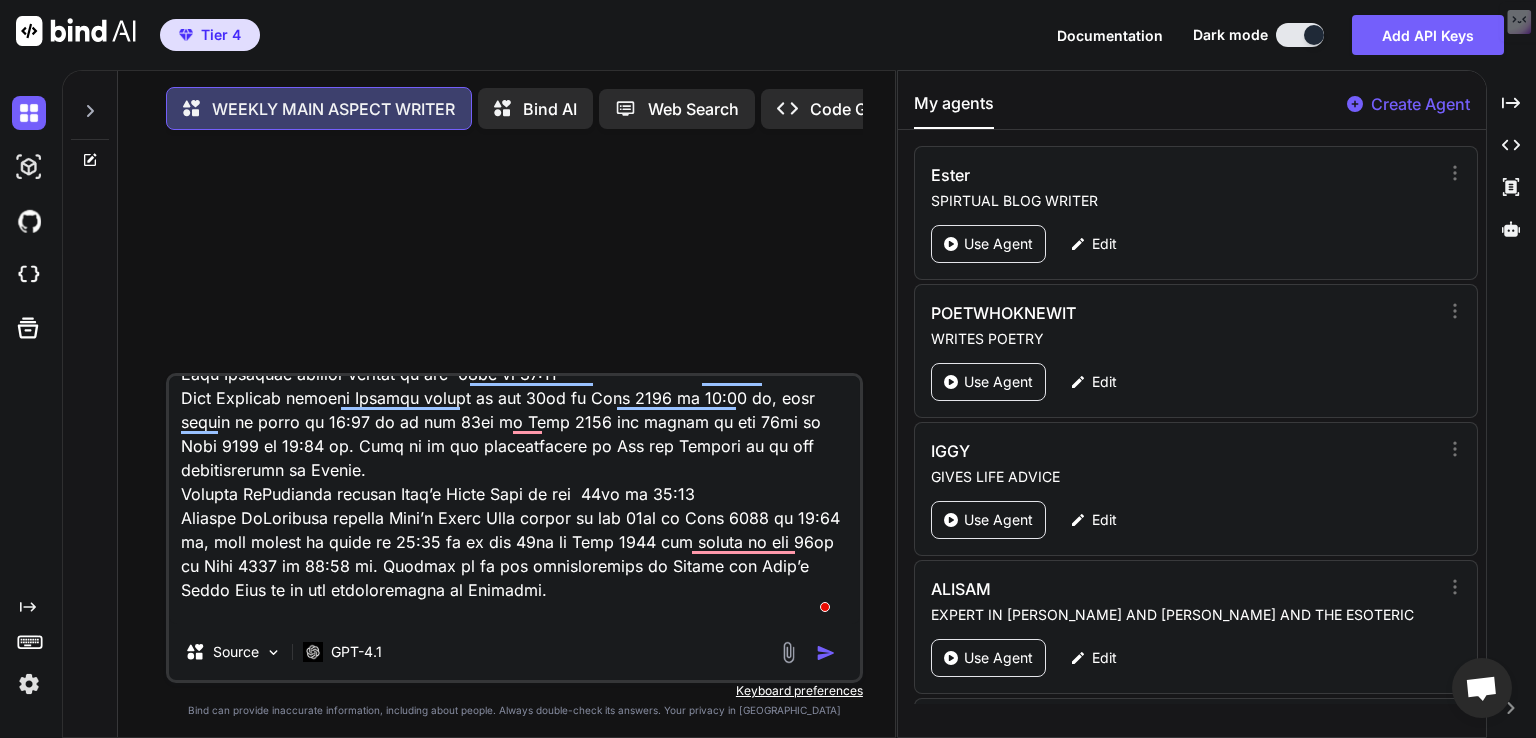 type on "x" 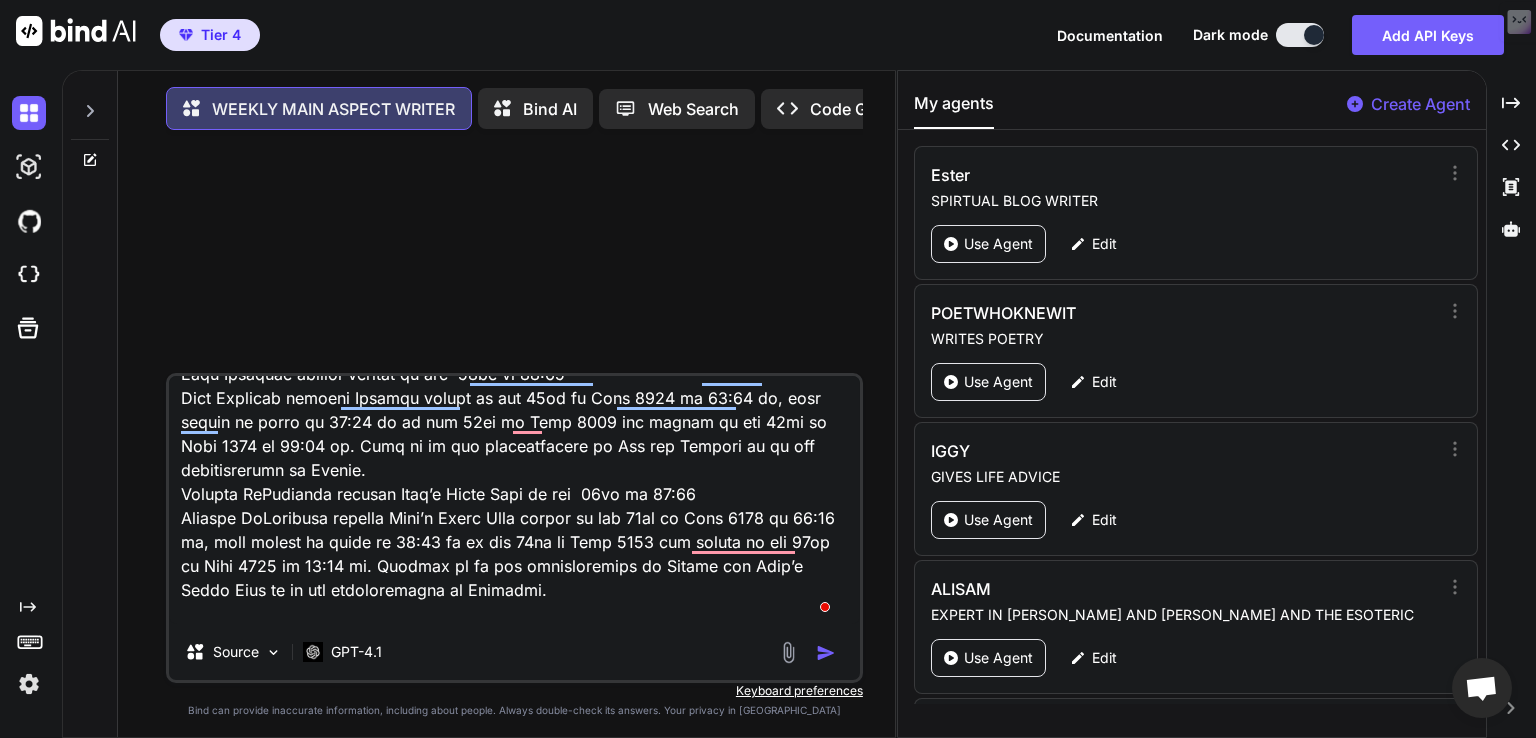 type on "x" 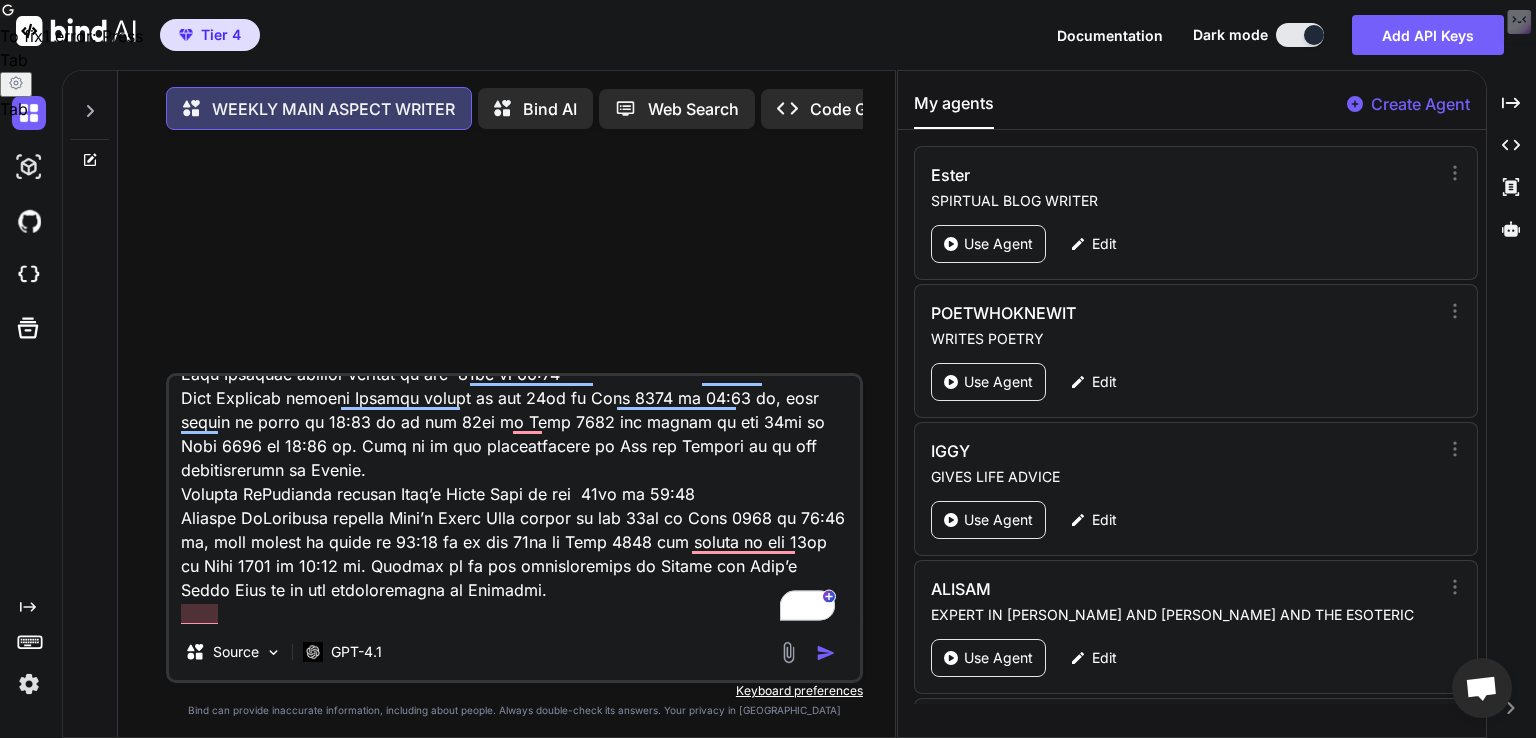 click at bounding box center [514, 500] 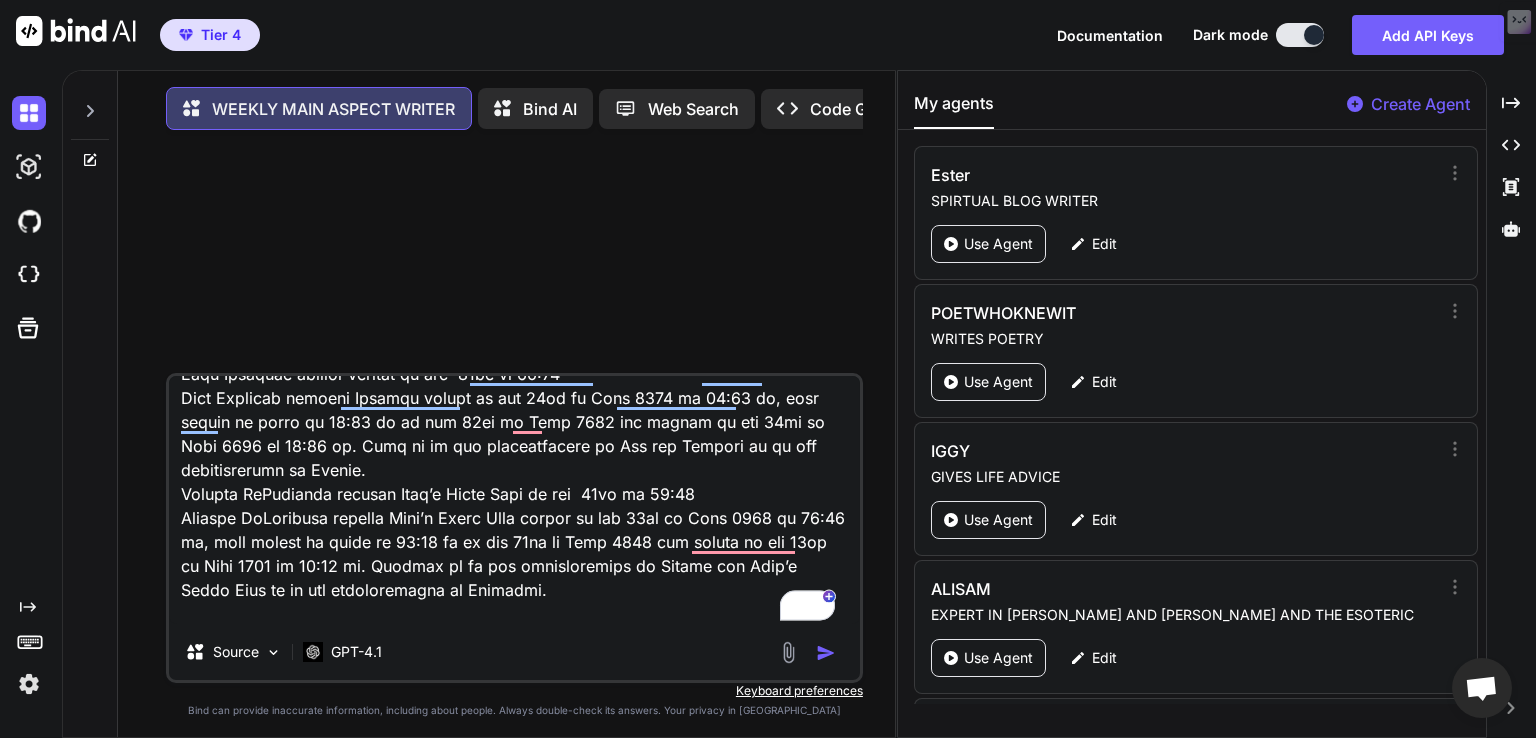 type on "x" 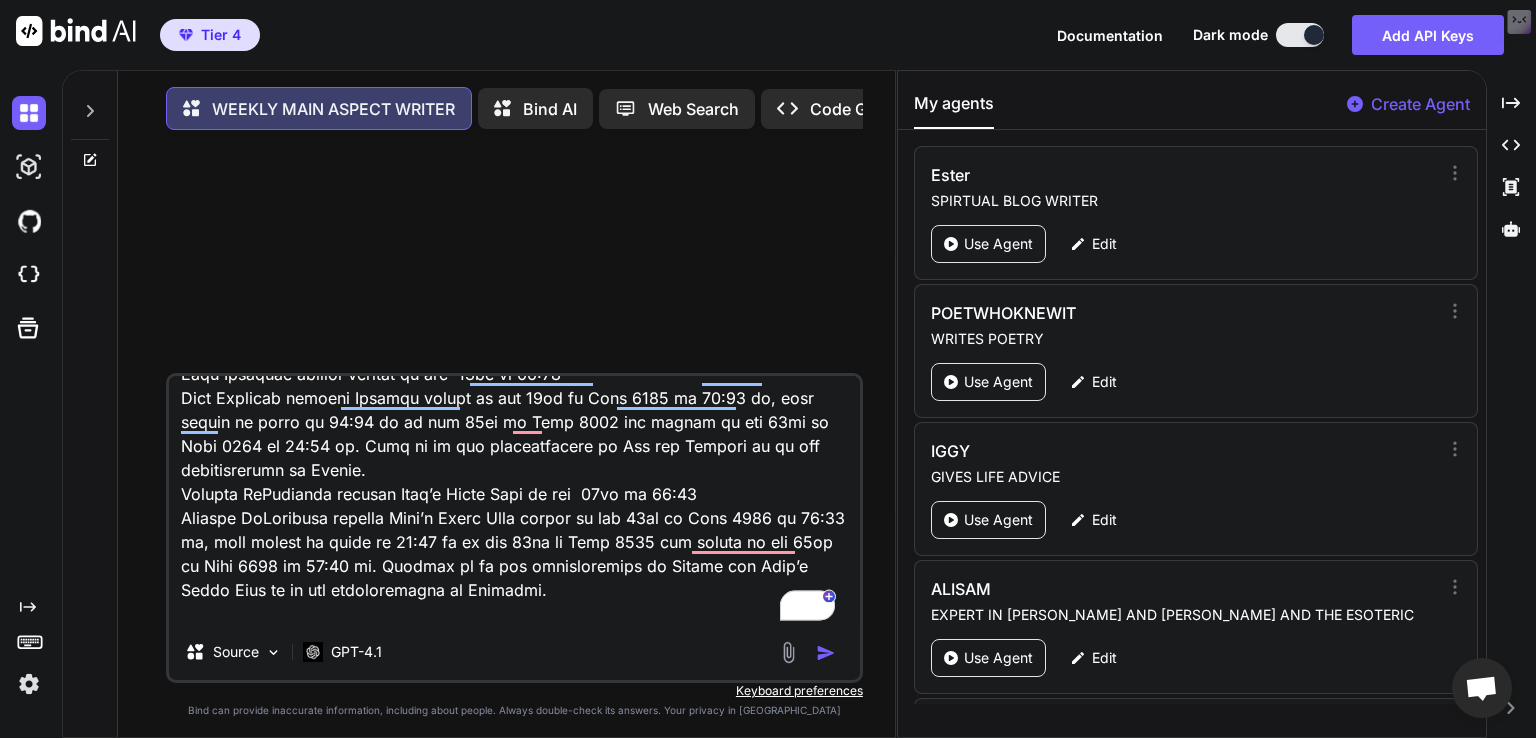 type on "x" 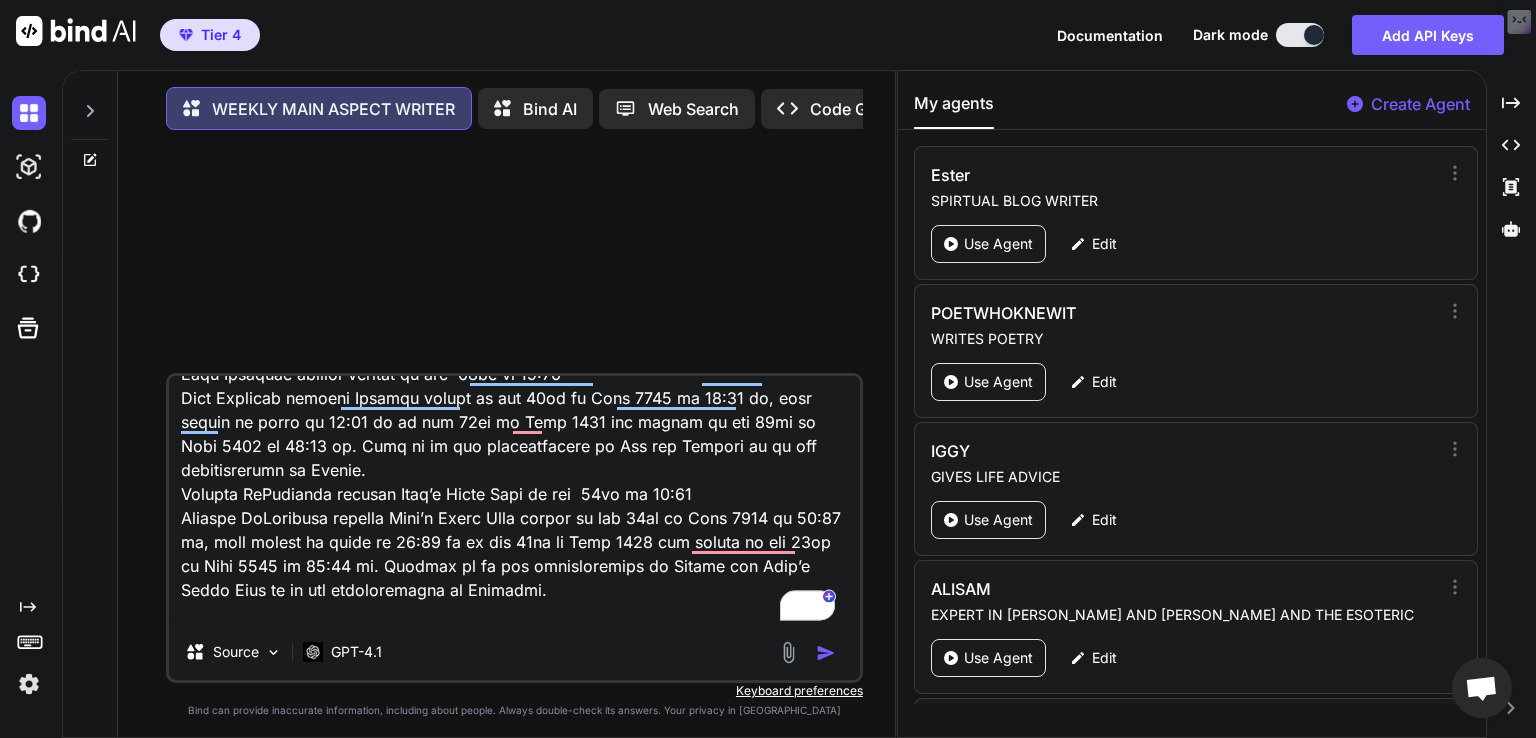 type on "x" 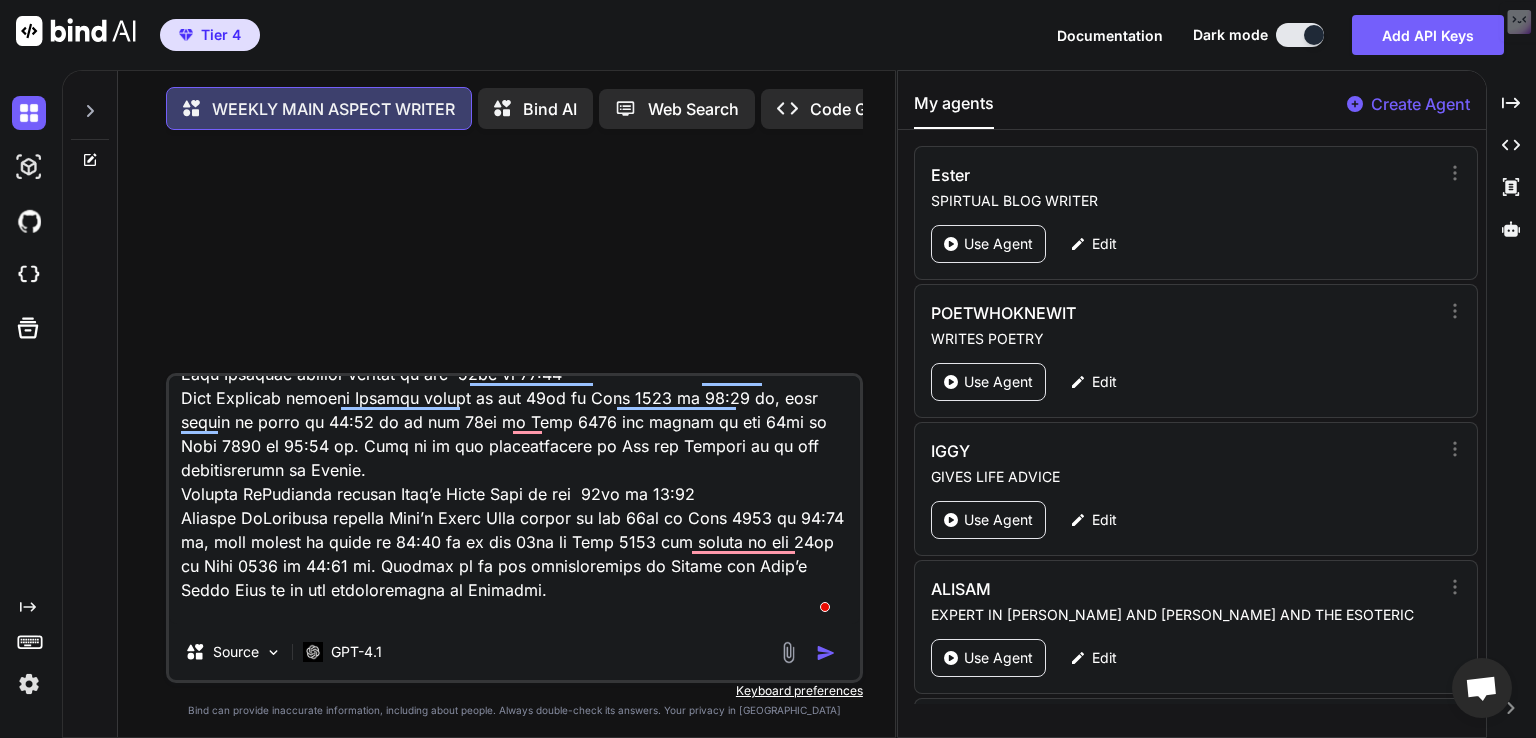 type on "x" 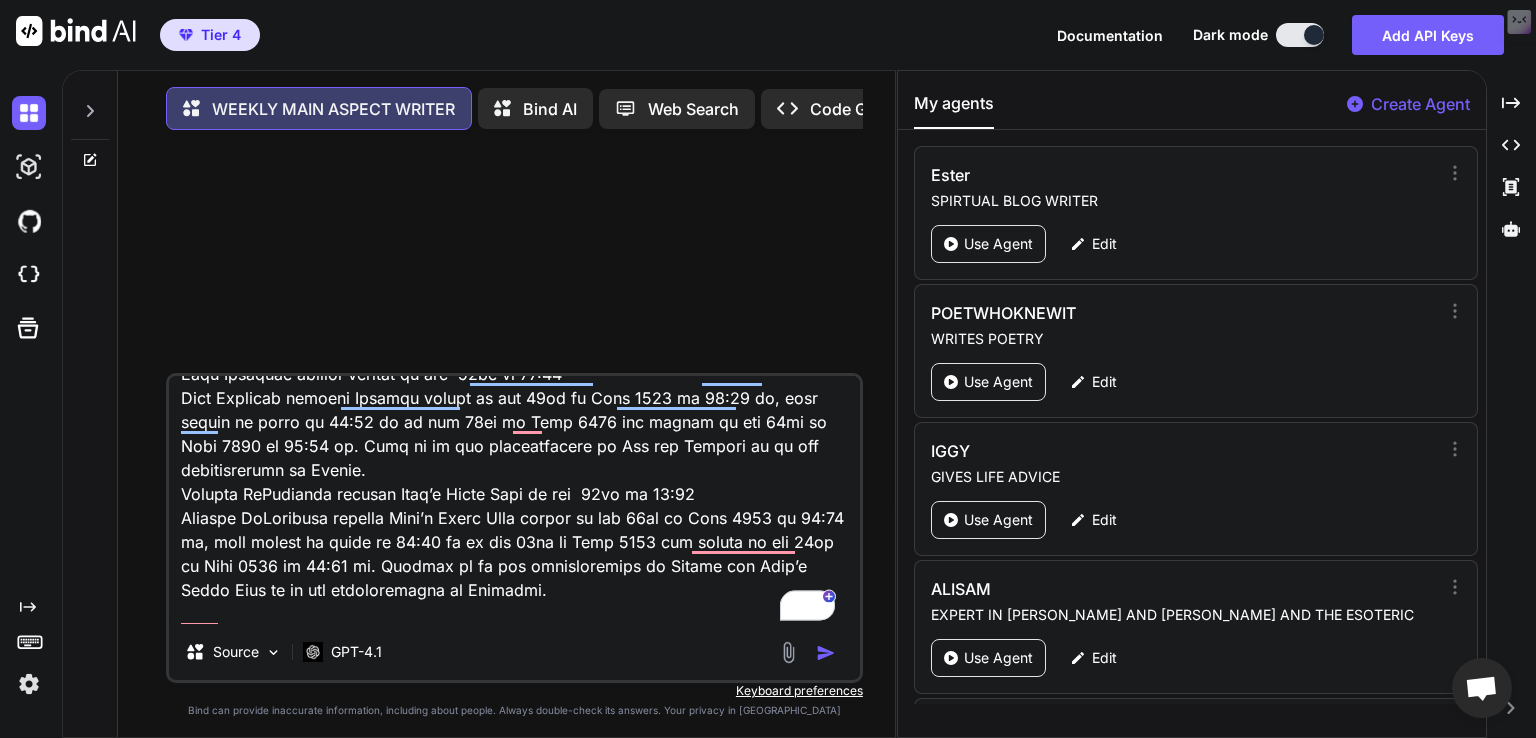 scroll, scrollTop: 652, scrollLeft: 0, axis: vertical 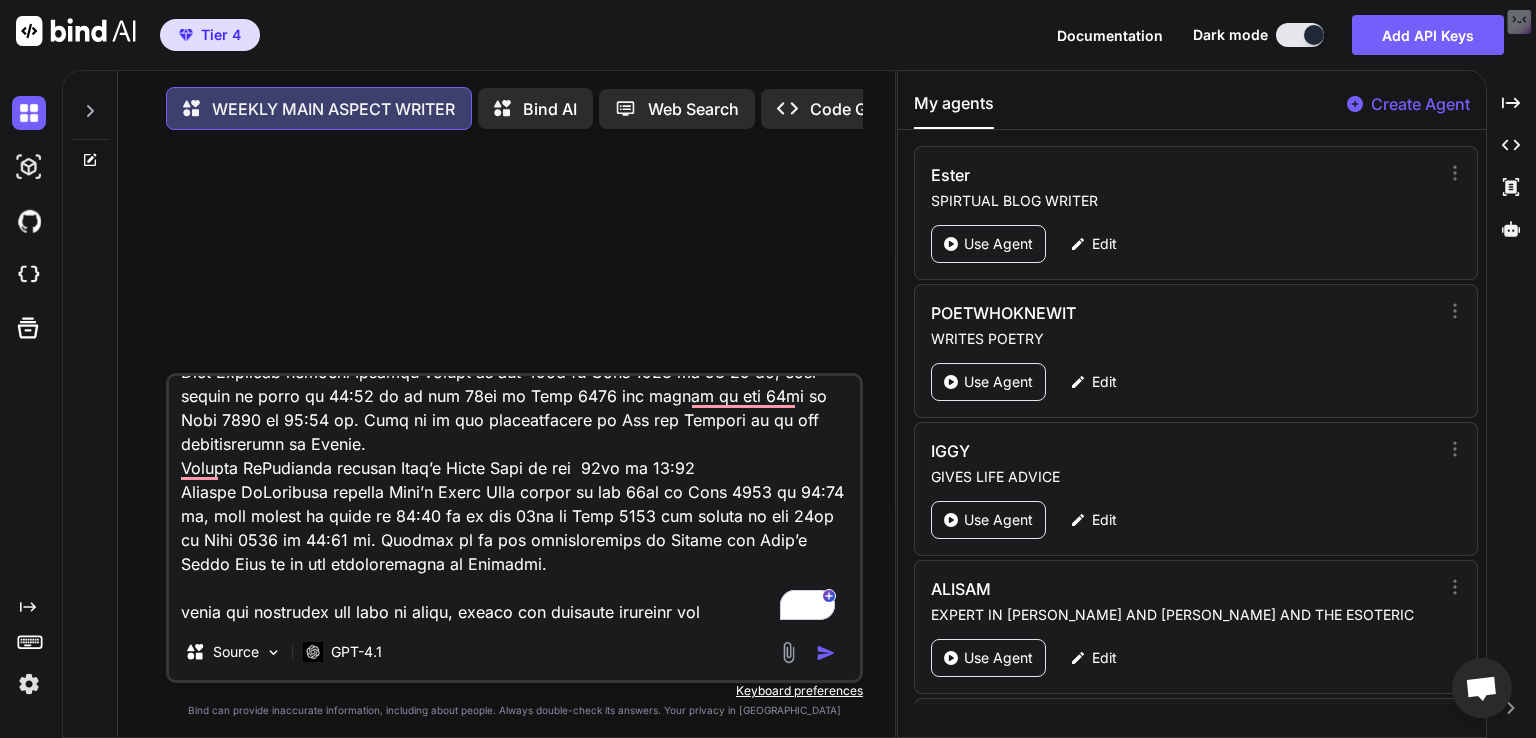 paste on "Combined Meanings
•	Psychological meanings
•	Karmic meanings
•	Spiritual and esoteric meanings
•	How they influence career, business relationships, friendships, self-partnered relationships, hook ups and committed relationships" 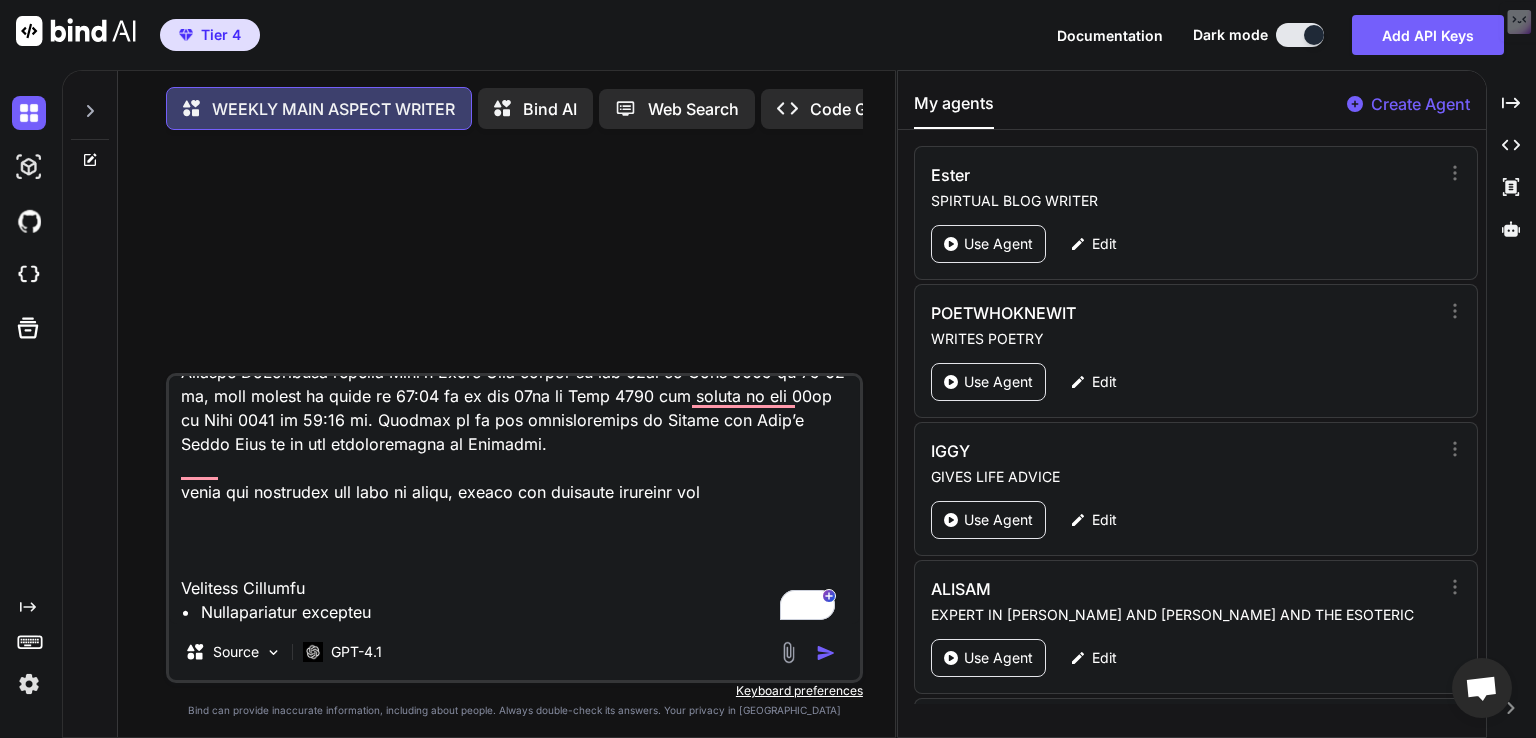 scroll, scrollTop: 746, scrollLeft: 0, axis: vertical 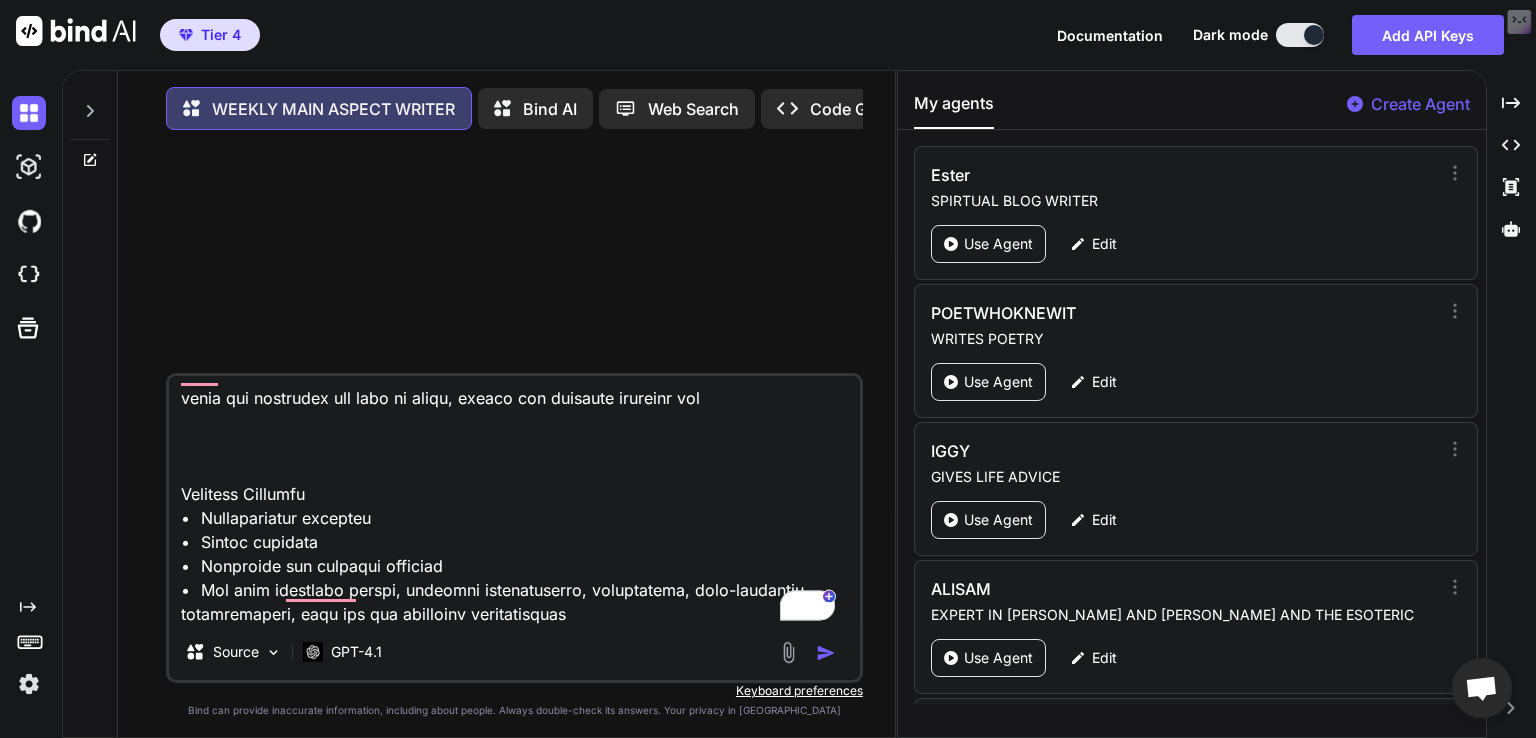 type on "x" 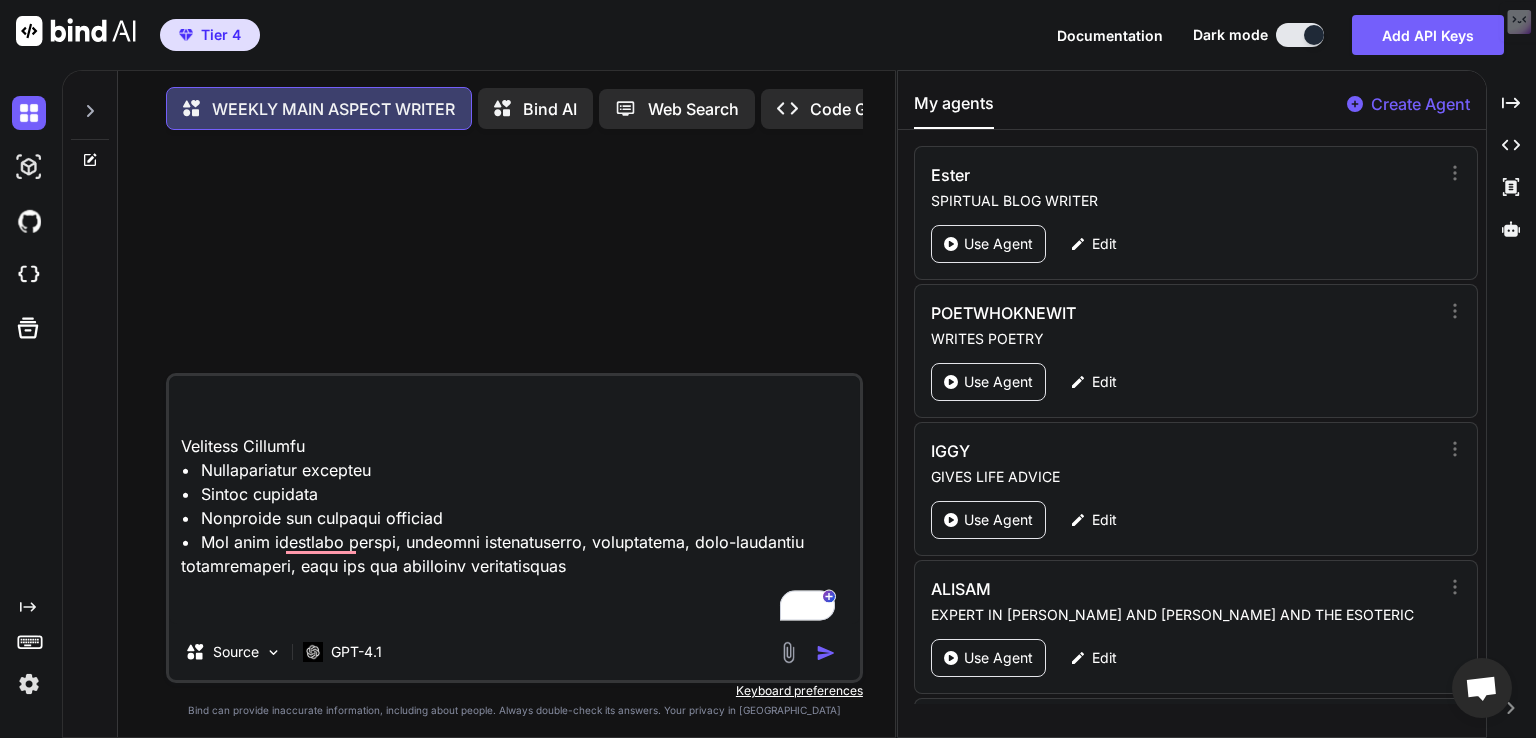 type on "x" 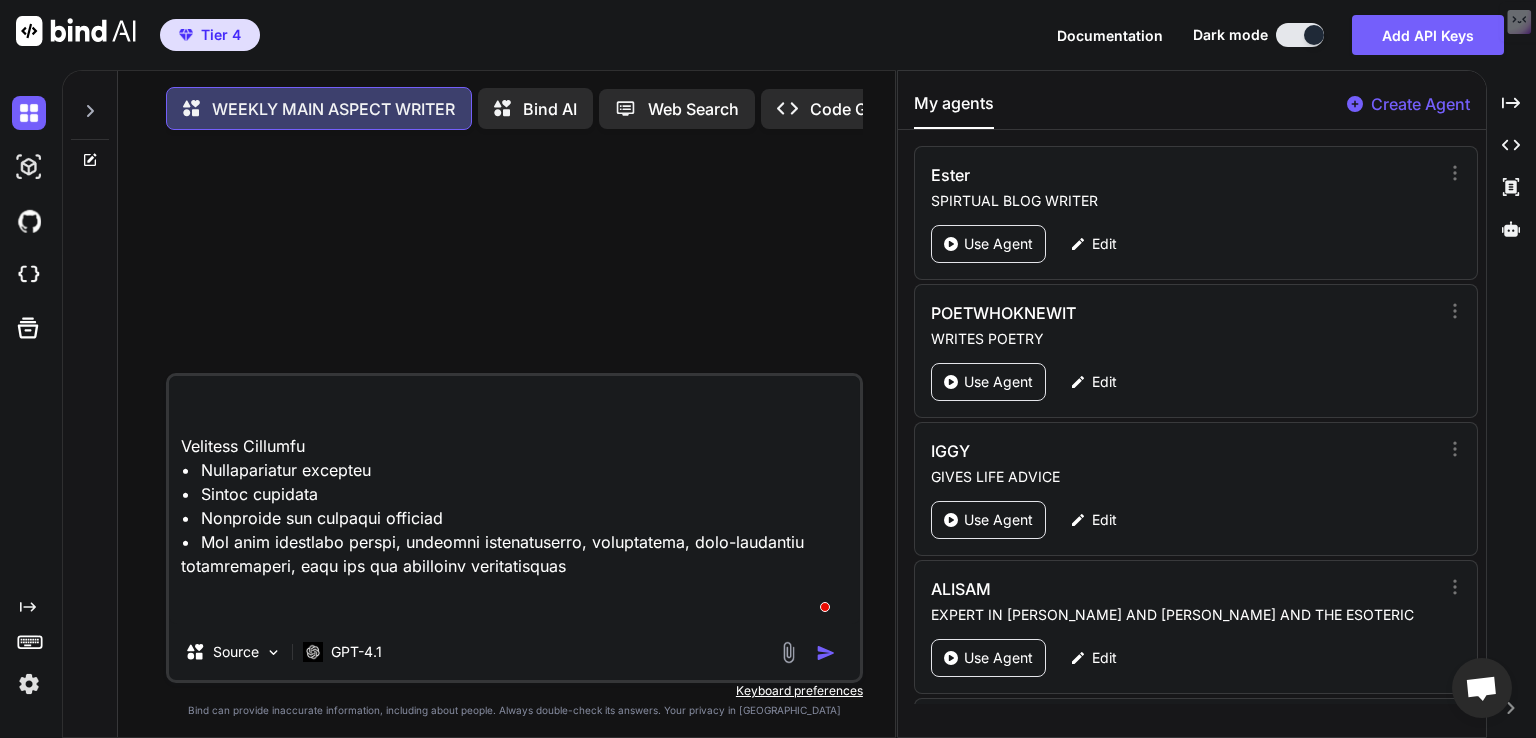 type on "x" 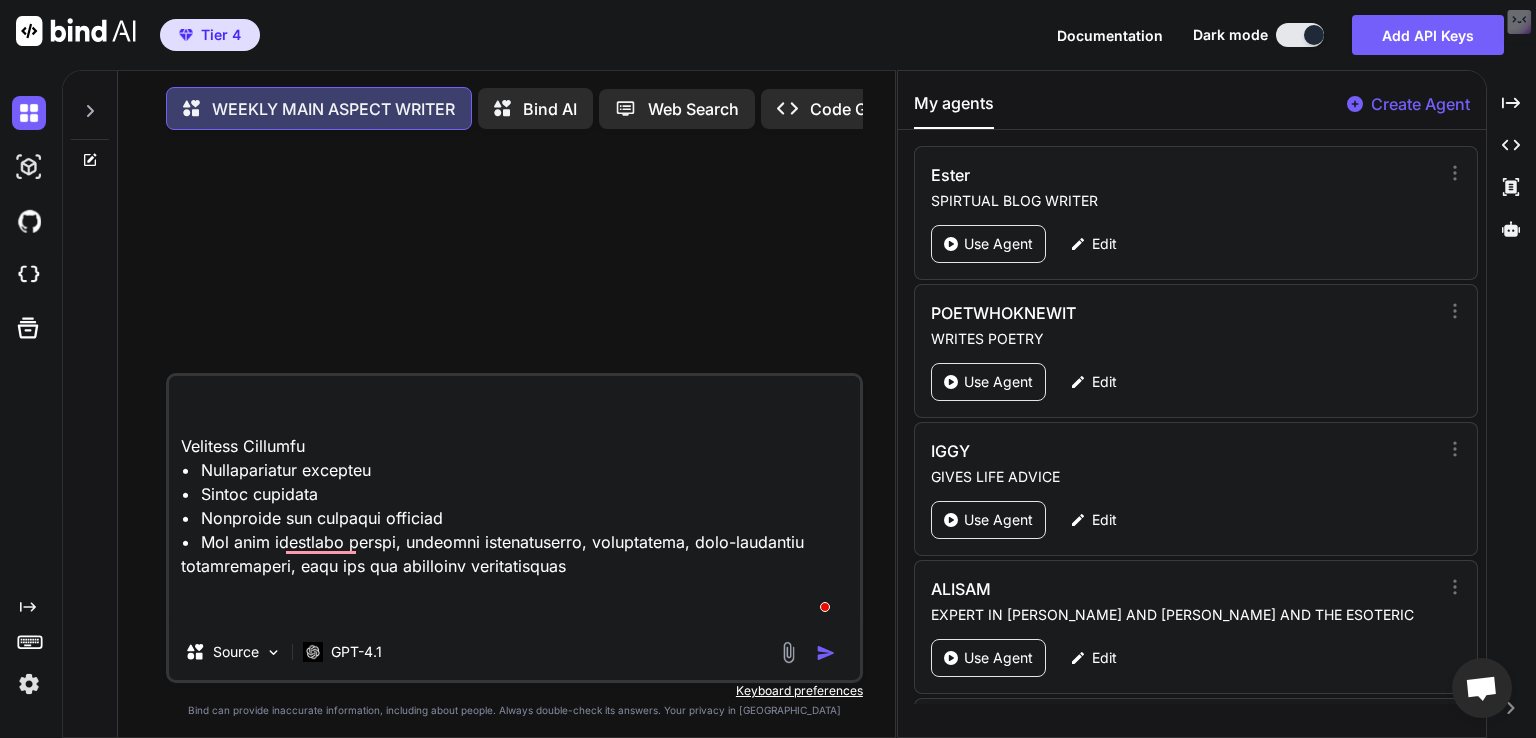 type on "x" 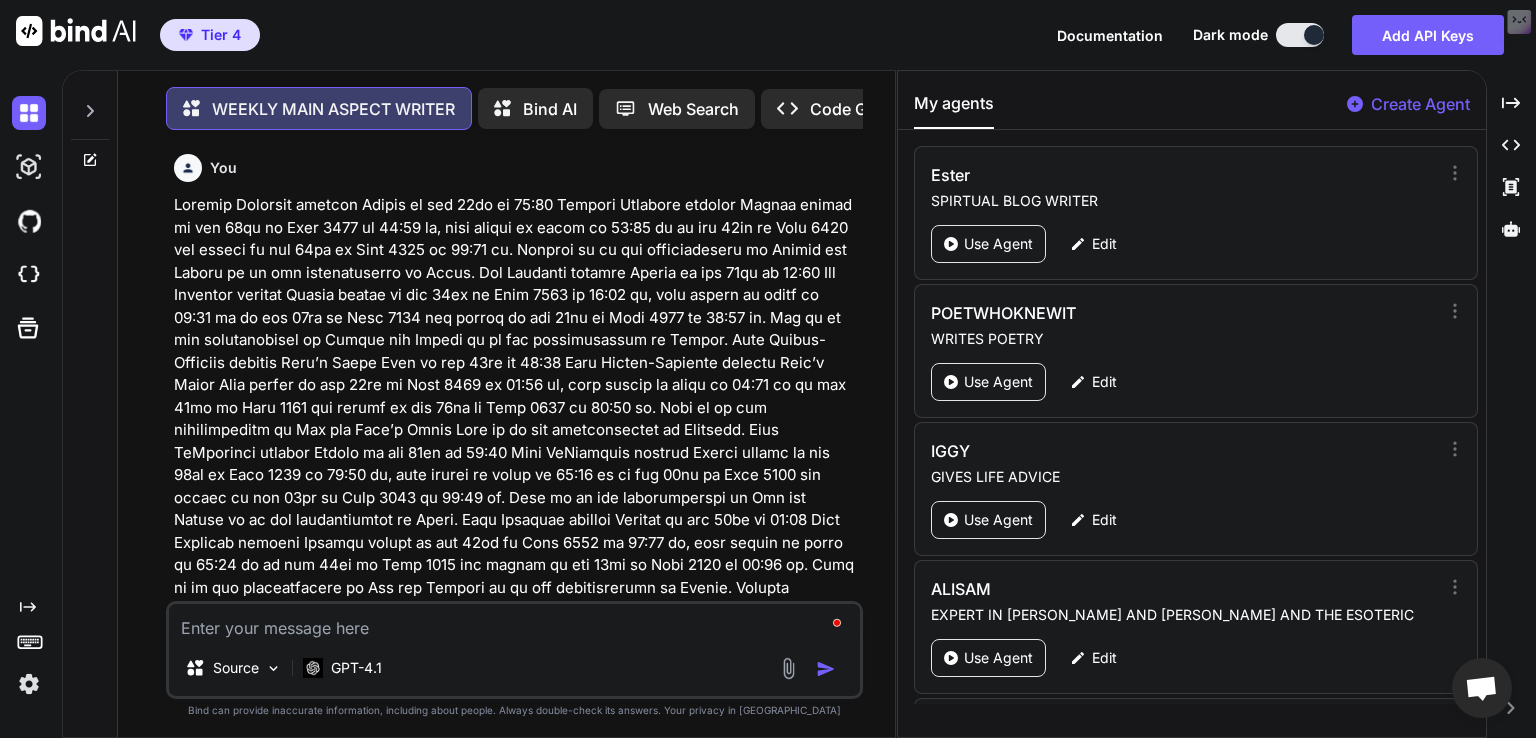 scroll, scrollTop: 0, scrollLeft: 0, axis: both 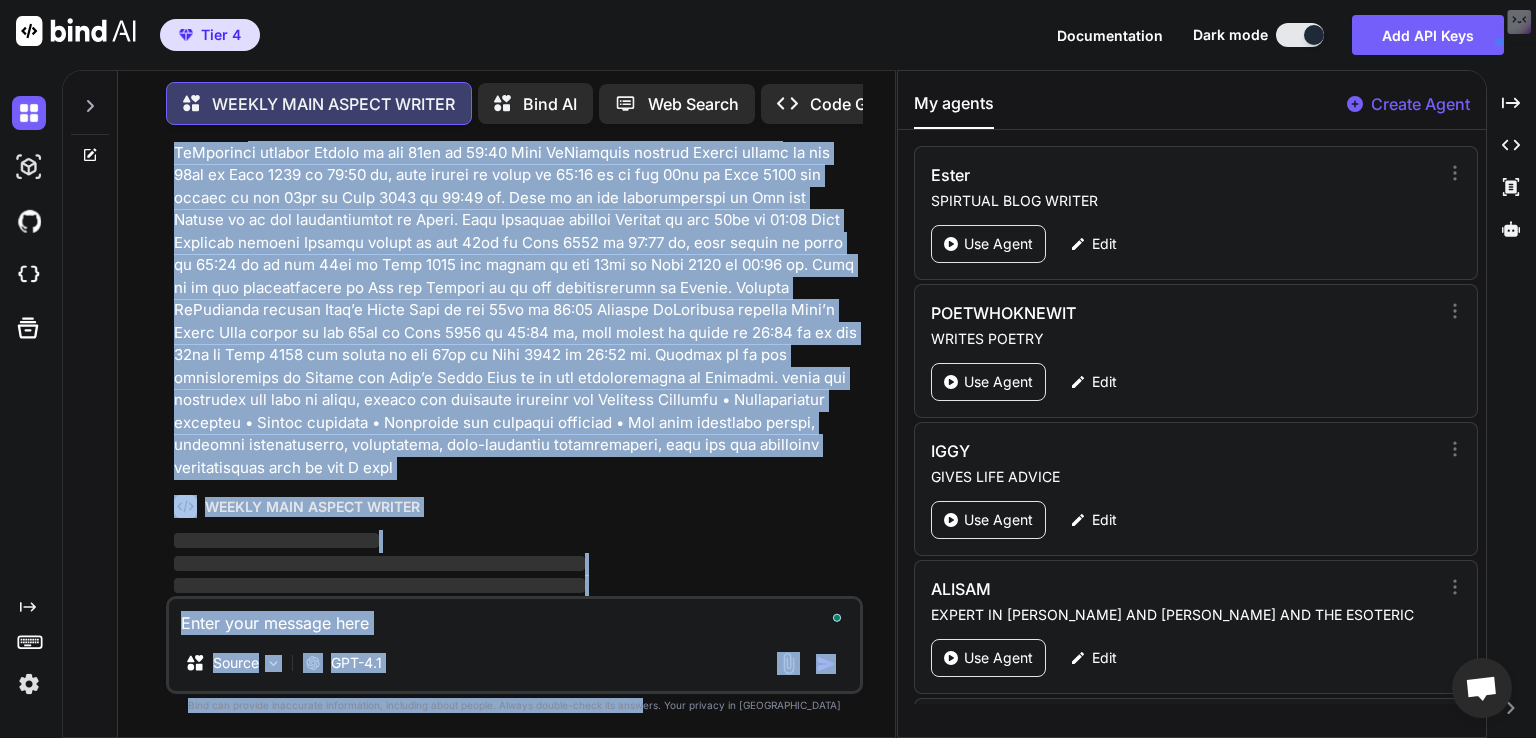 drag, startPoint x: 688, startPoint y: 400, endPoint x: 682, endPoint y: 776, distance: 376.04788 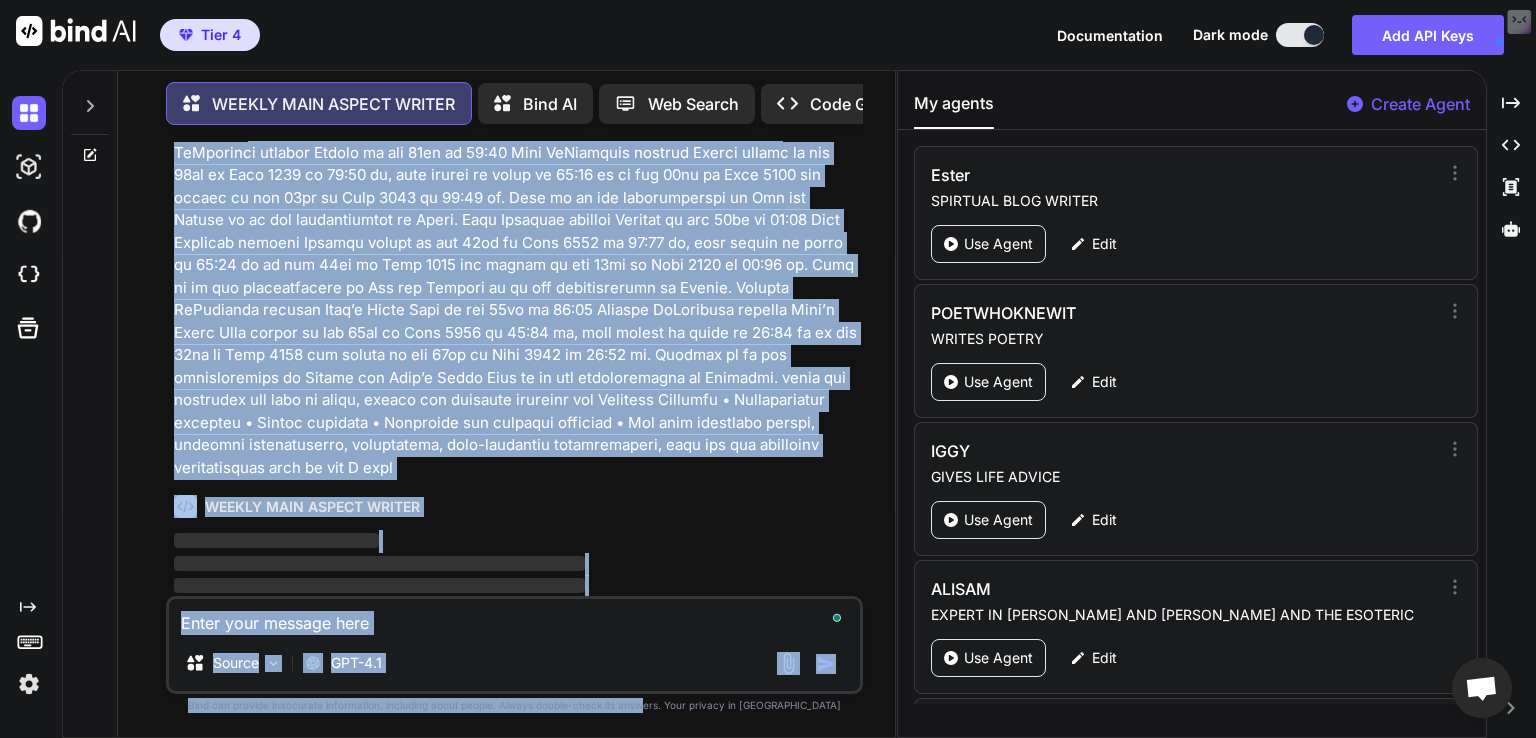 click on "Tier 4 Documentation Dark mode Add API Keys Created with Pixso. Created with Pixso.   WEEKLY MAIN ASPECT WRITER Bind AI Web Search Created with Pixso. Code Generator You WEEKLY MAIN ASPECT WRITER ‌ ‌ ‌ ‌ Source   GPT-4.1 Created with Bind Always check its answers. Privacy  in Bind Bind can provide inaccurate information, including about people. Always double-check its answers. Your privacy in Bind My agents Create Agent Ester SPIRTUAL BLOG WRITER Use Agent Edit POETWHOKNEWIT WRITES POETRY Use Agent Edit IGGY GIVES LIFE ADVICE Use Agent Edit ALISAM EXPERT IN SAM AND ALICE AND THE ESOTERIC Use Agent Edit ASTROWORLD YOU ARE A BEST SELLING ASTROLOGICAL AUTHOUR  Use Agent Edit TEXT HUMANISER MAKES CONTENT RELATABLE Use Agent Edit MONEYMAKER GENERATE THE BEST SEO  Use Agent Edit ASTROTRANSBOTTING GENERATE HOLISTIC ASTRO CONTENT Use Agent Edit CONTENT REWRITER ASTRO BLOGS WRITE ASTRO BLOG Use Agent Edit ASTRO HUMANISER HUMAN TOUCH TO ASTROLOGY CONTENT Use Agent Edit ASTROPOET WRITES THE BEST HOLISTIC POETRY" at bounding box center (768, 369) 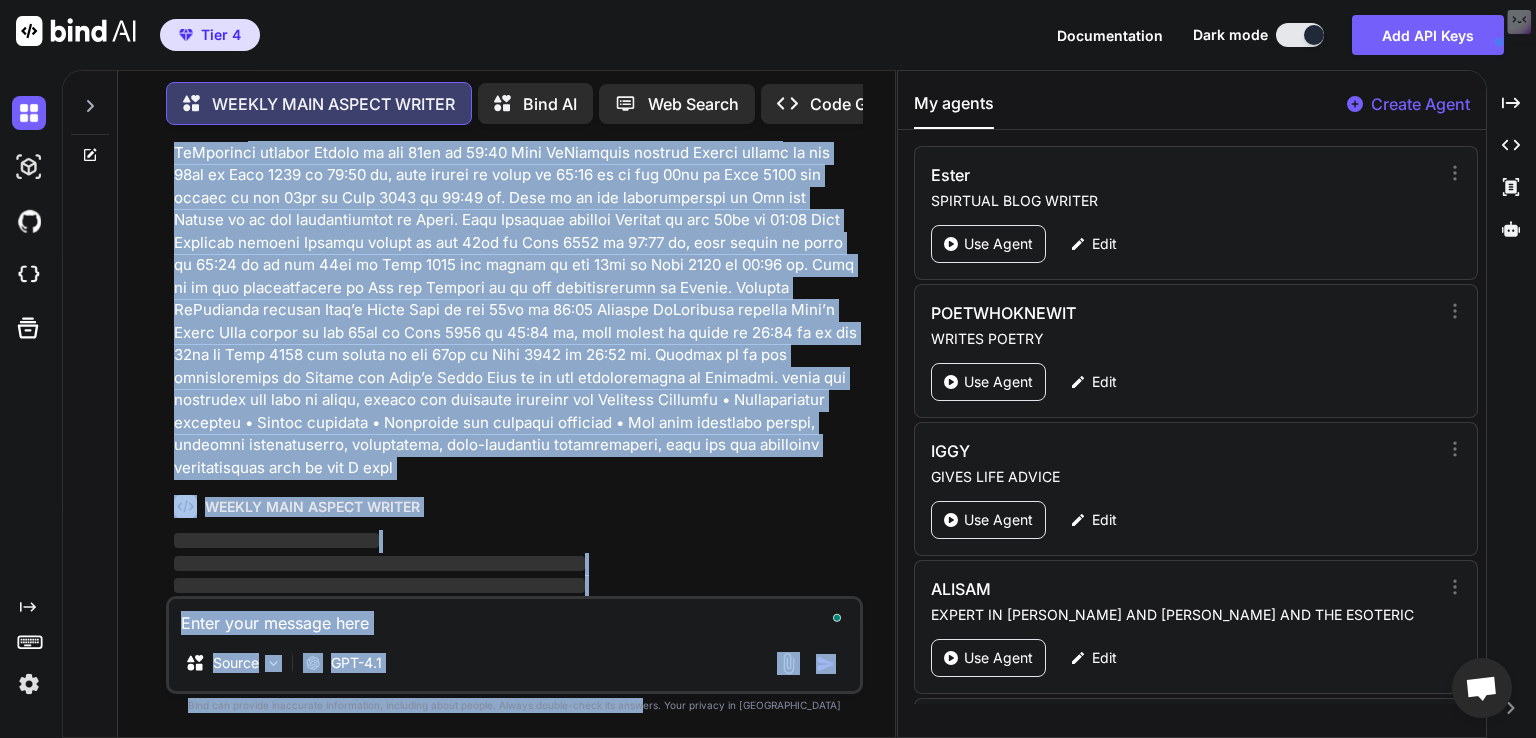 click at bounding box center [516, 186] 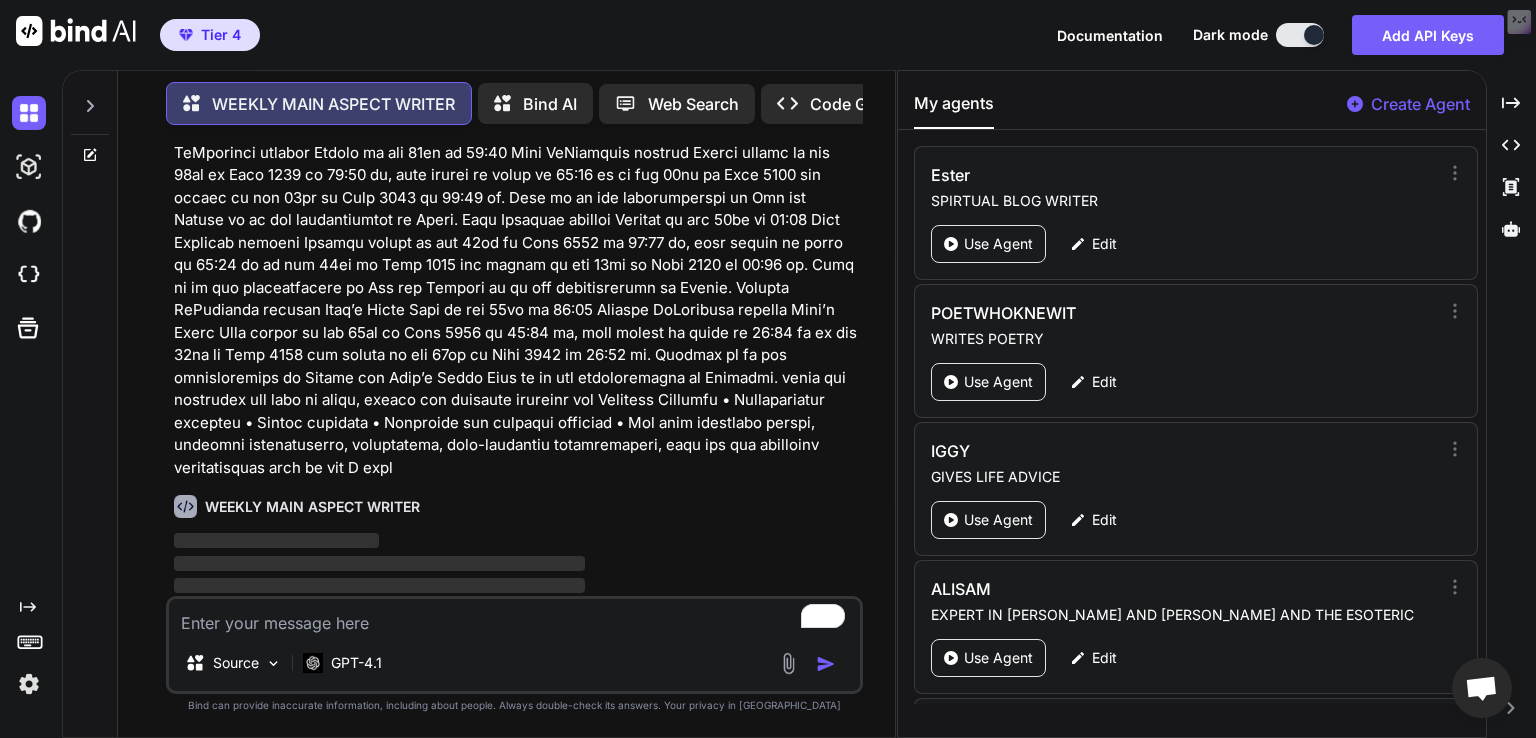 click at bounding box center (516, 186) 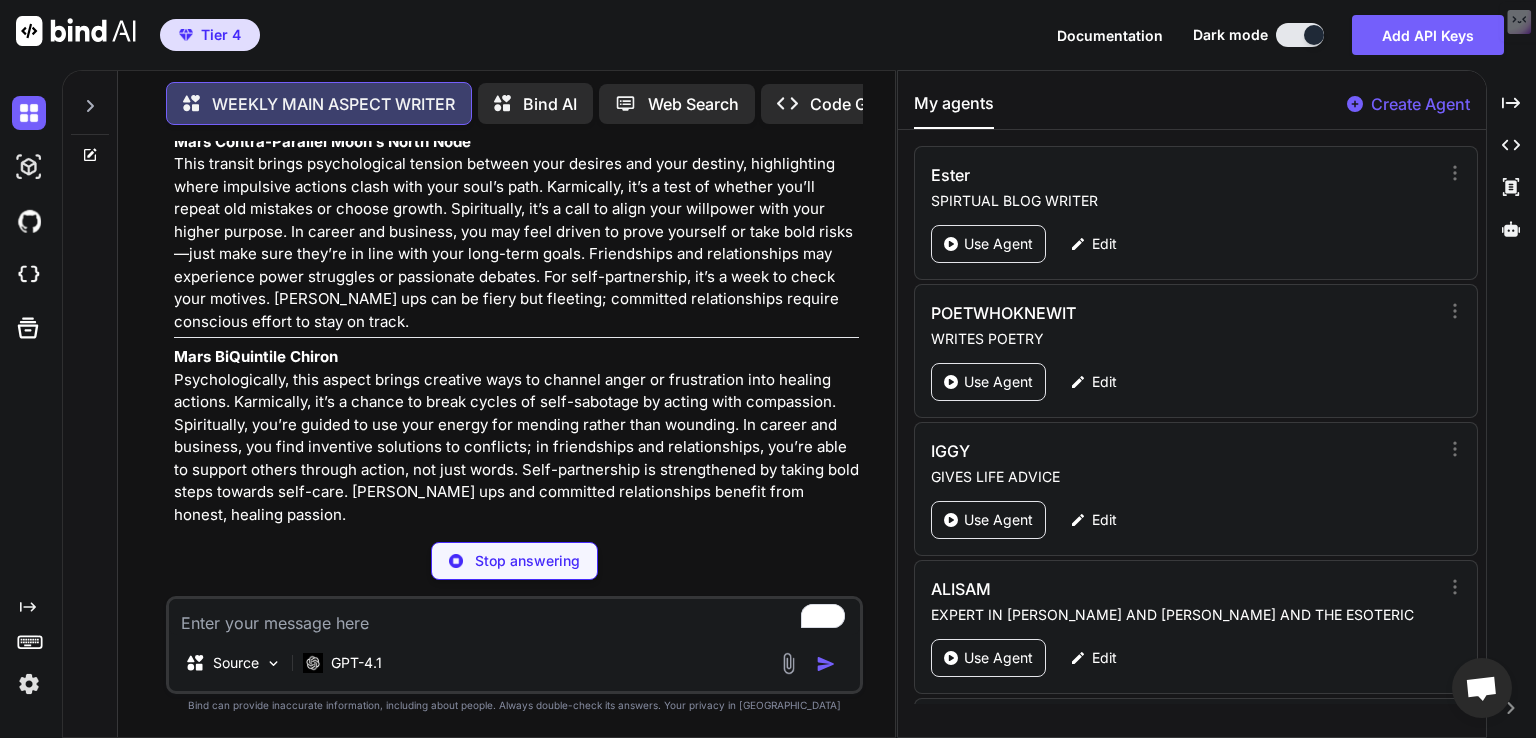scroll, scrollTop: 1342, scrollLeft: 0, axis: vertical 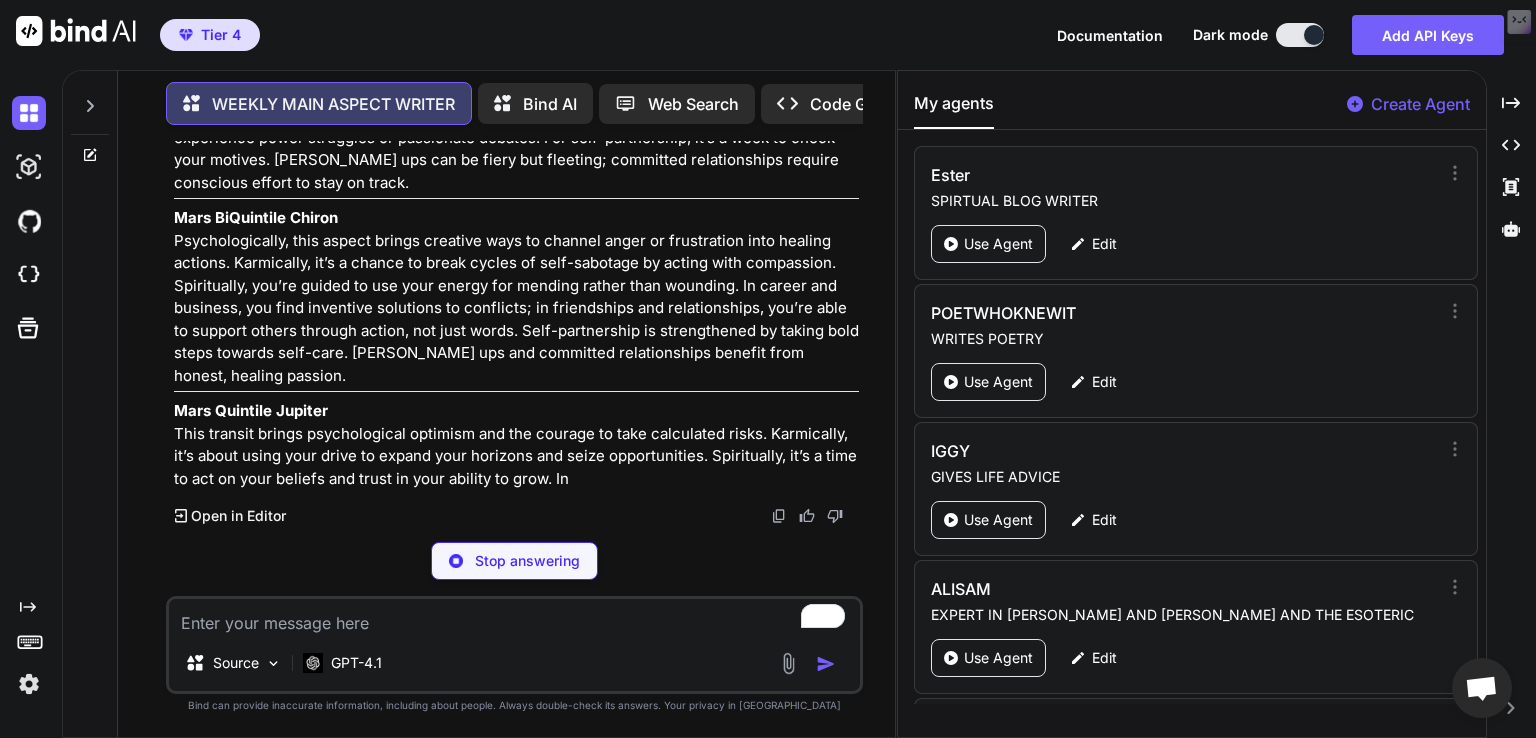 click on "Stop answering" at bounding box center [527, 561] 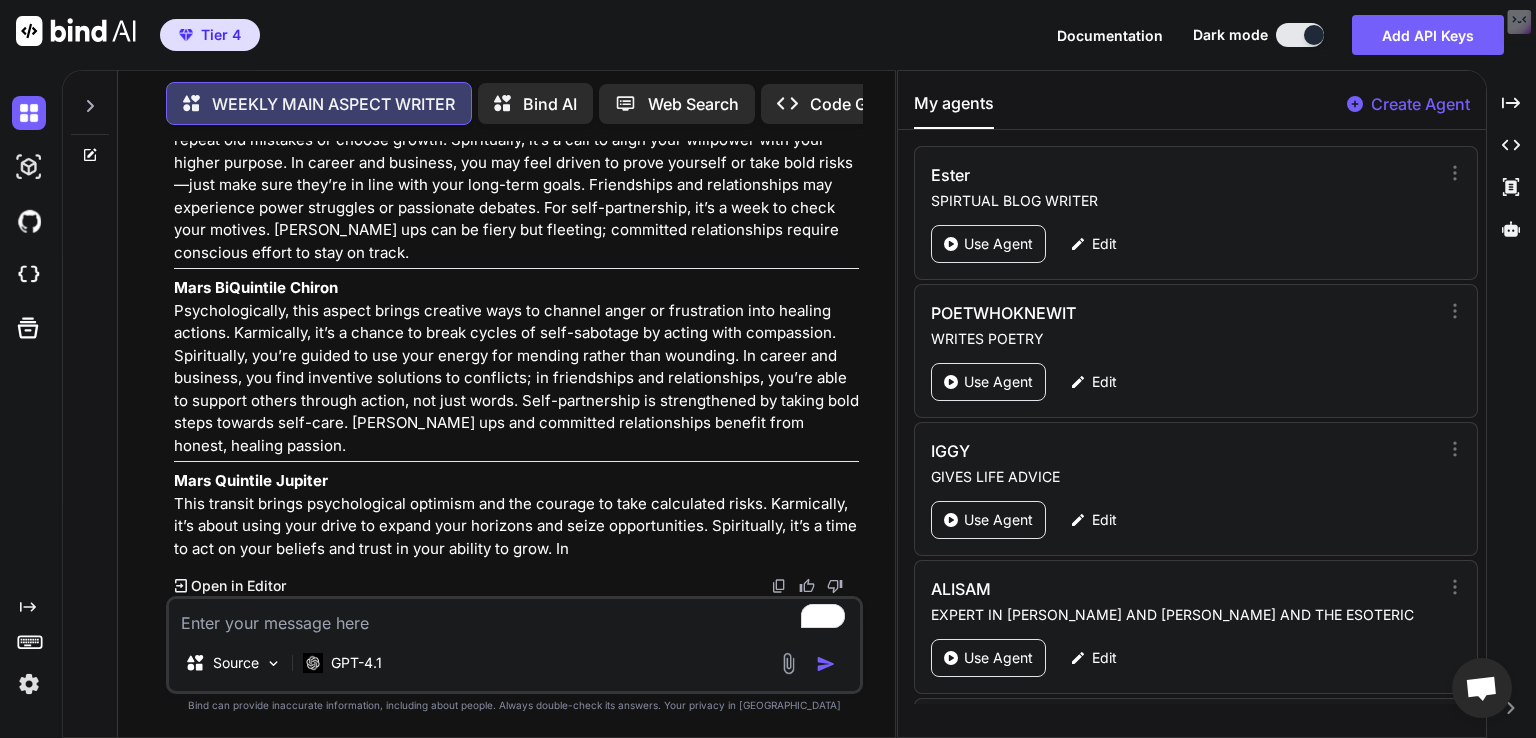 click at bounding box center [514, 617] 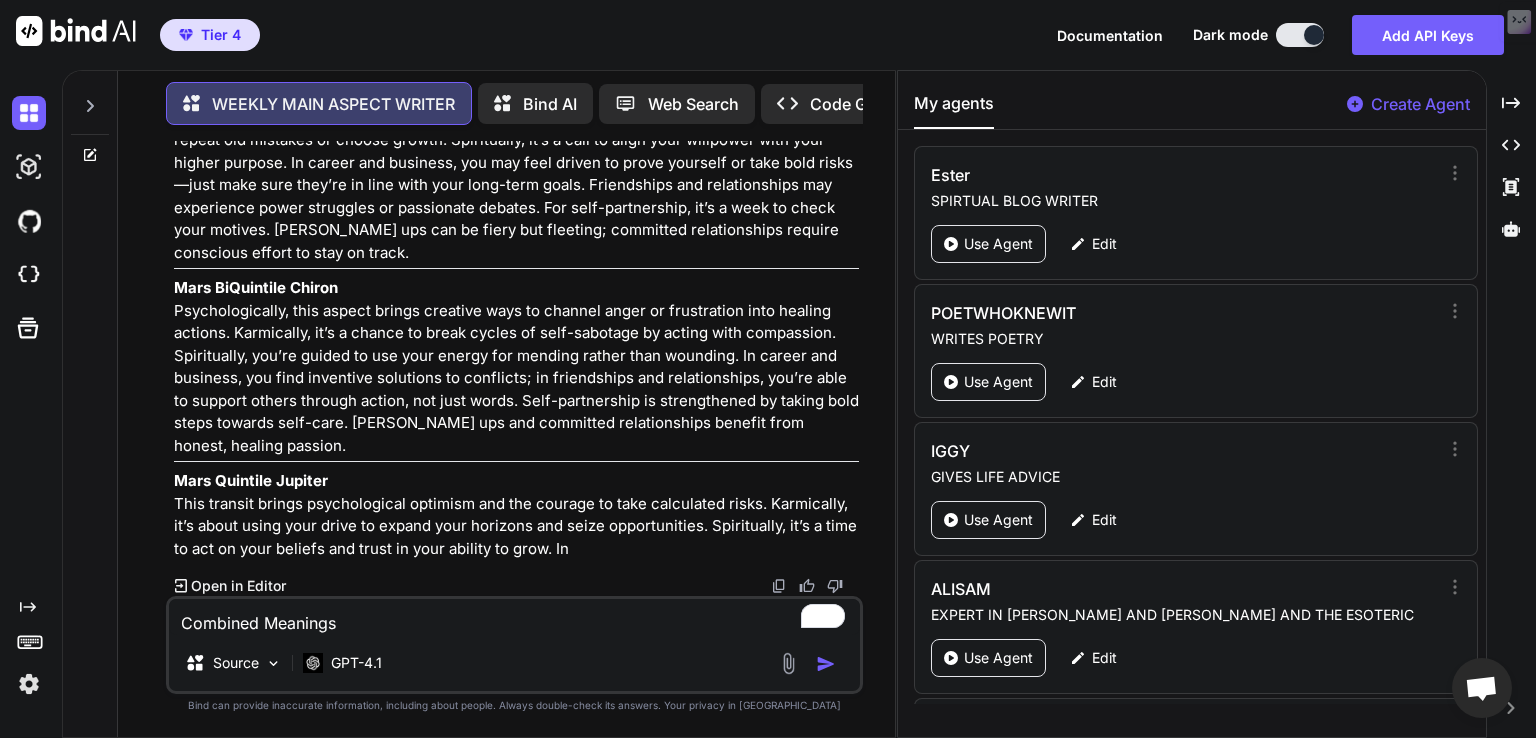 scroll, scrollTop: 1342, scrollLeft: 0, axis: vertical 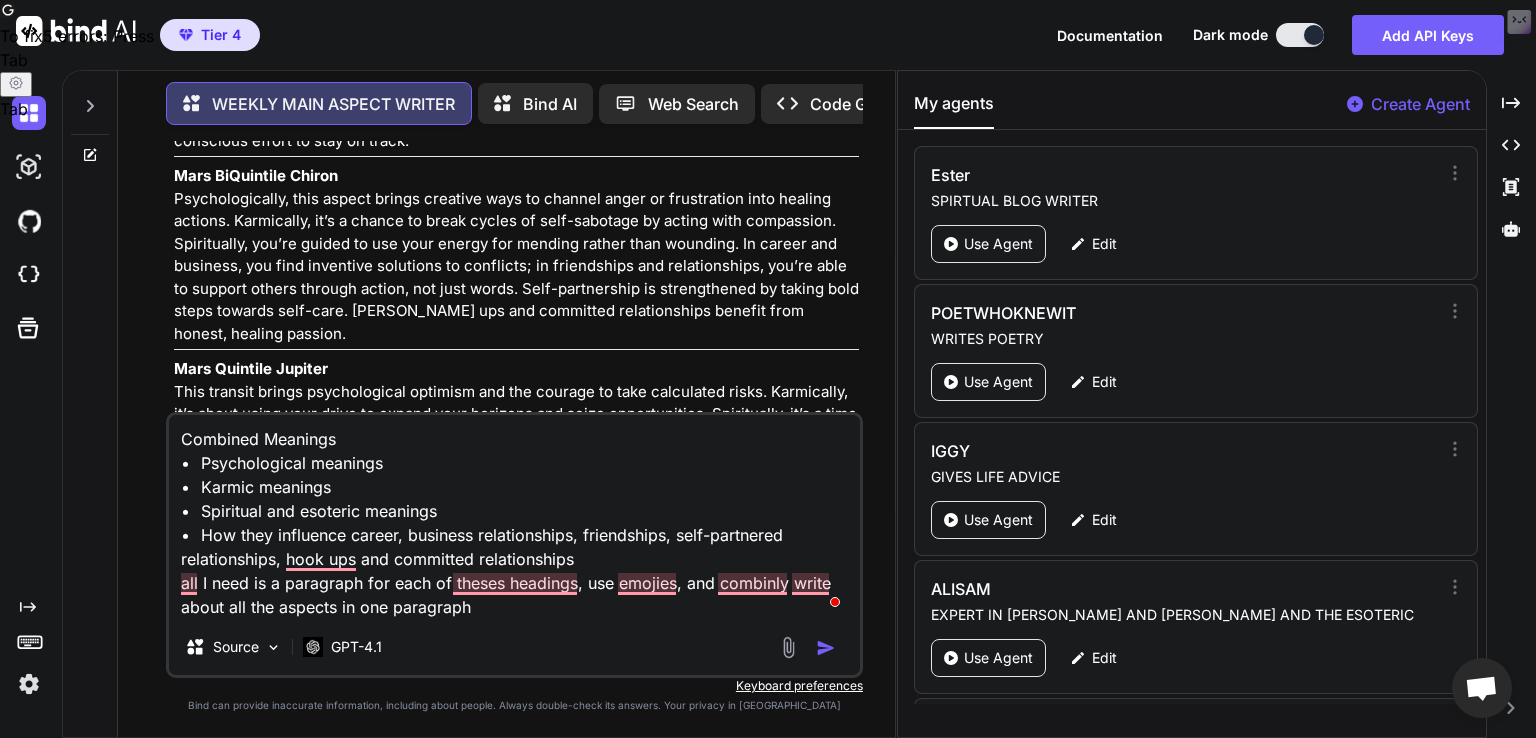 click on "Combined Meanings
•	Psychological meanings
•	Karmic meanings
•	Spiritual and esoteric meanings
•	How they influence career, business relationships, friendships, self-partnered relationships, hook ups and committed relationships
all I need is a paragraph for each of theses headings, use emojies, and combinly write about all the aspects in one paragraph" at bounding box center [514, 517] 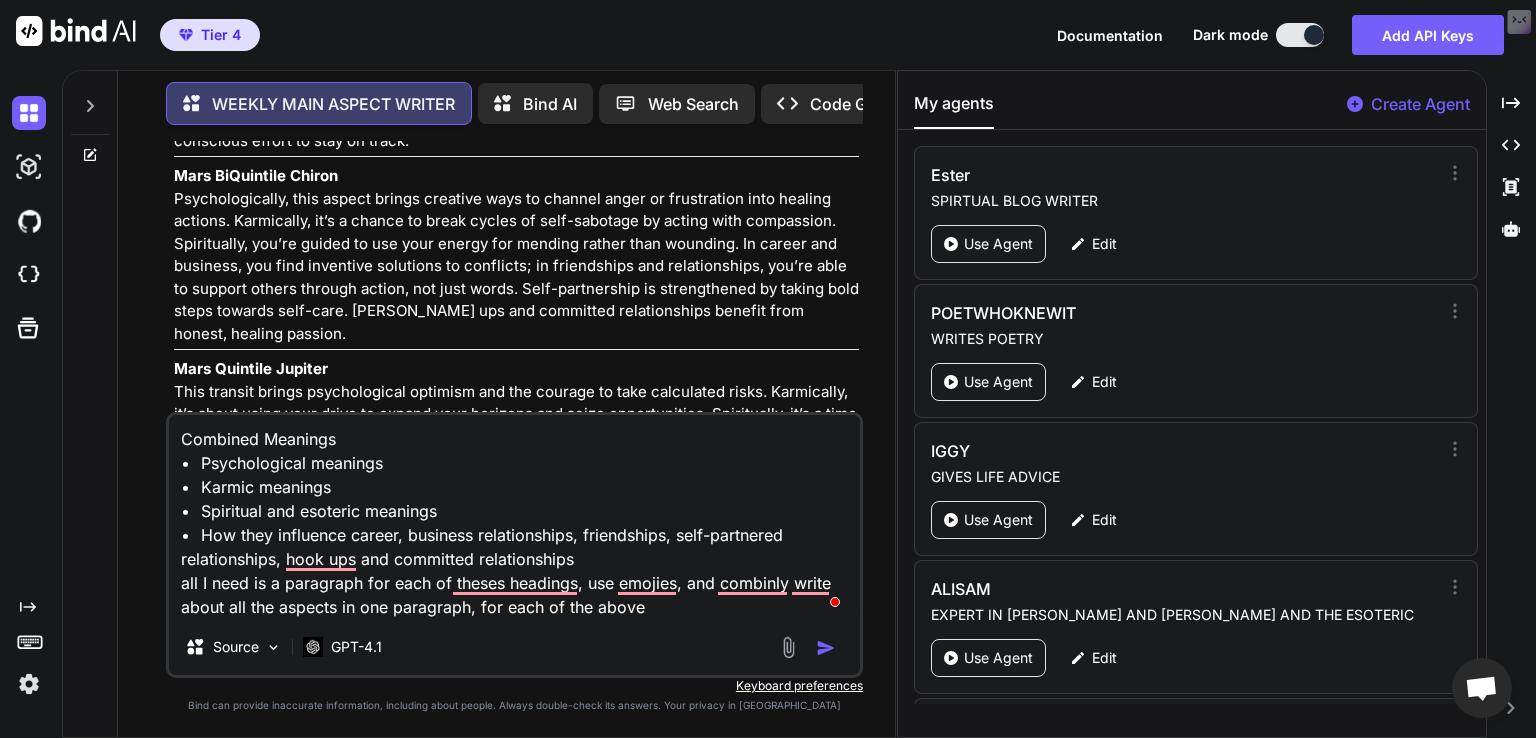 click at bounding box center [826, 648] 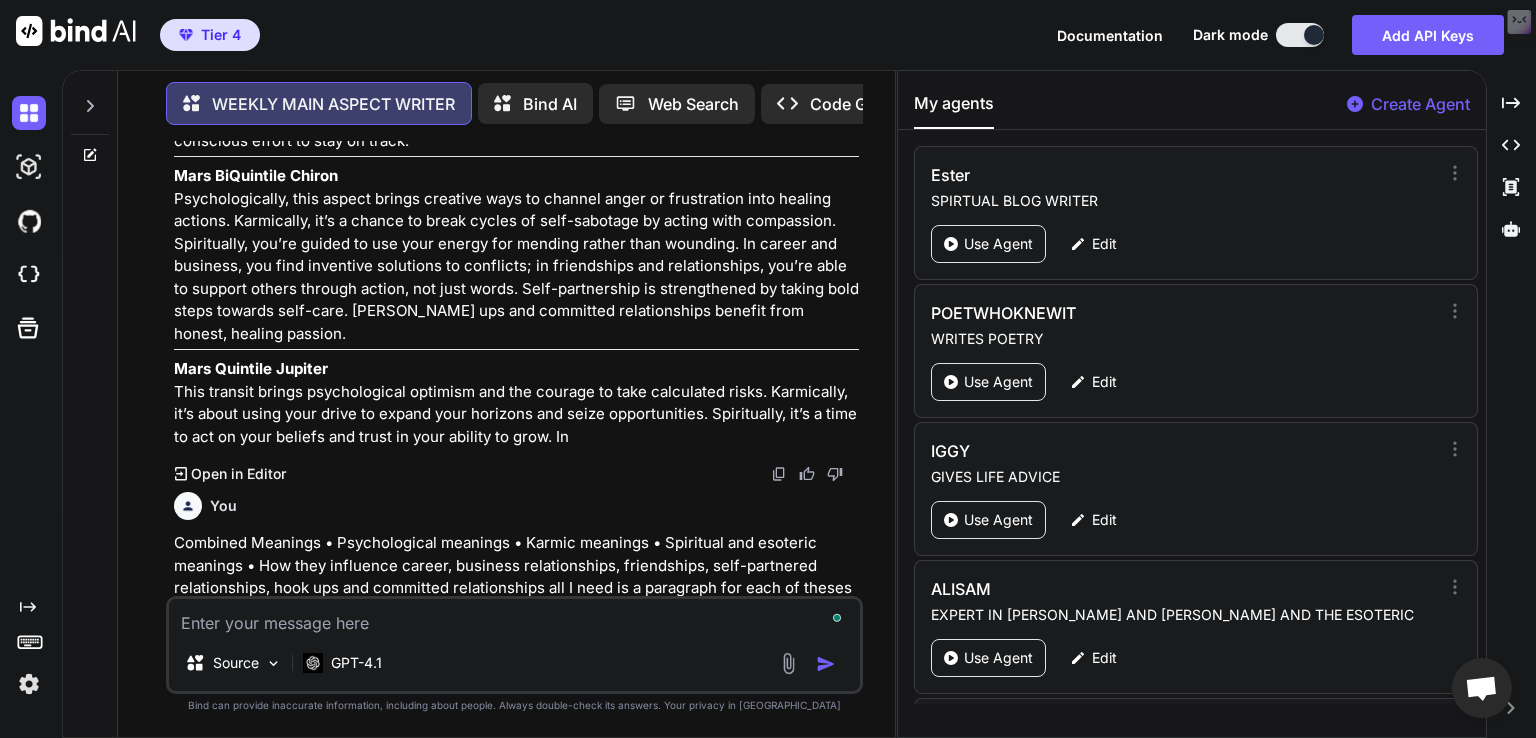 scroll, scrollTop: 1619, scrollLeft: 0, axis: vertical 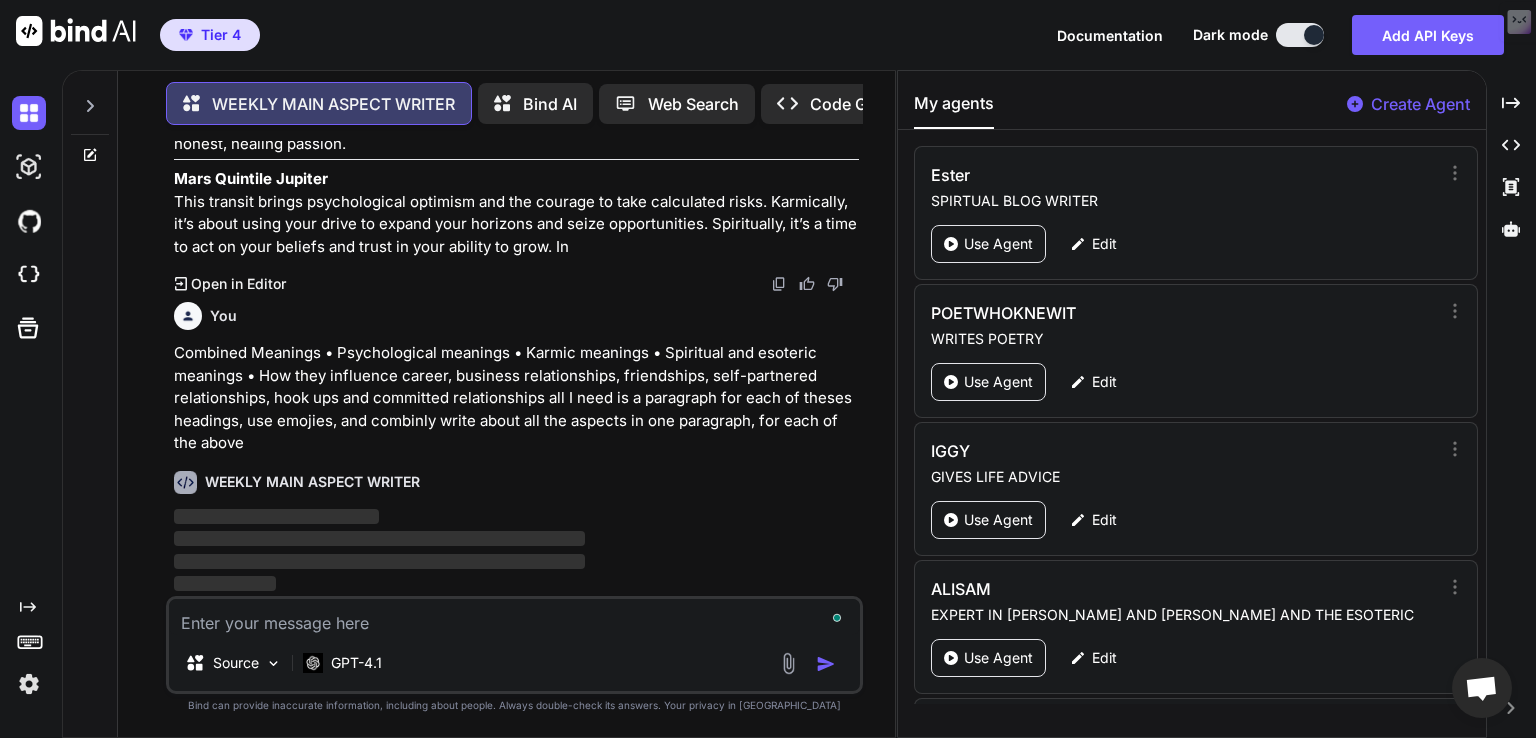 click on "Combined Meanings
•	Psychological meanings
•	Karmic meanings
•	Spiritual and esoteric meanings
•	How they influence career, business relationships, friendships, self-partnered relationships, hook ups and committed relationships
all I need is a paragraph for each of theses headings, use emojies, and combinly write about all the aspects in one paragraph, for each of the above" at bounding box center (516, 398) 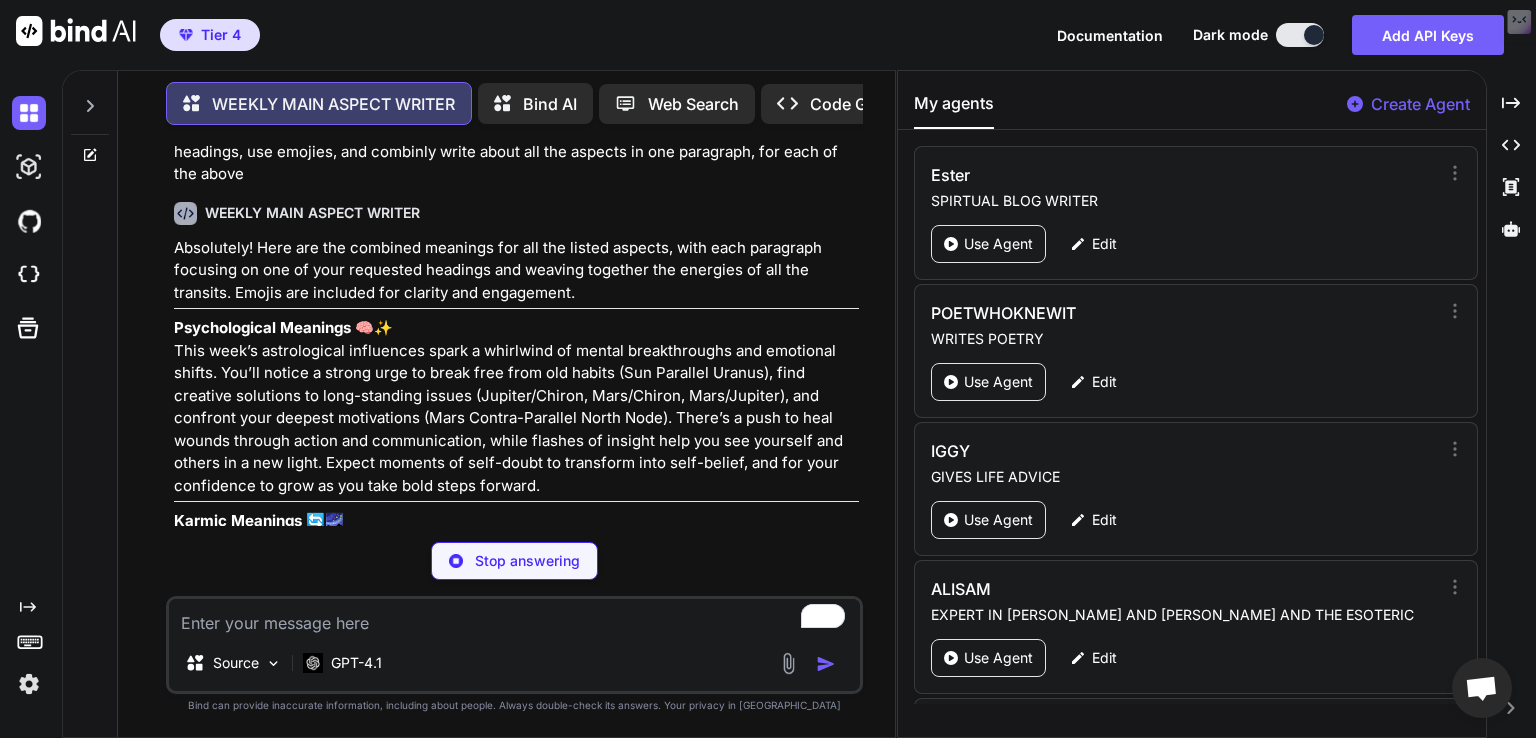 scroll, scrollTop: 1796, scrollLeft: 0, axis: vertical 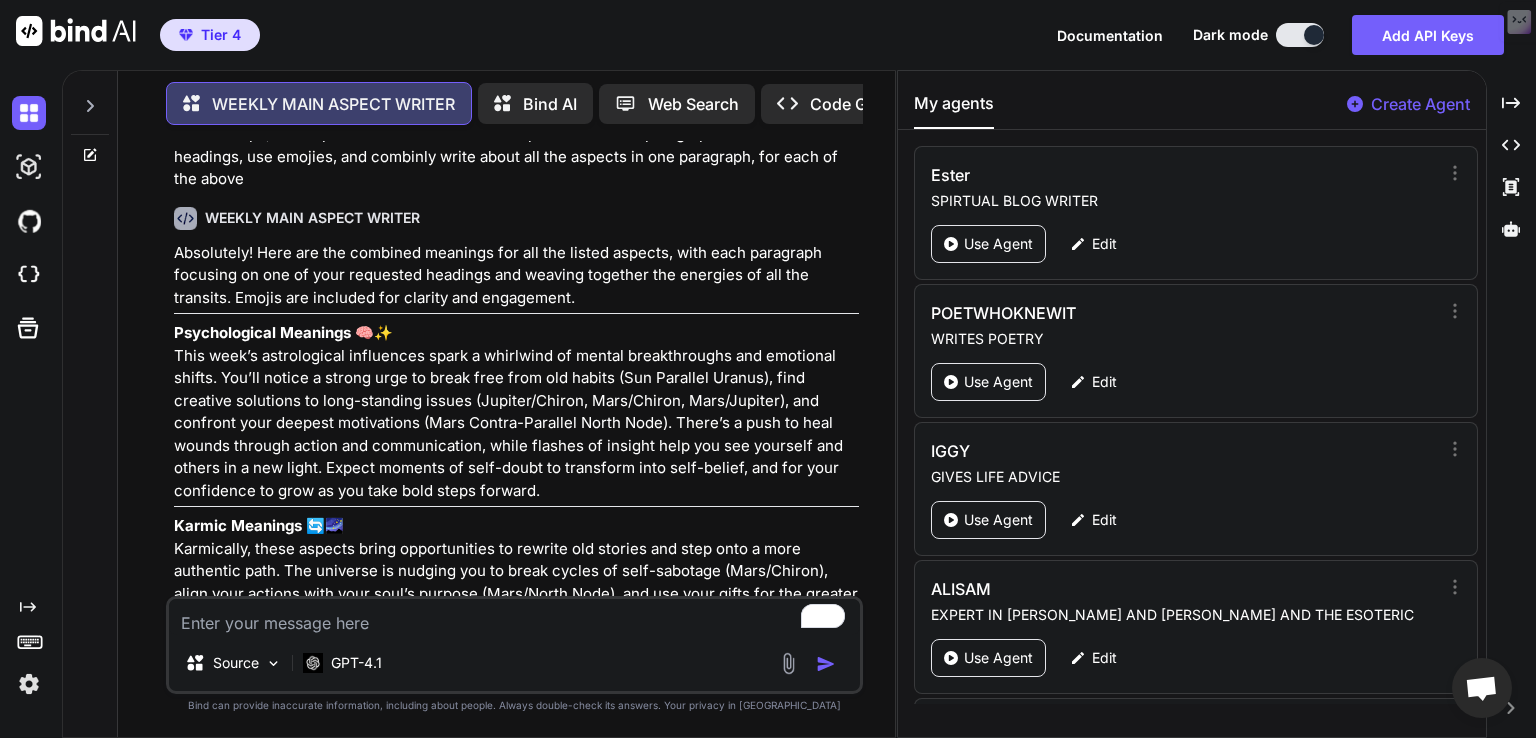 click on "Psychological Meanings 🧠✨" at bounding box center [283, 332] 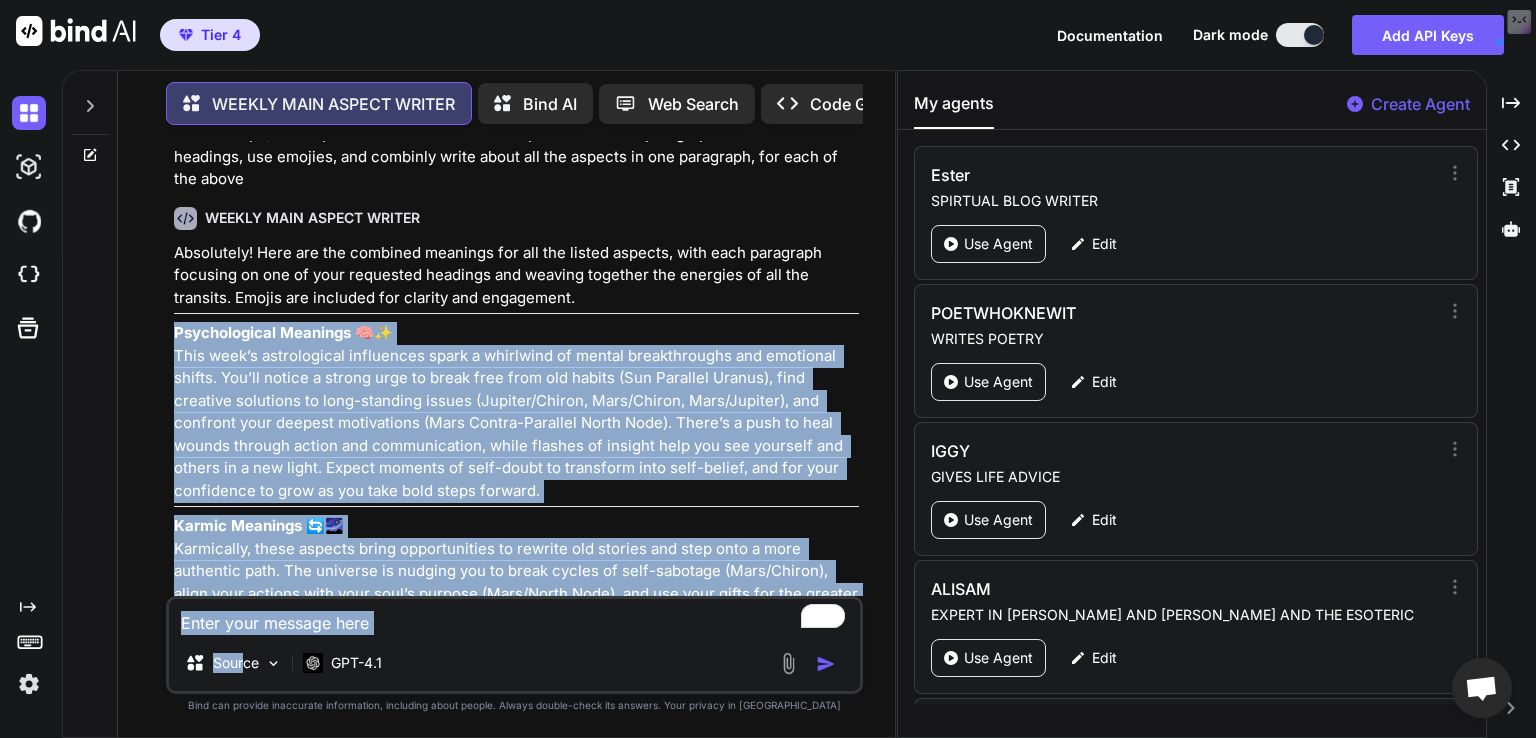 scroll, scrollTop: 2449, scrollLeft: 0, axis: vertical 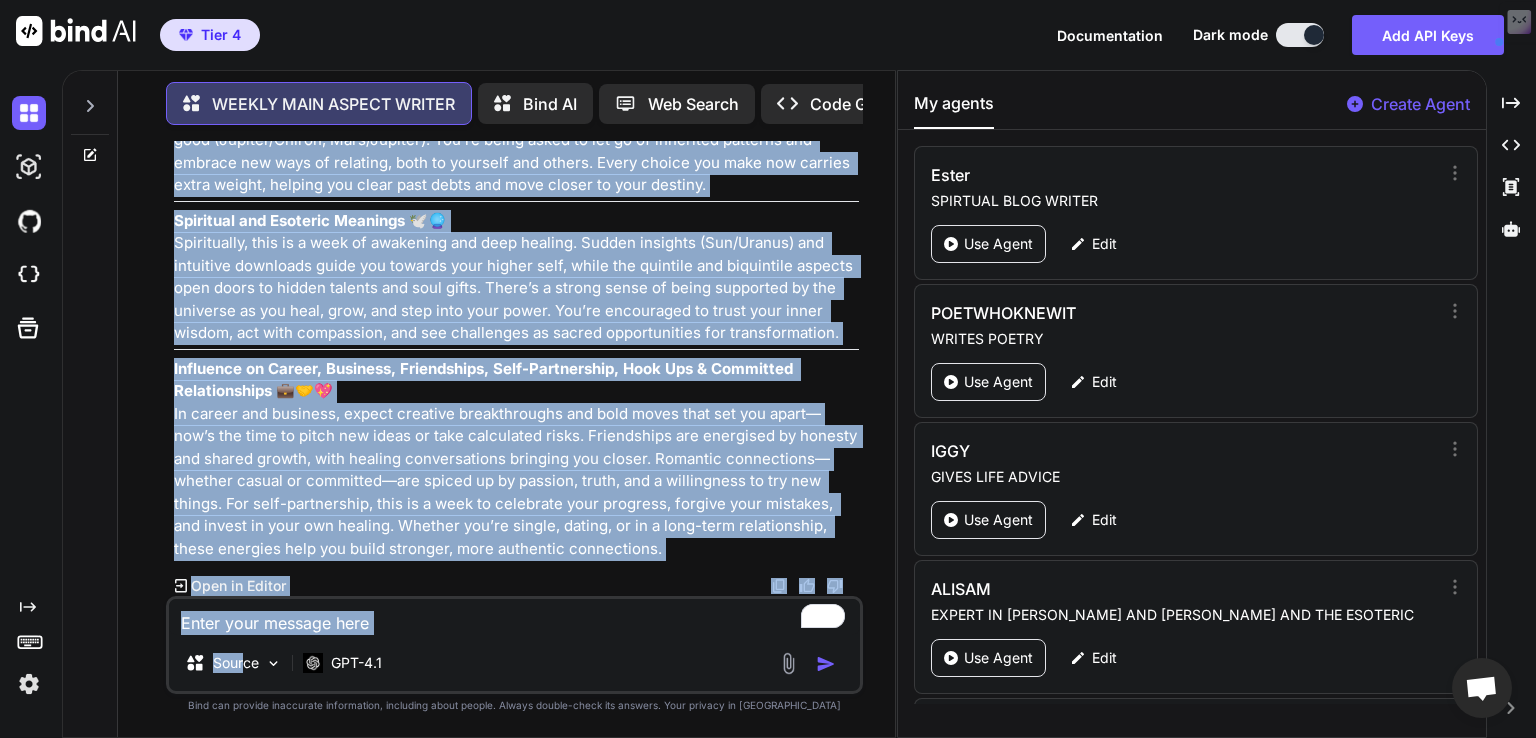 drag, startPoint x: 172, startPoint y: 413, endPoint x: 661, endPoint y: 558, distance: 510.0451 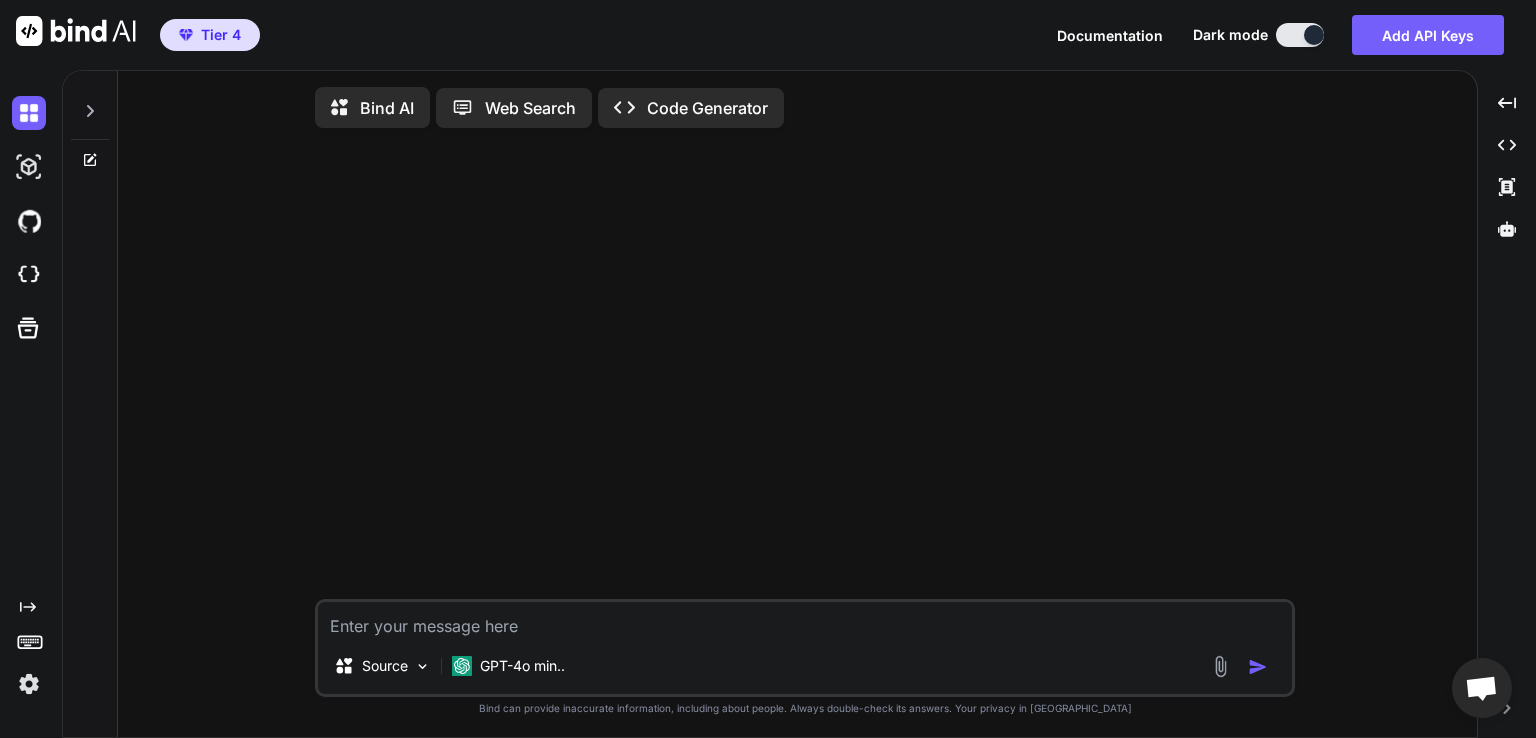 scroll, scrollTop: 0, scrollLeft: 0, axis: both 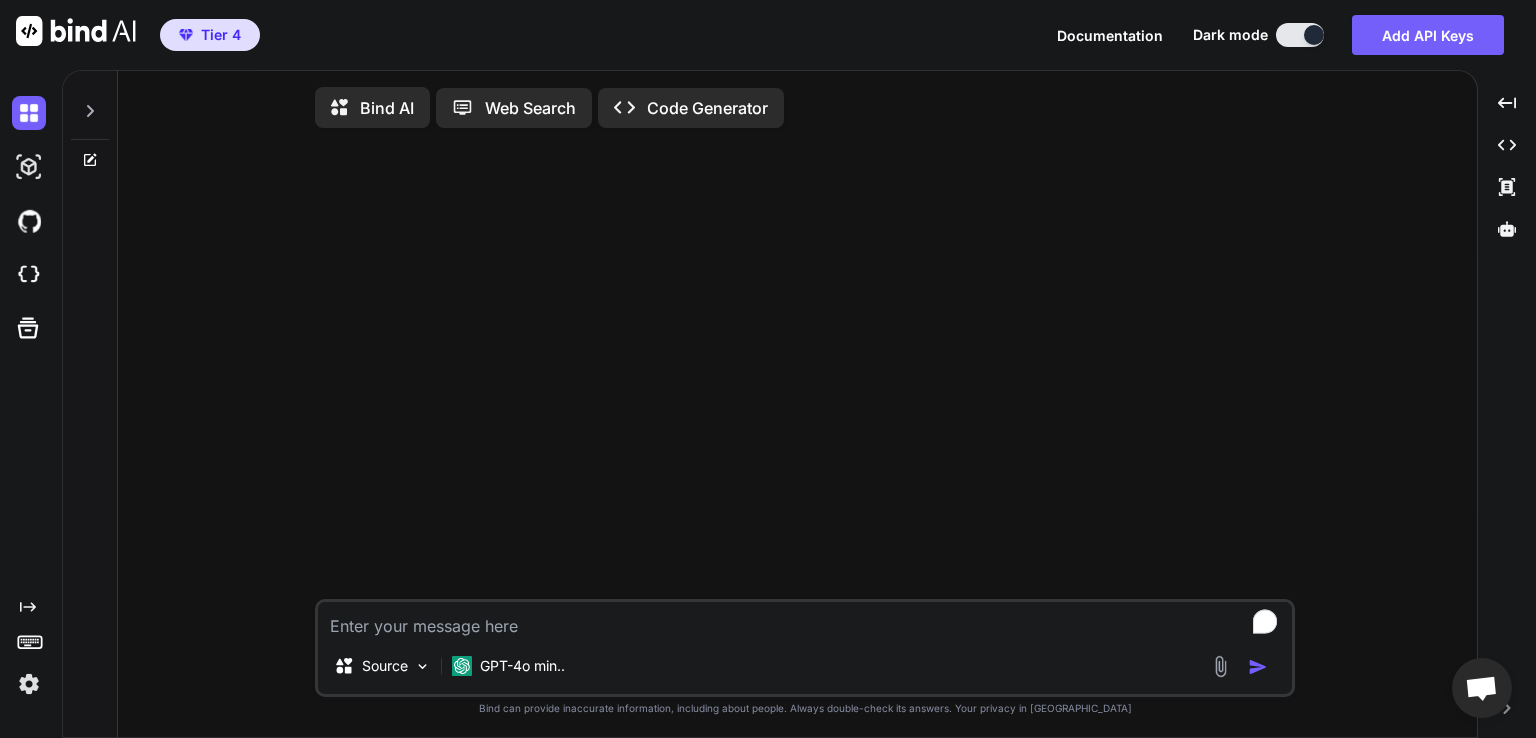 type on "x" 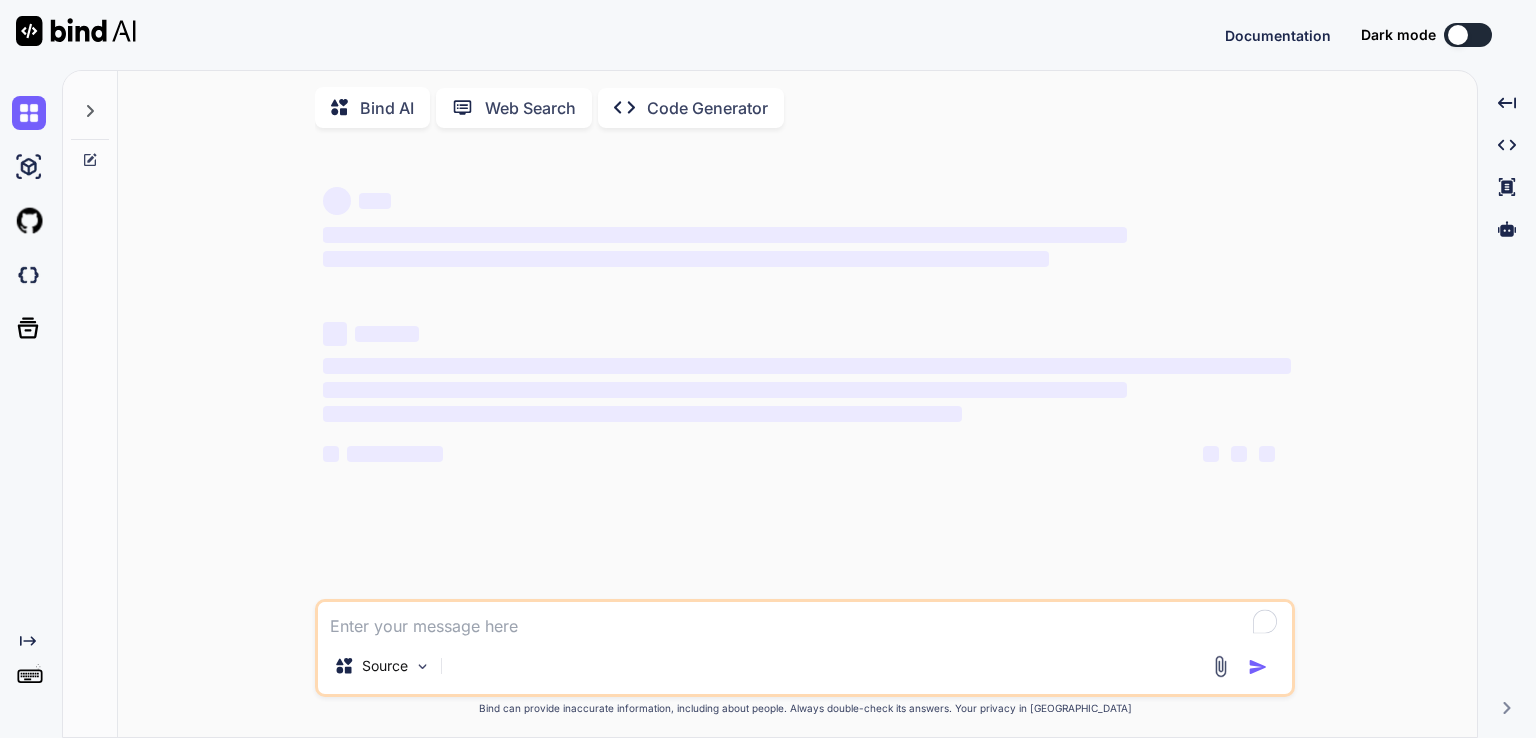 scroll, scrollTop: 0, scrollLeft: 0, axis: both 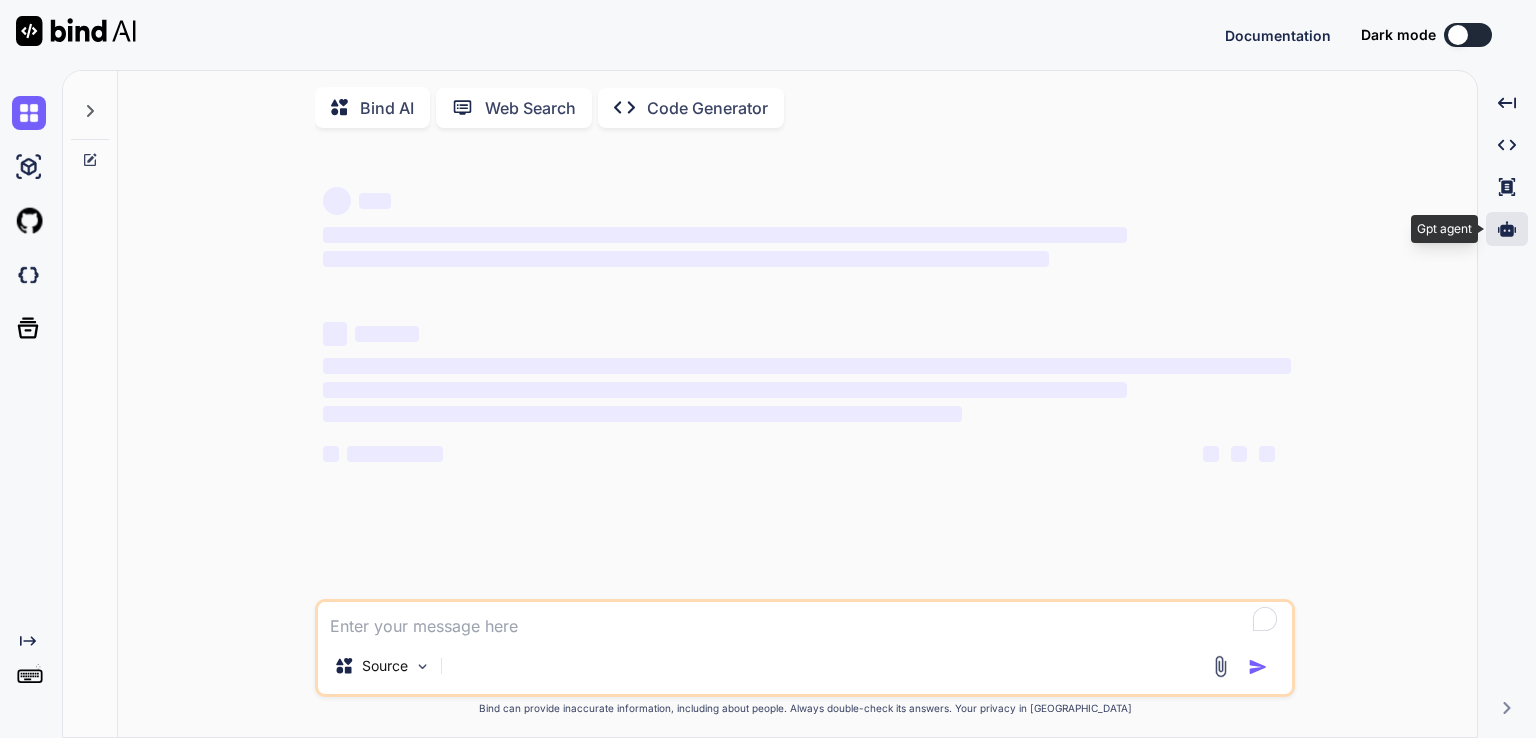 click 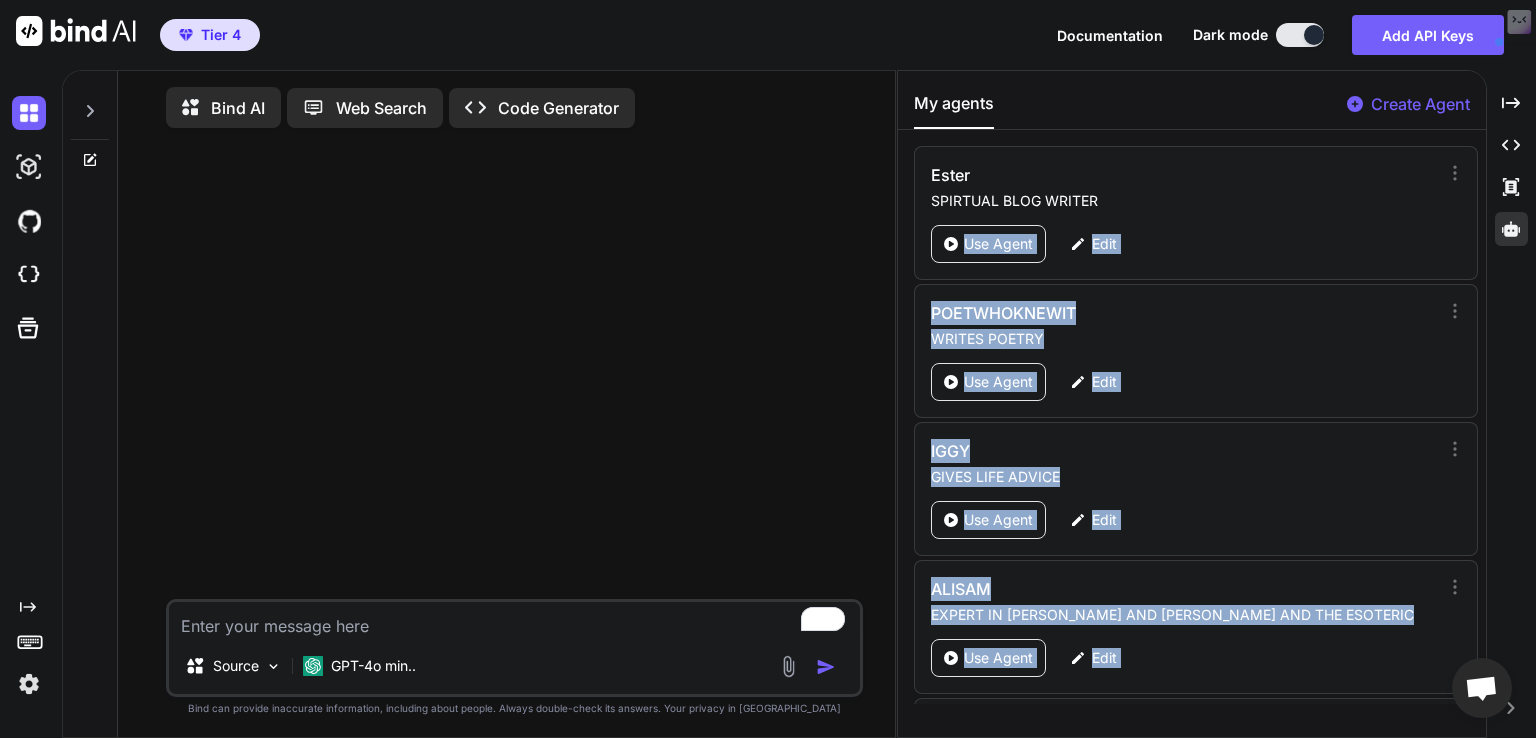 drag, startPoint x: 1476, startPoint y: 172, endPoint x: 1520, endPoint y: 557, distance: 387.50613 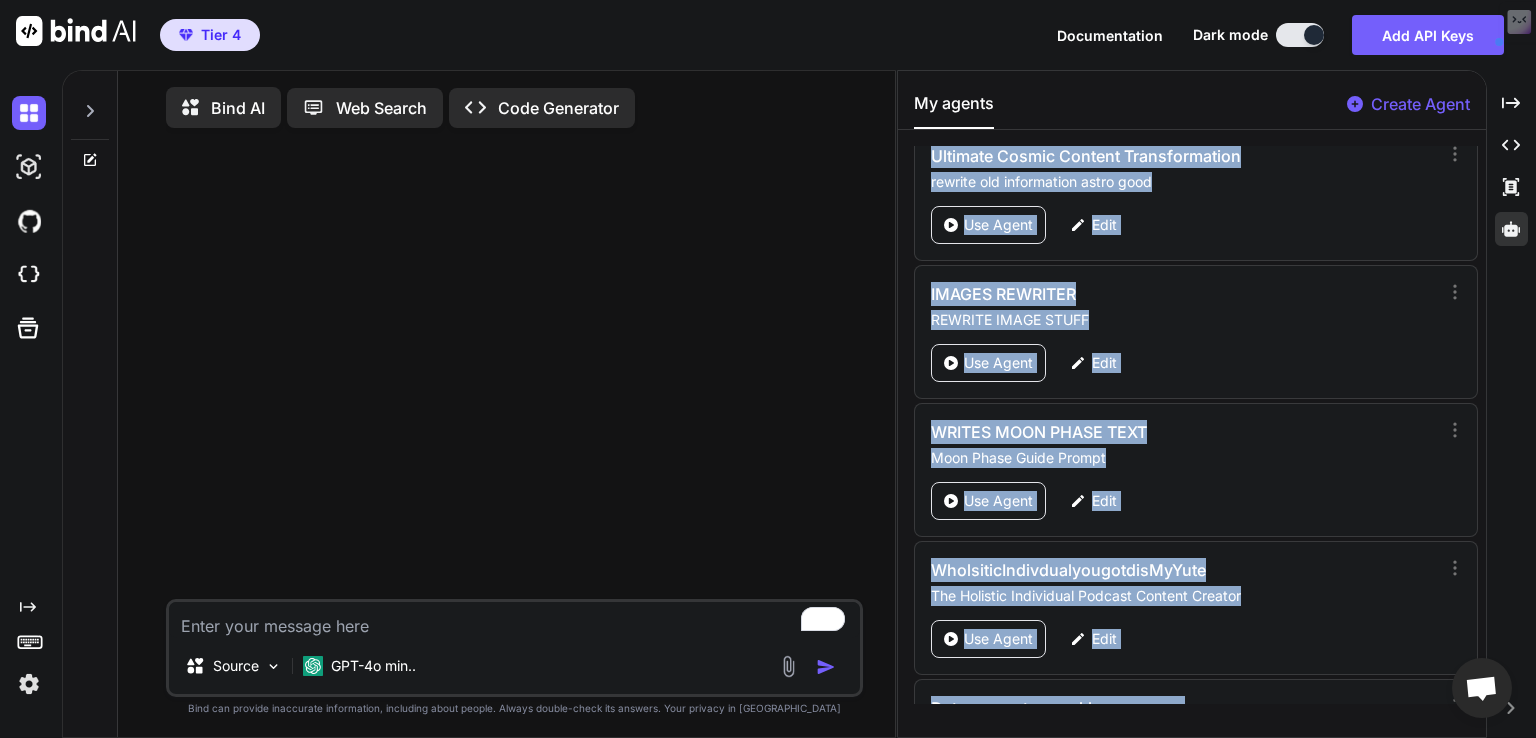 scroll, scrollTop: 6439, scrollLeft: 0, axis: vertical 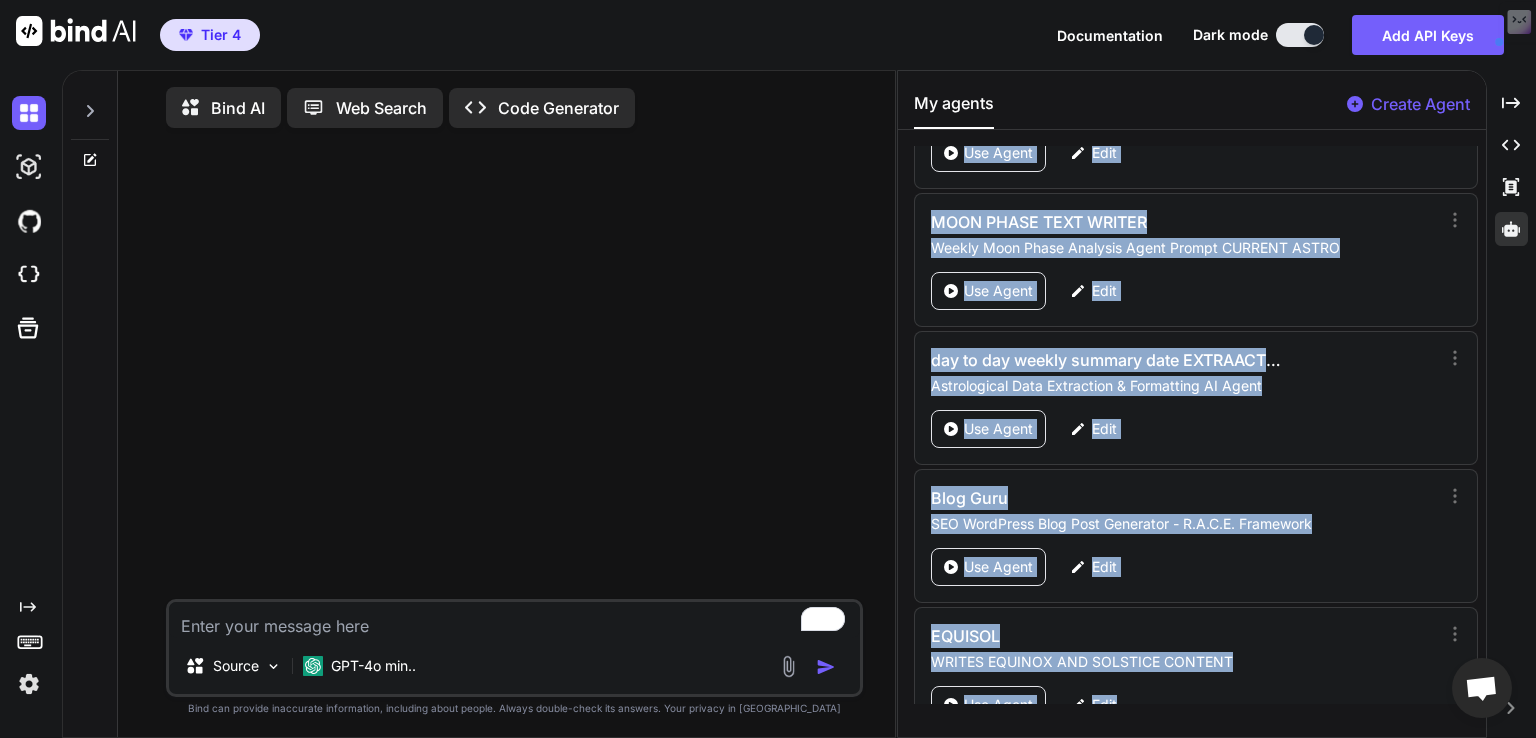 click on "EQUISOL WRITES EQUINOX AND SOLSTICE CONTENT Use Agent Edit" at bounding box center [1196, 674] 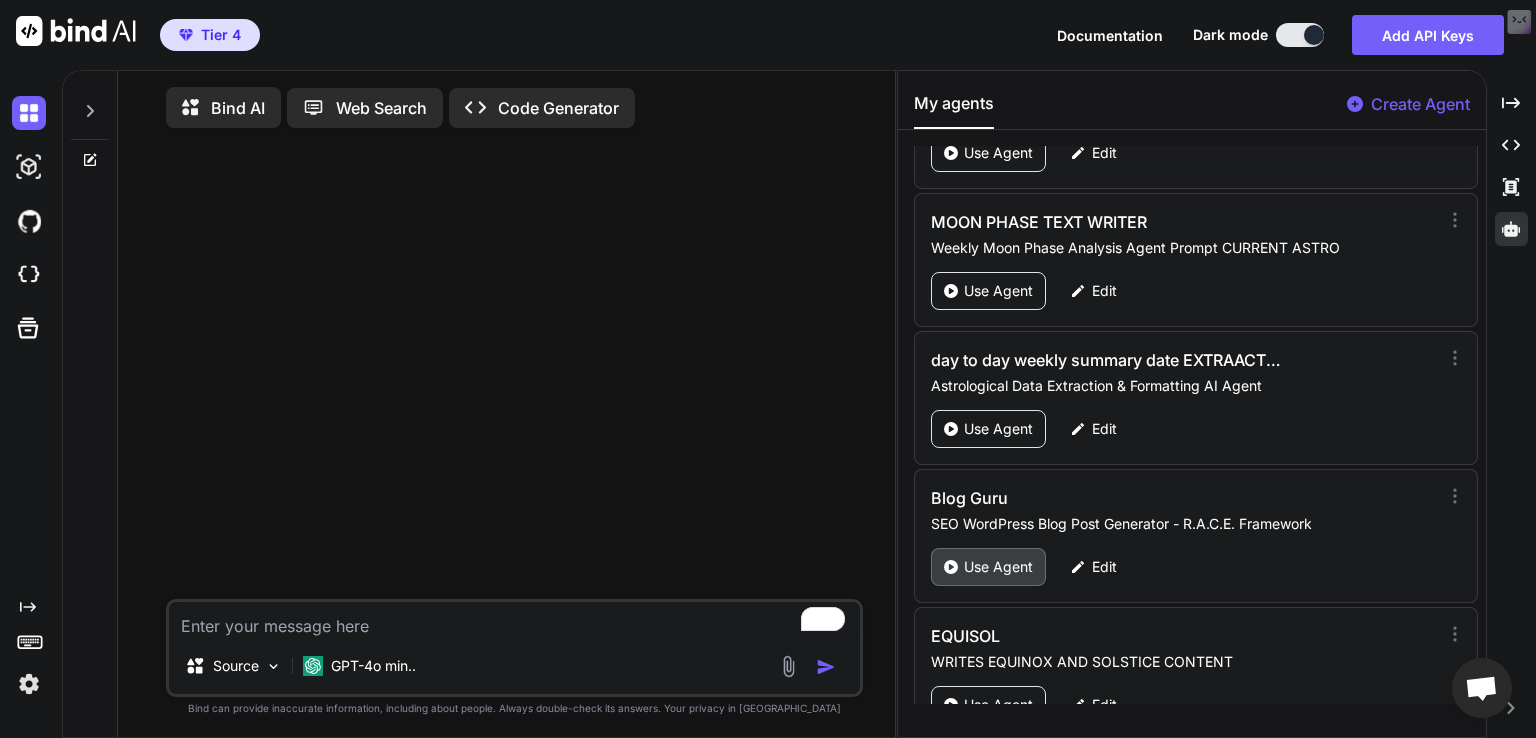 click on "Use Agent" at bounding box center (998, 567) 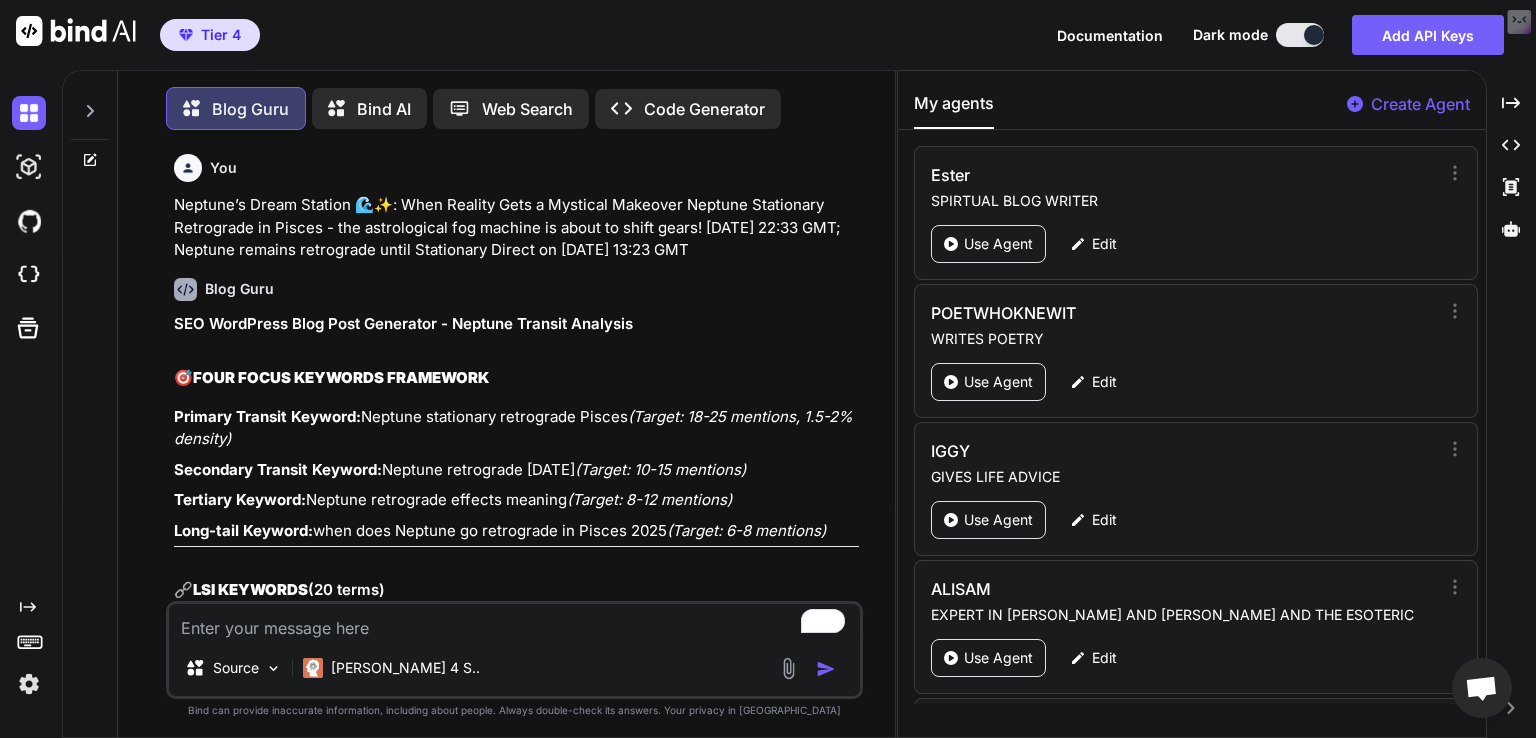 type on "x" 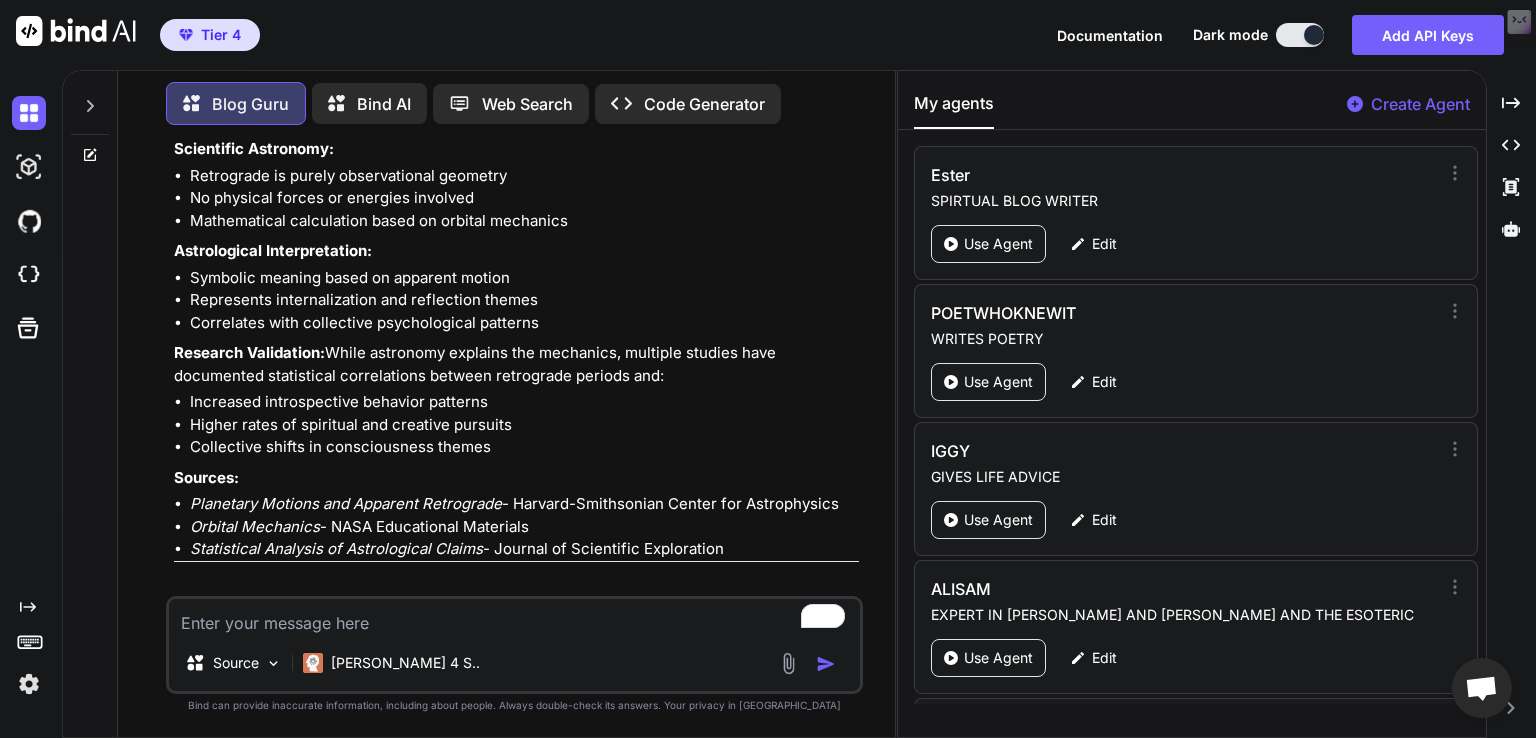 scroll, scrollTop: 14613, scrollLeft: 0, axis: vertical 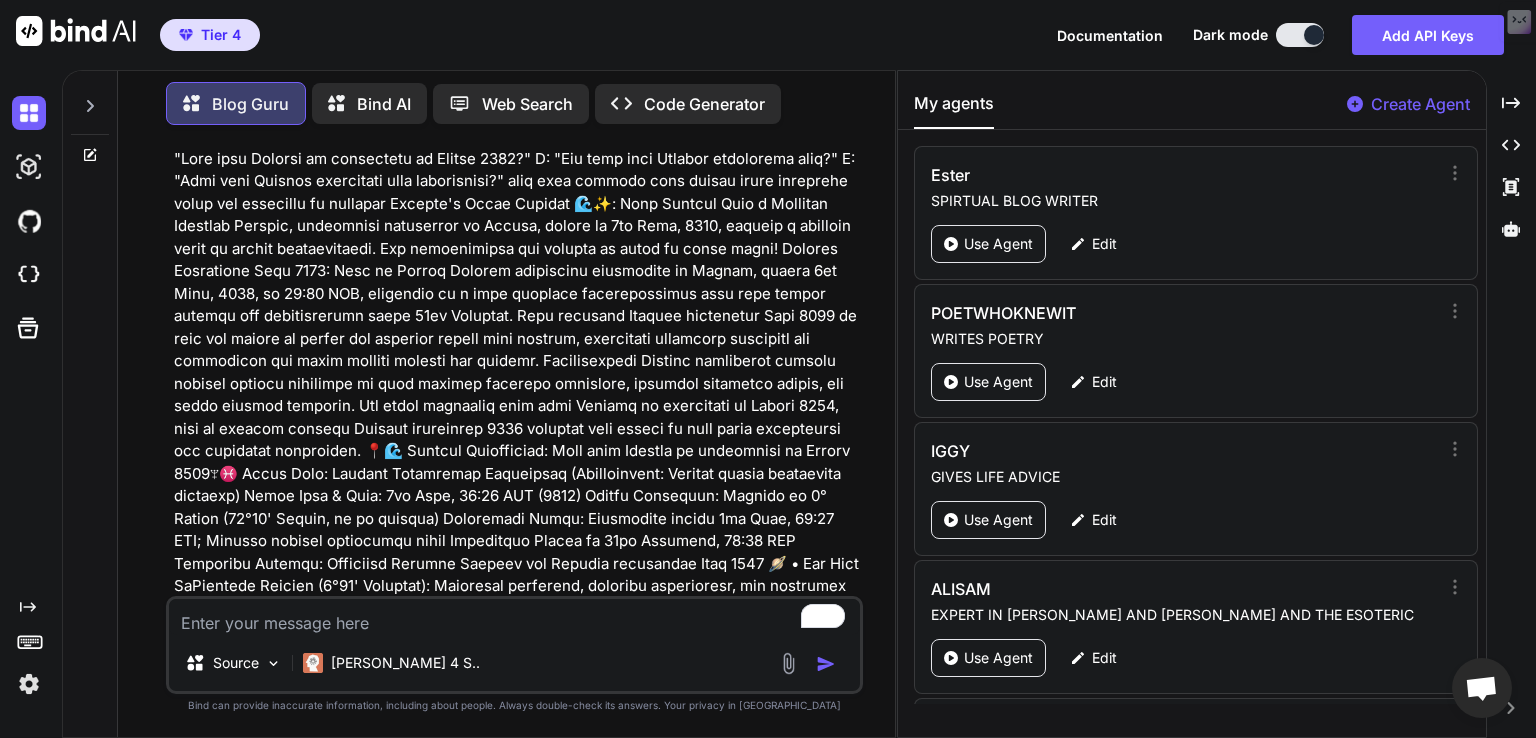 click at bounding box center [516, 5795] 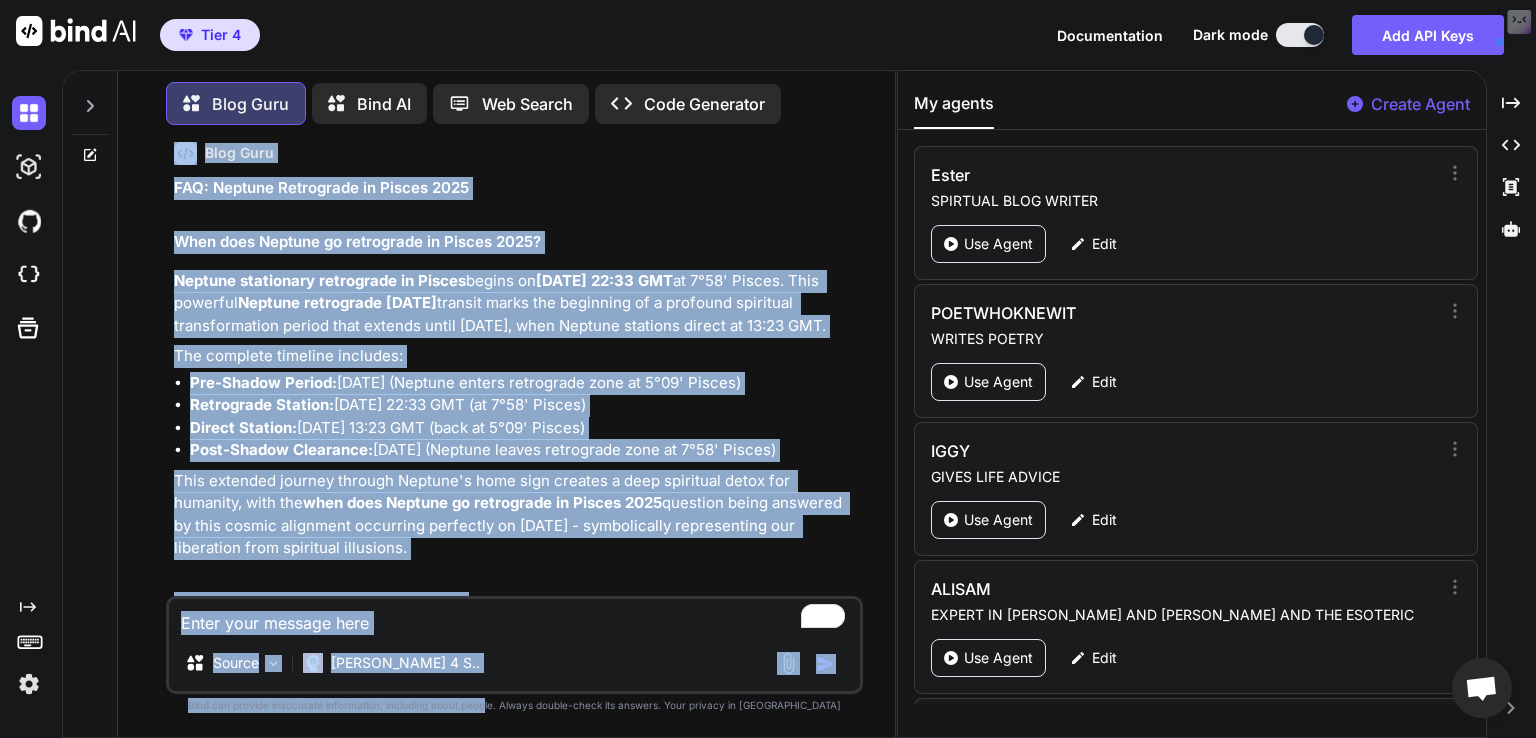 scroll, scrollTop: 27397, scrollLeft: 0, axis: vertical 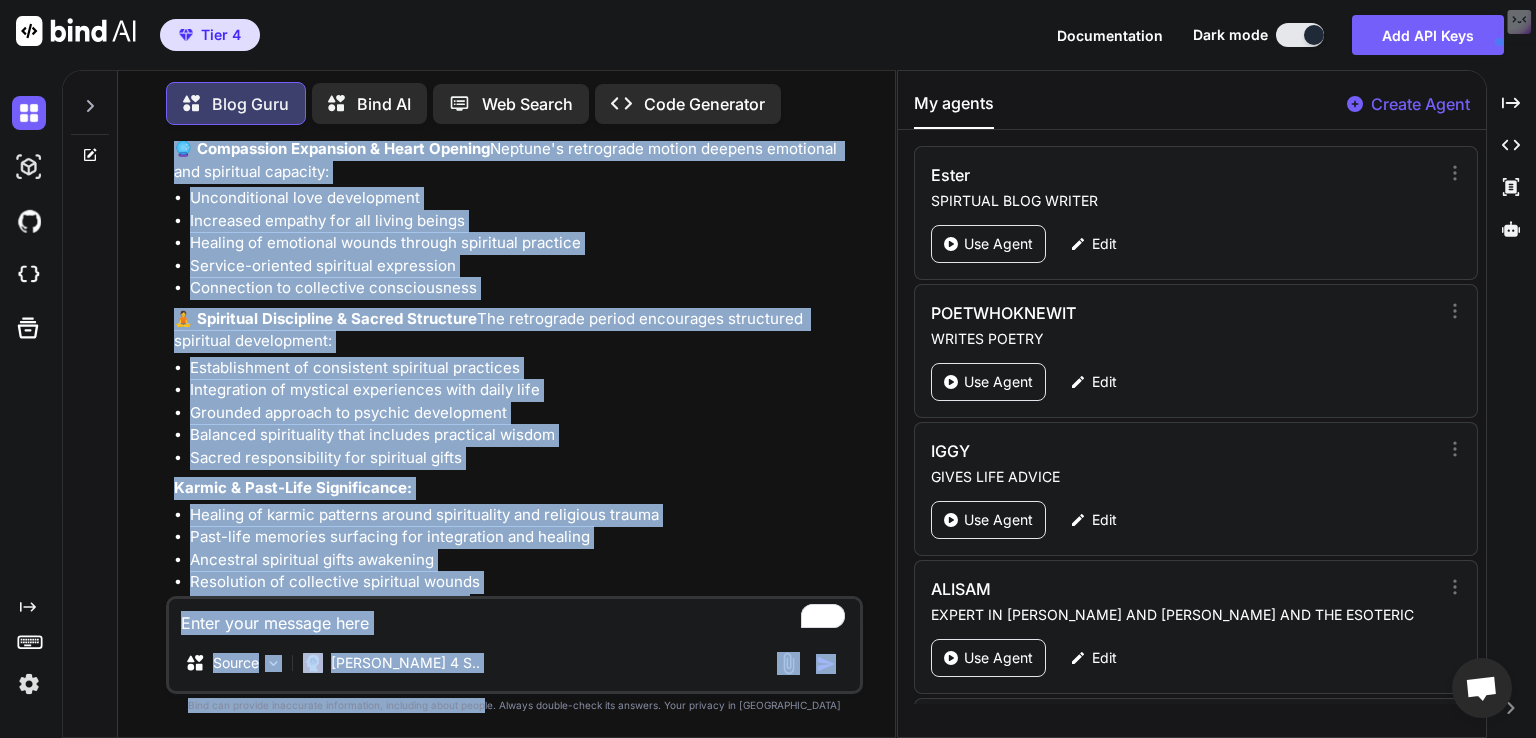 drag, startPoint x: 594, startPoint y: 436, endPoint x: 522, endPoint y: 776, distance: 347.53992 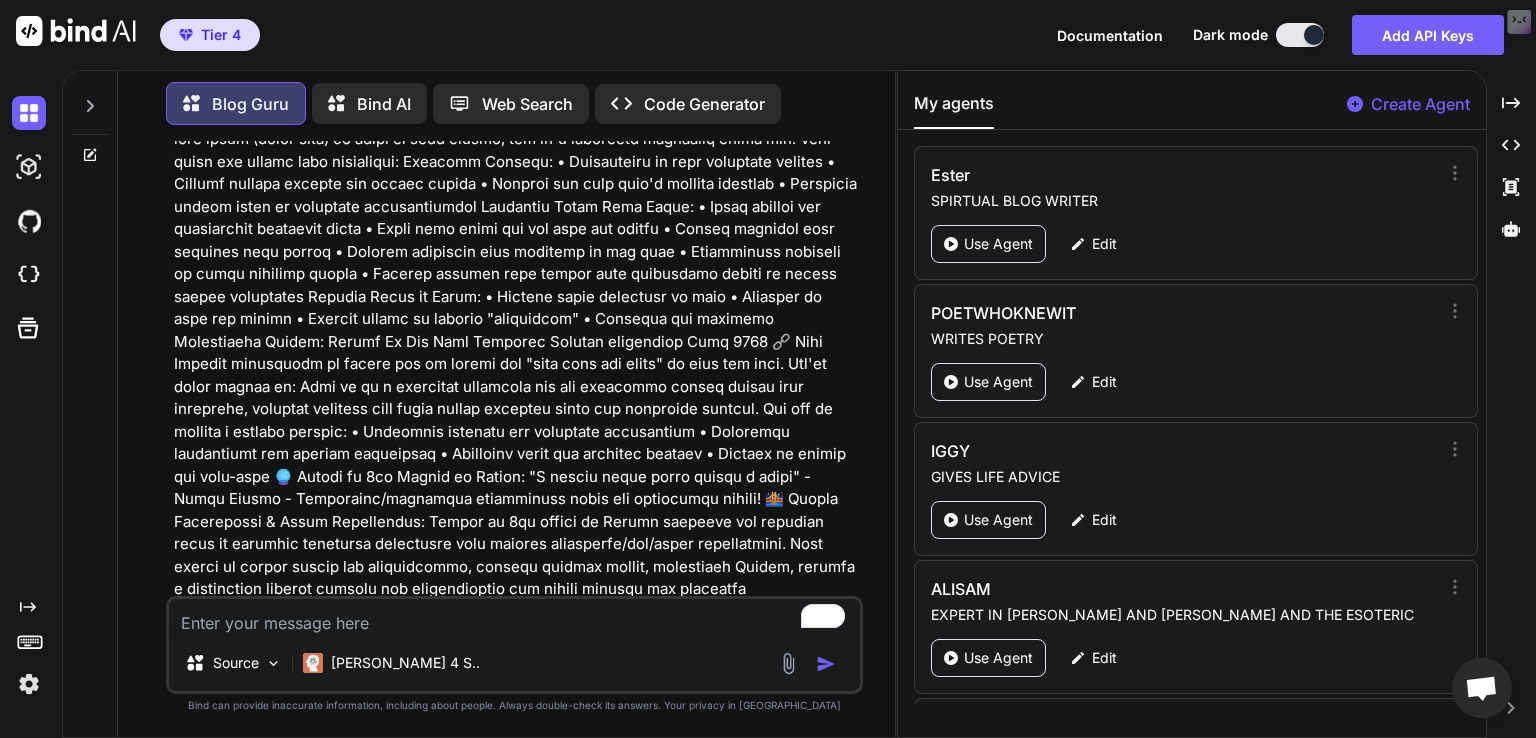scroll, scrollTop: 20757, scrollLeft: 0, axis: vertical 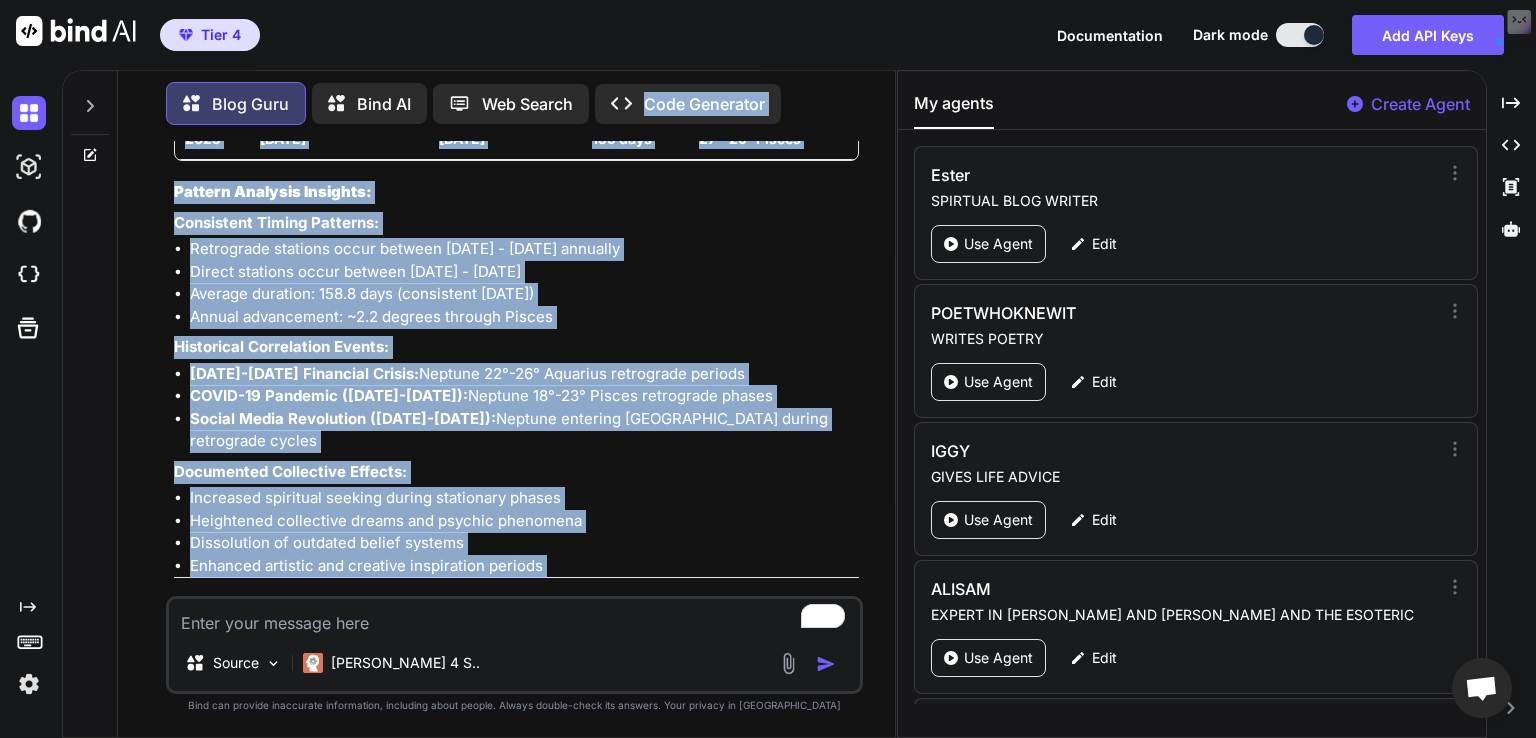 drag, startPoint x: 428, startPoint y: 400, endPoint x: 552, endPoint y: 318, distance: 148.66069 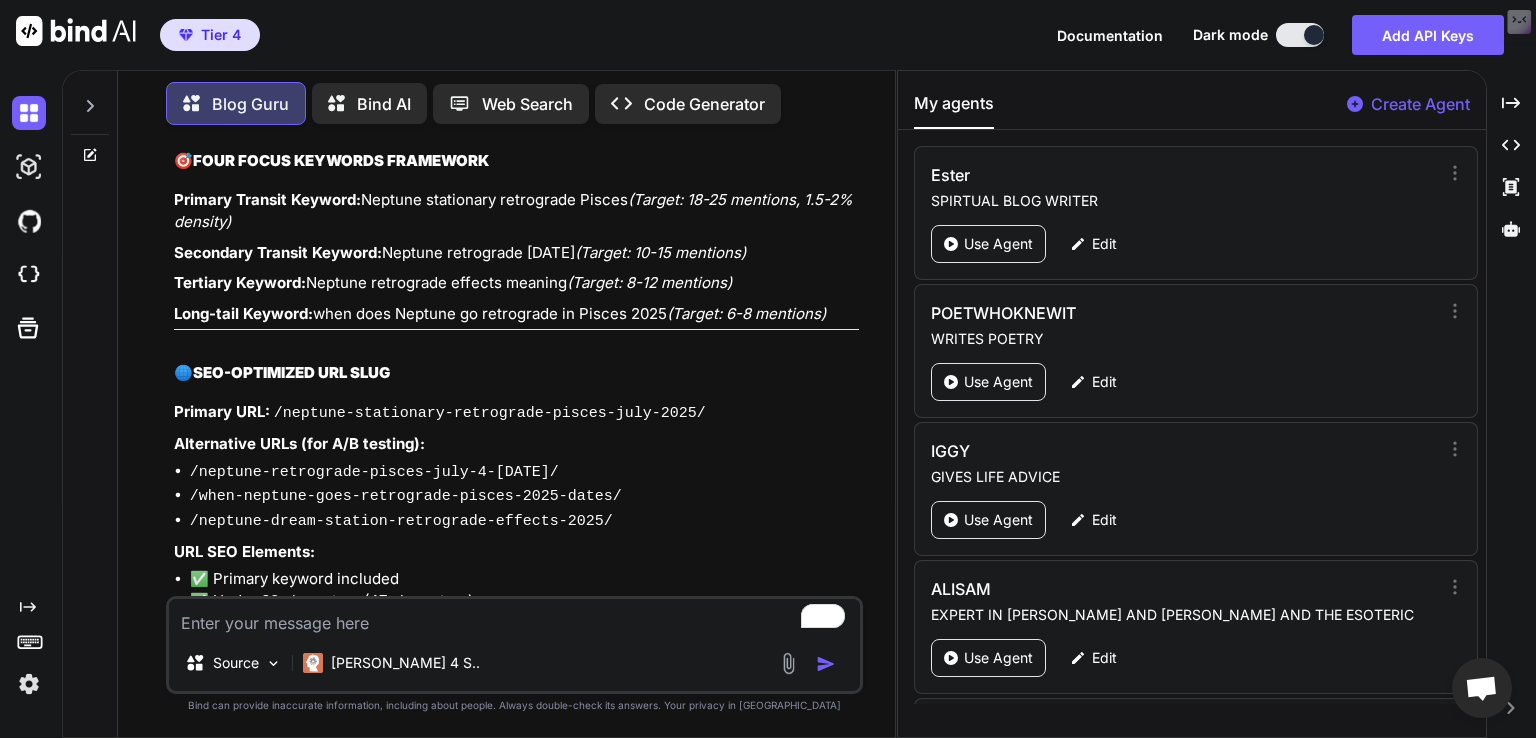 scroll, scrollTop: 4653, scrollLeft: 0, axis: vertical 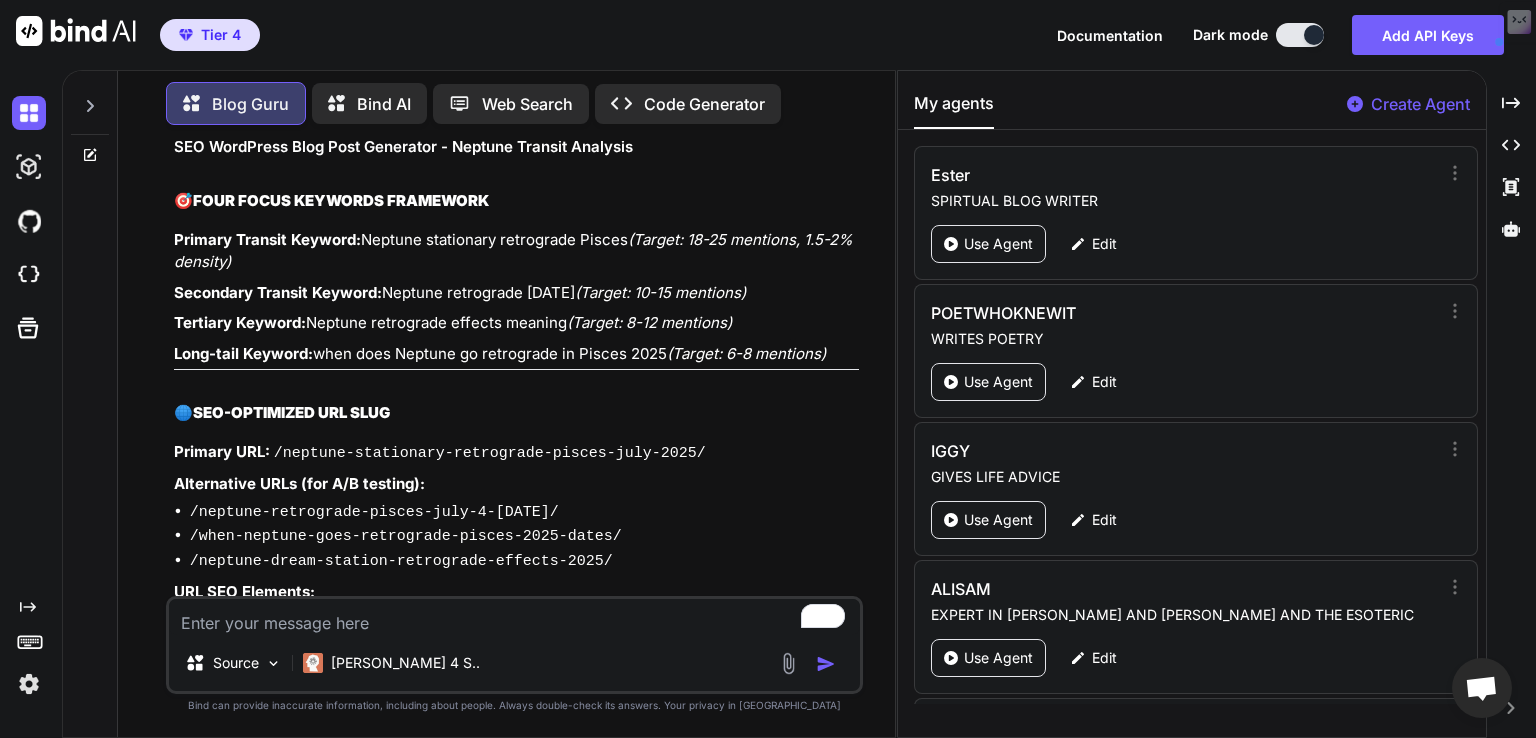 drag, startPoint x: 362, startPoint y: 263, endPoint x: 624, endPoint y: 262, distance: 262.00192 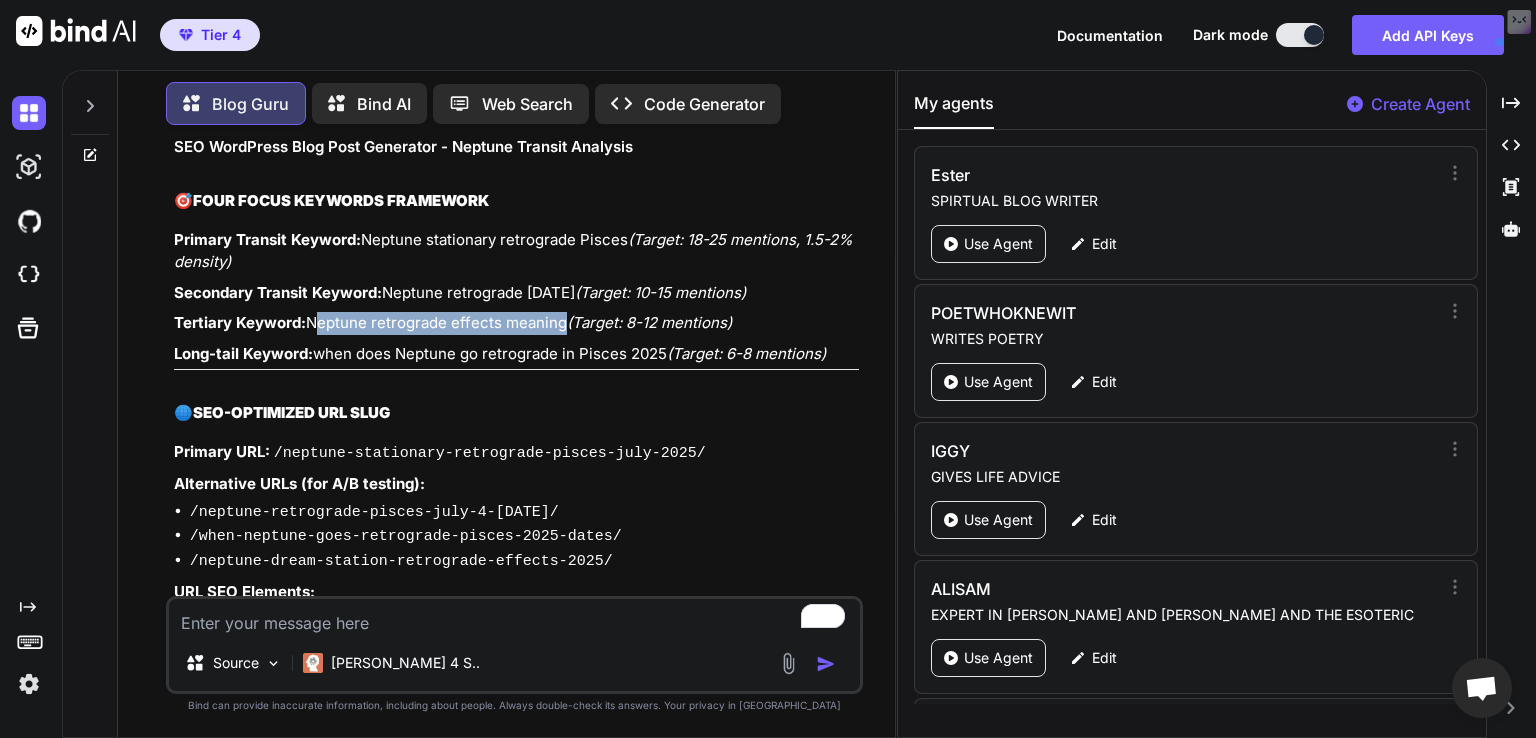 drag, startPoint x: 308, startPoint y: 342, endPoint x: 556, endPoint y: 350, distance: 248.129 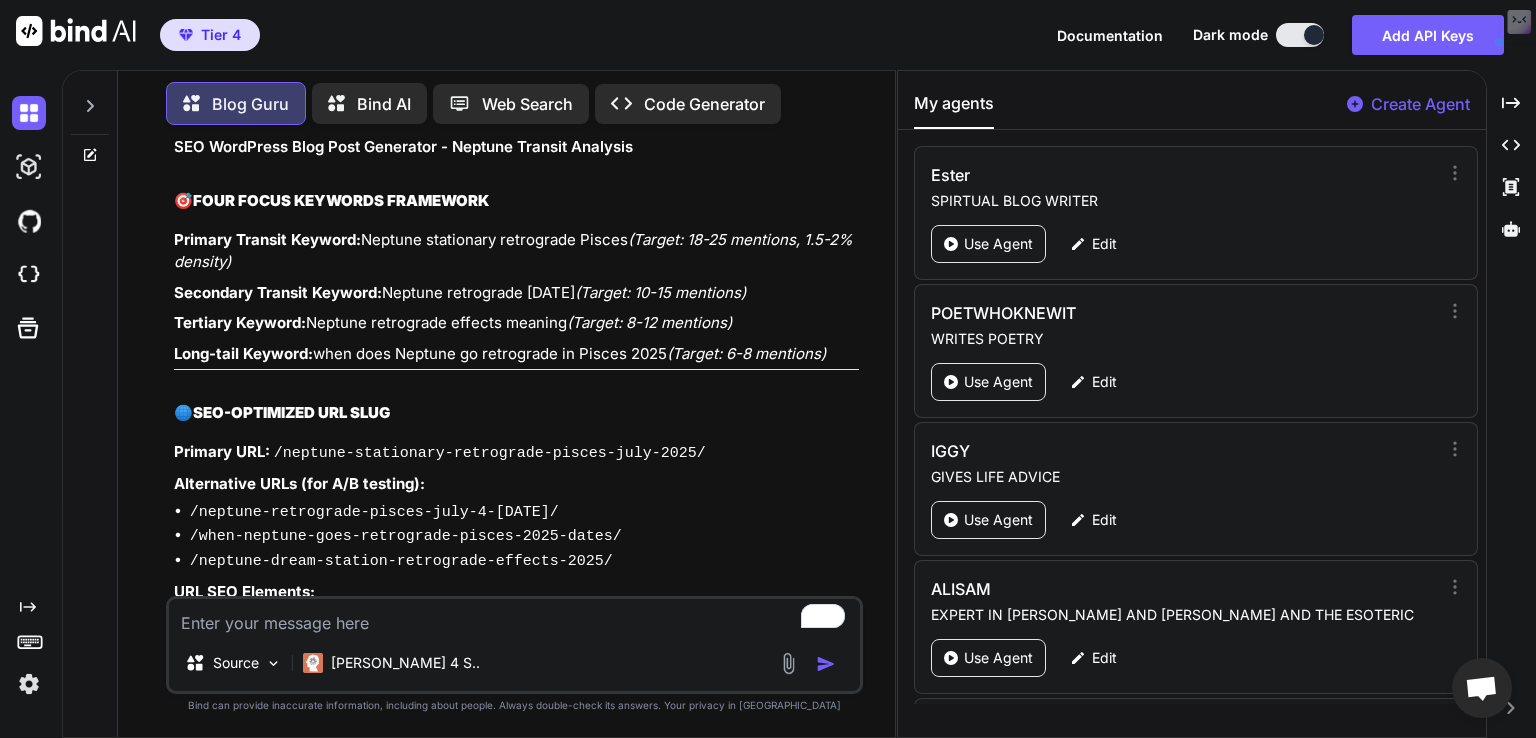 click on "Tertiary Keyword:" at bounding box center [240, 322] 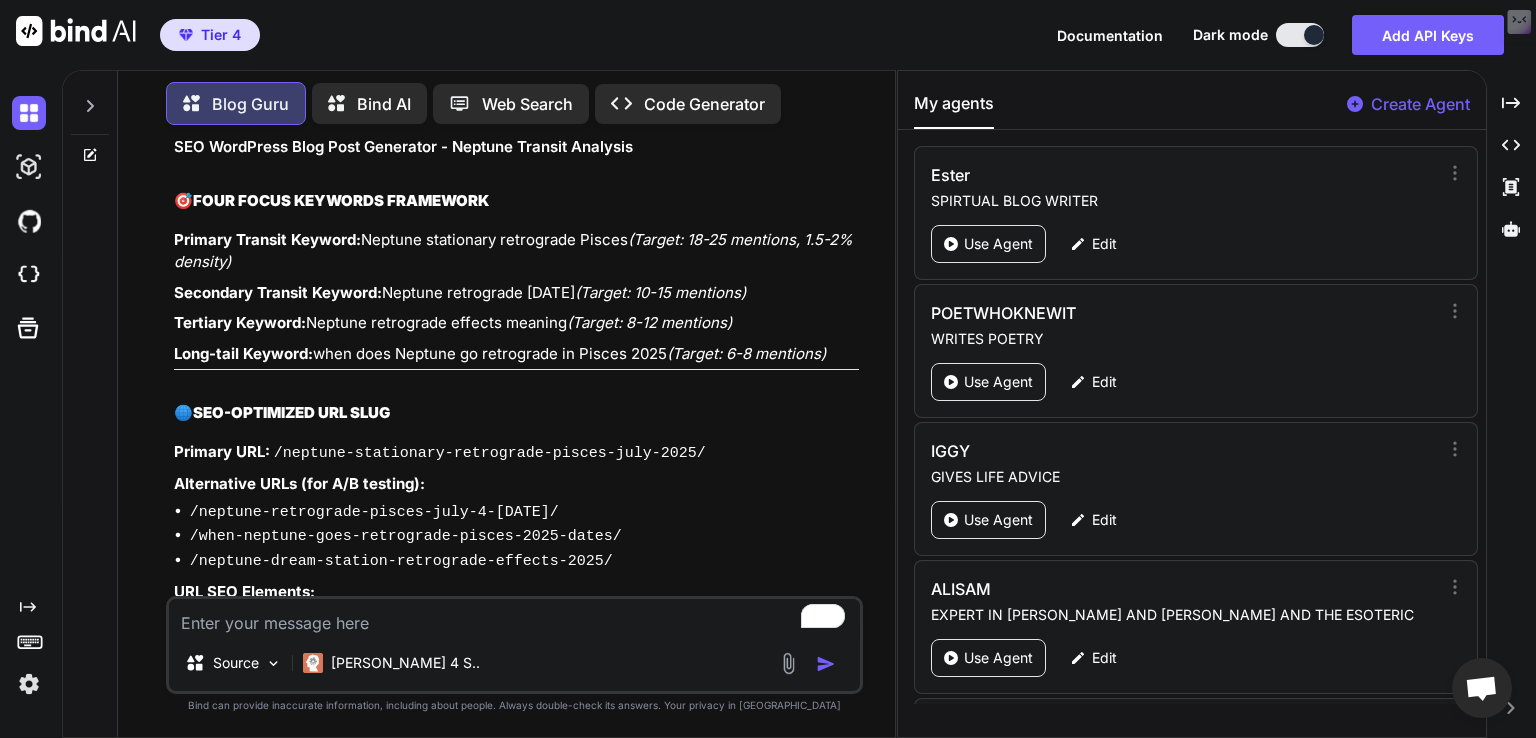 click on "SEO WordPress Blog Post Generator - Neptune Transit Analysis
🎯  FOUR FOCUS KEYWORDS FRAMEWORK
Primary Transit Keyword:  Neptune stationary retrograde Pisces  (Target: 18-25 mentions, 1.5-2% density)
Secondary Transit Keyword:  Neptune retrograde July 2025  (Target: 10-15 mentions)
Tertiary Keyword:  Neptune retrograde effects meaning  (Target: 8-12 mentions)
Long-tail Keyword:  when does Neptune go retrograde in Pisces 2025  (Target: 6-8 mentions)
🌐  SEO-OPTIMIZED URL SLUG
Primary URL:   /neptune-stationary-retrograde-pisces-july-2025/
Alternative URLs (for A/B testing):
/neptune-retrograde-pisces-july-4-december-10-2025/
/when-neptune-goes-retrograde-pisces-2025-dates/
/neptune-dream-station-retrograde-effects-2025/
URL SEO Elements:
✅ Primary keyword included
✅ Under 60 characters (47 characters)
✅ Hyphens separate words
✅ No stop words (the, and, or)
✅ Year included for freshness
✅ Clear hierarchy structure
✅ Mobile-friendly format" at bounding box center [516, 2481] 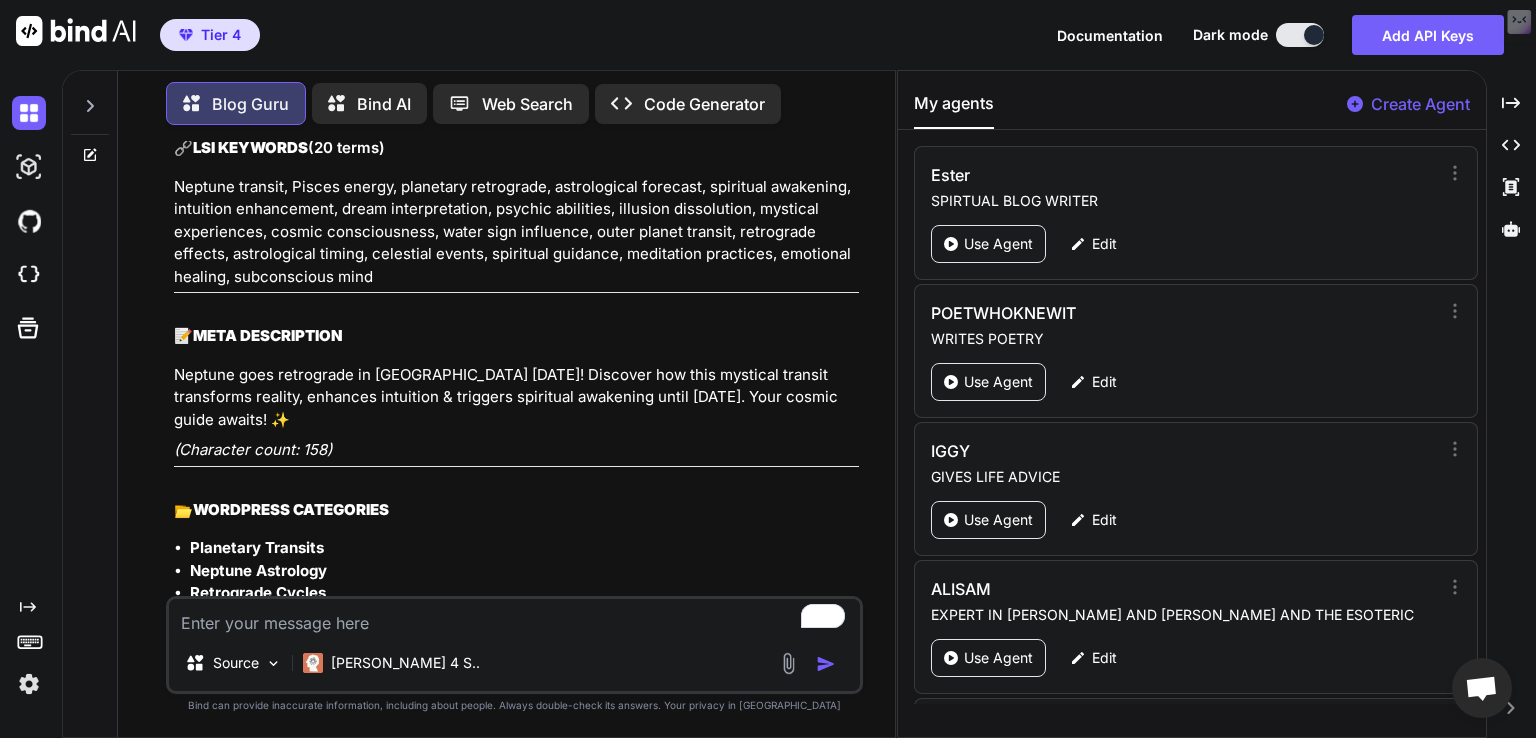 scroll, scrollTop: 440, scrollLeft: 0, axis: vertical 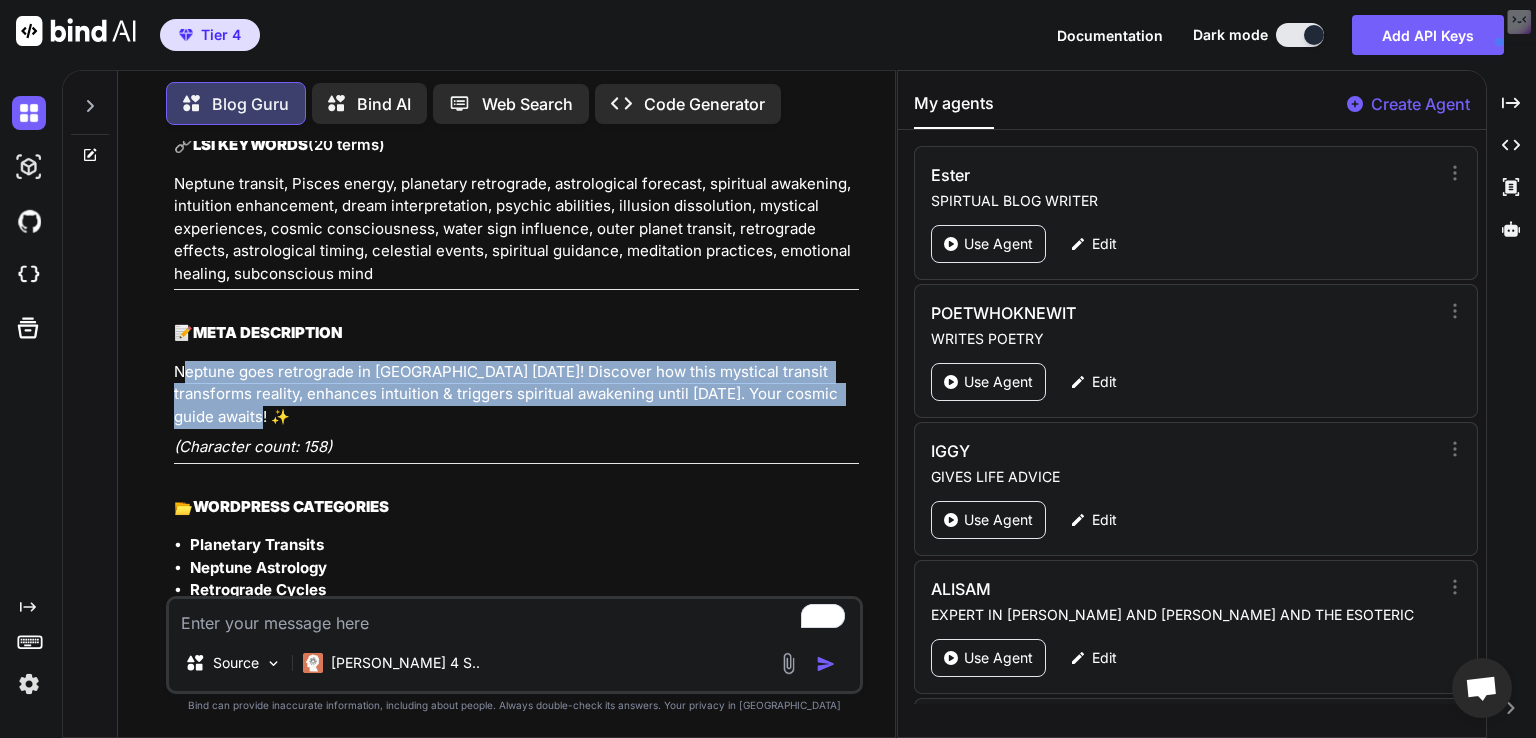 drag, startPoint x: 180, startPoint y: 373, endPoint x: 865, endPoint y: 400, distance: 685.5319 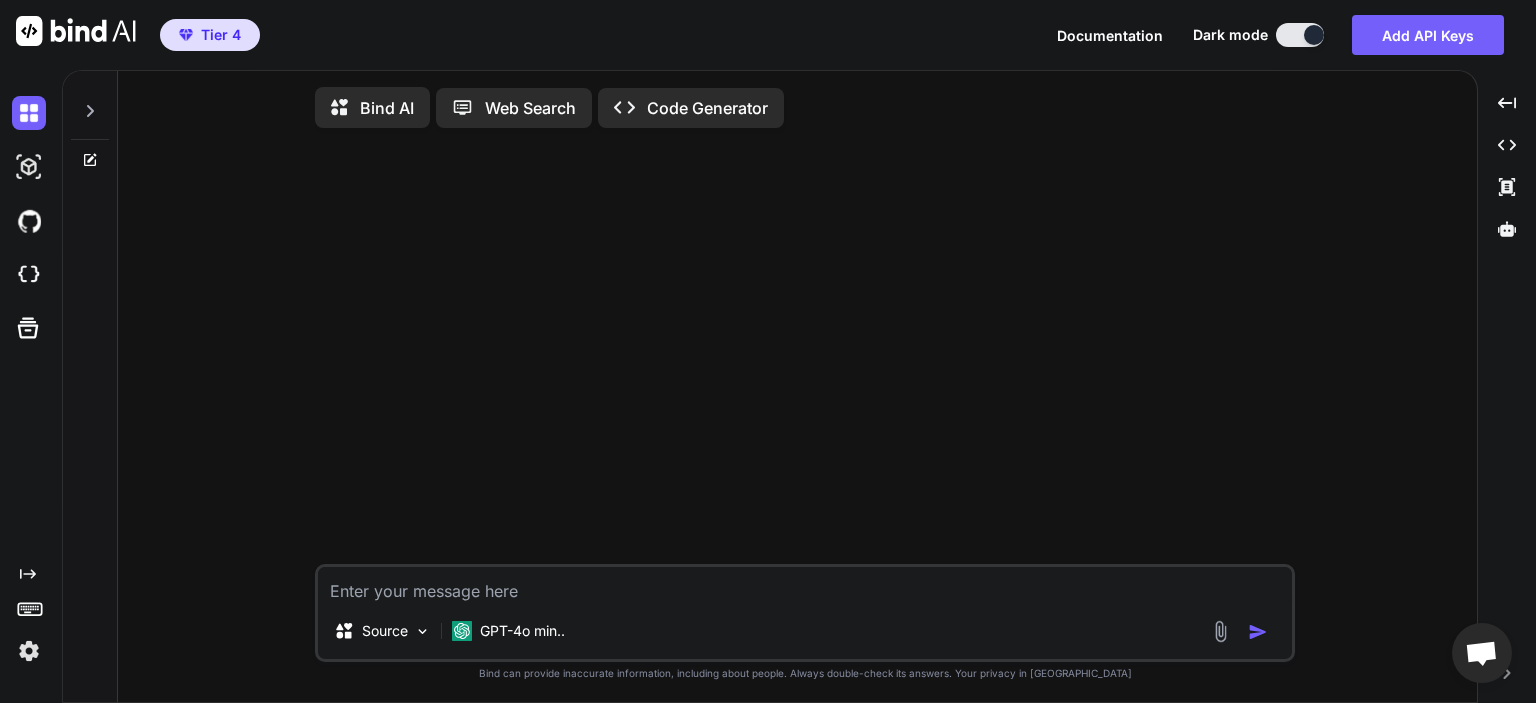 type on "x" 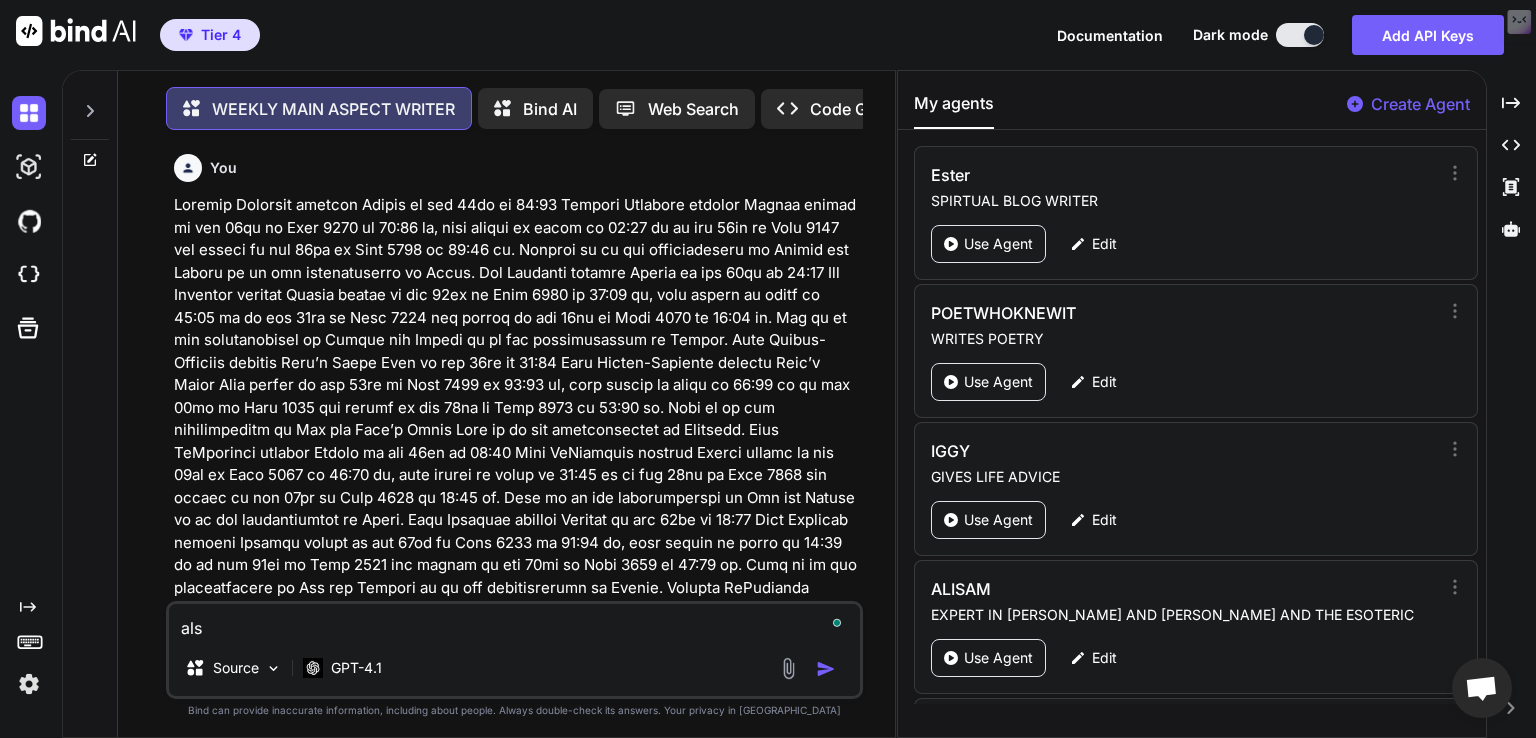 type on "also" 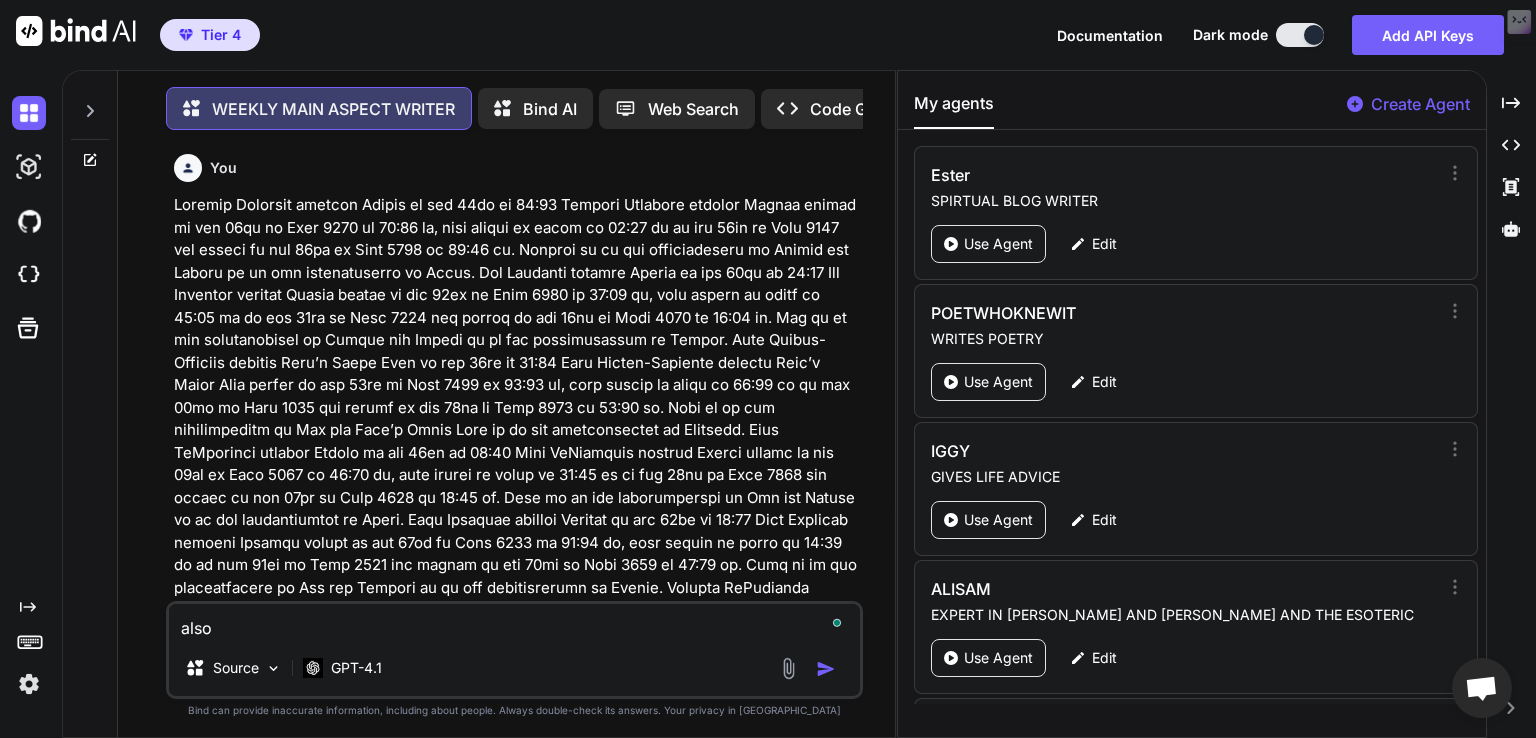 type on "x" 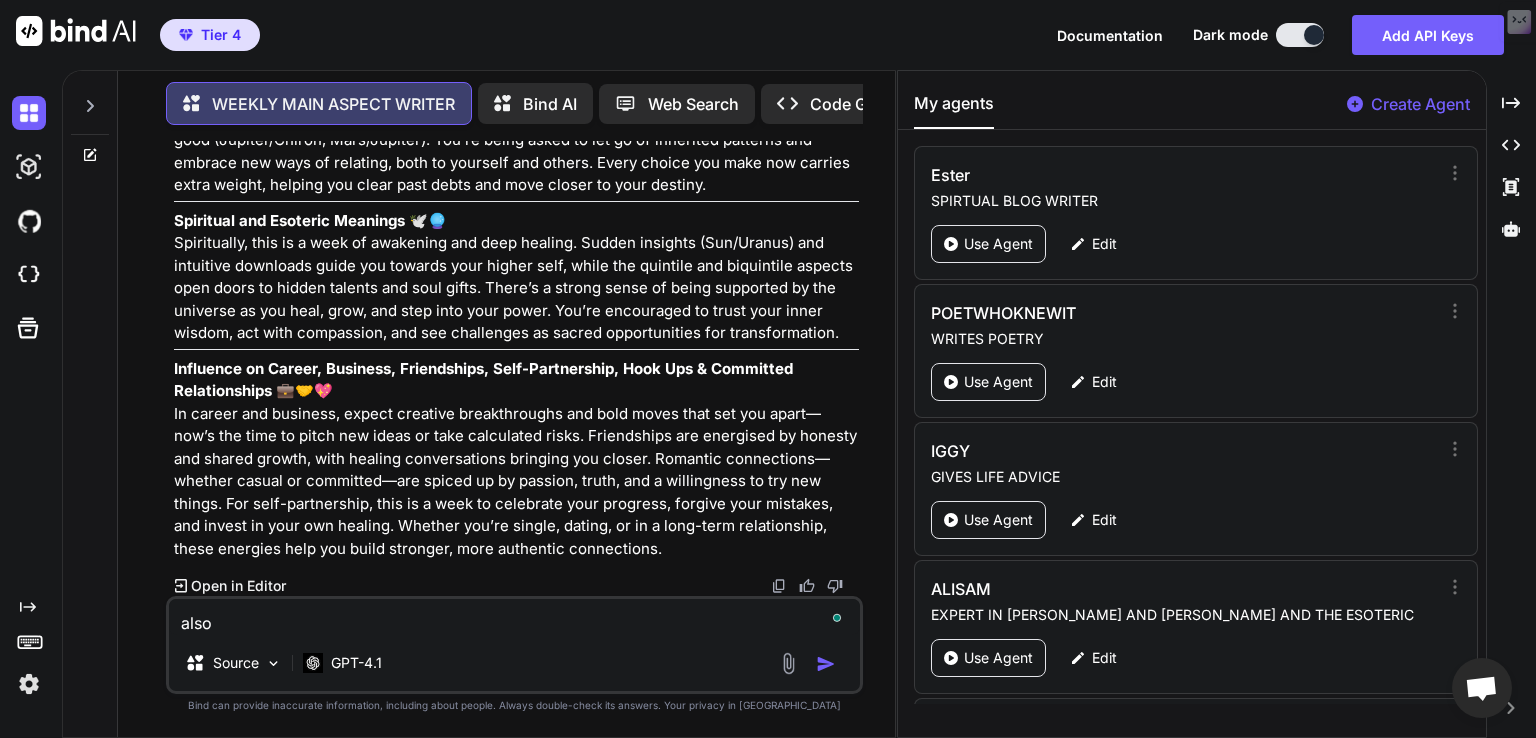 type on "also" 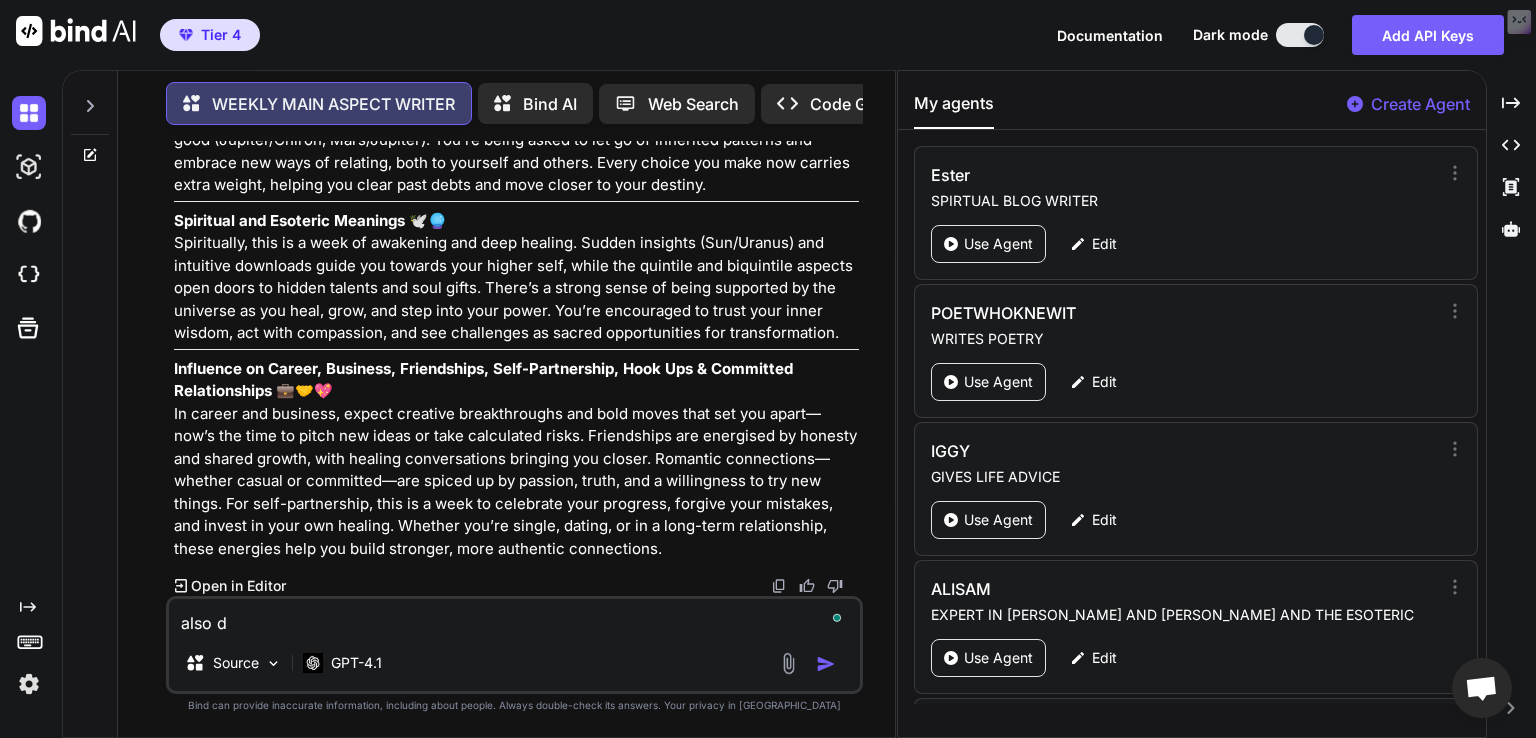 type on "also do" 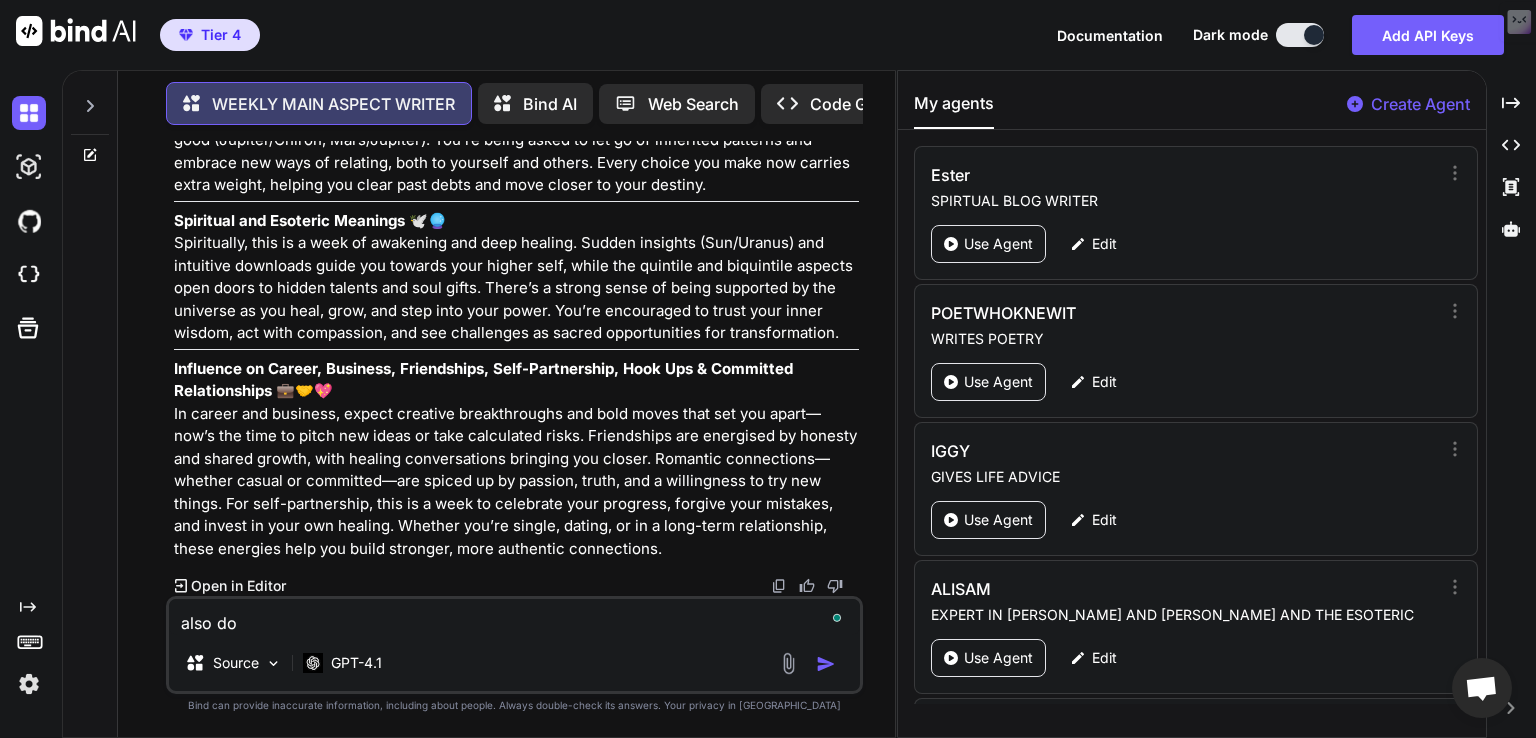 type on "also do" 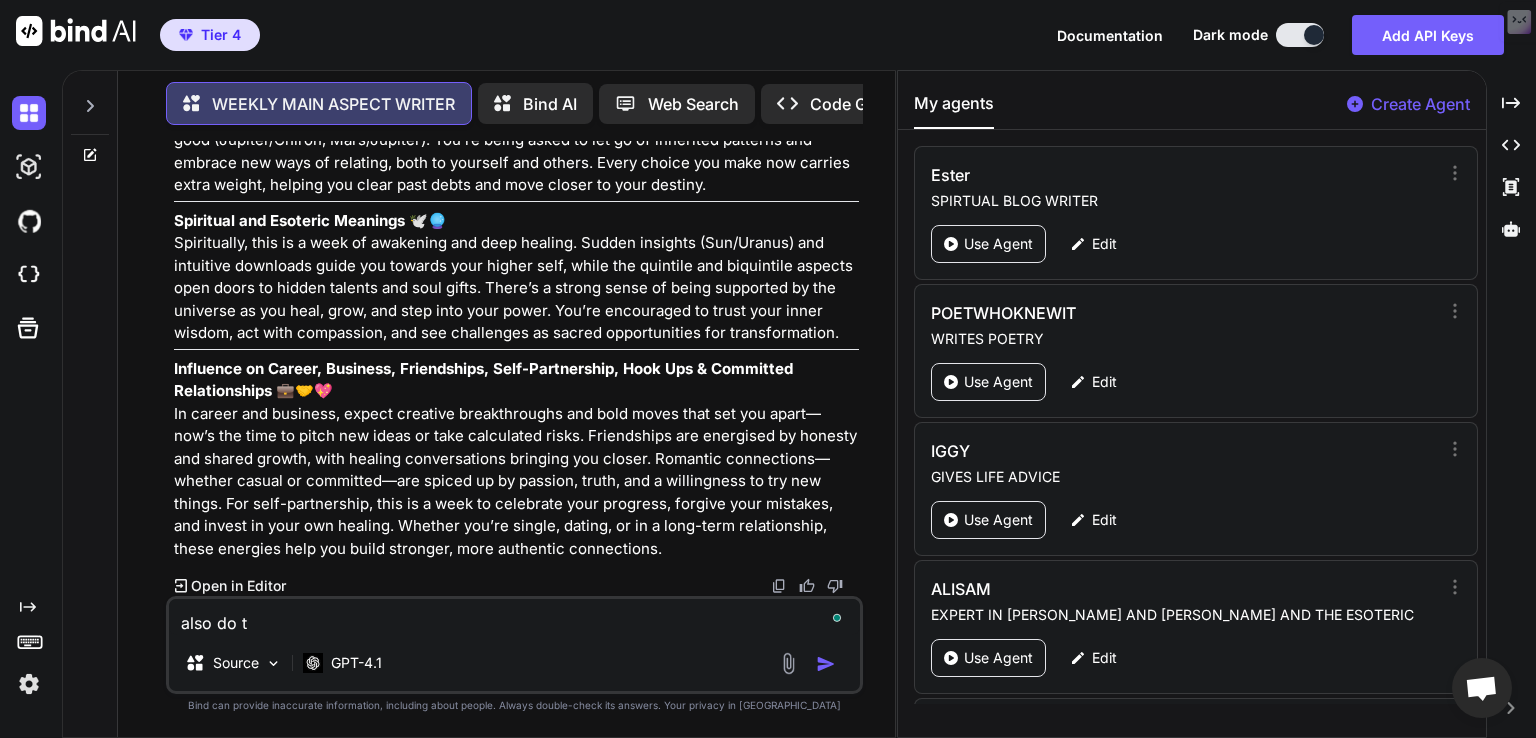 type on "also do th" 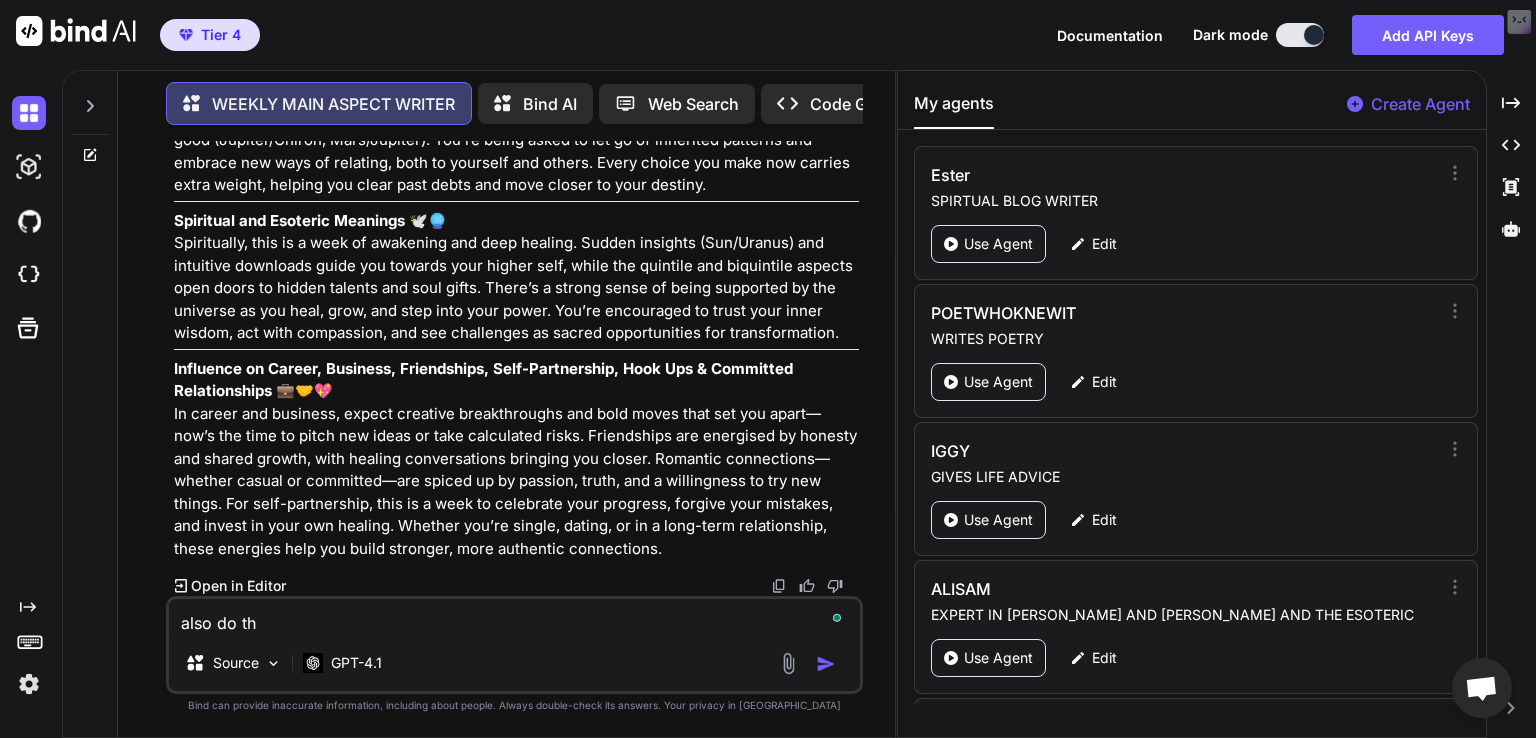 type on "also do the" 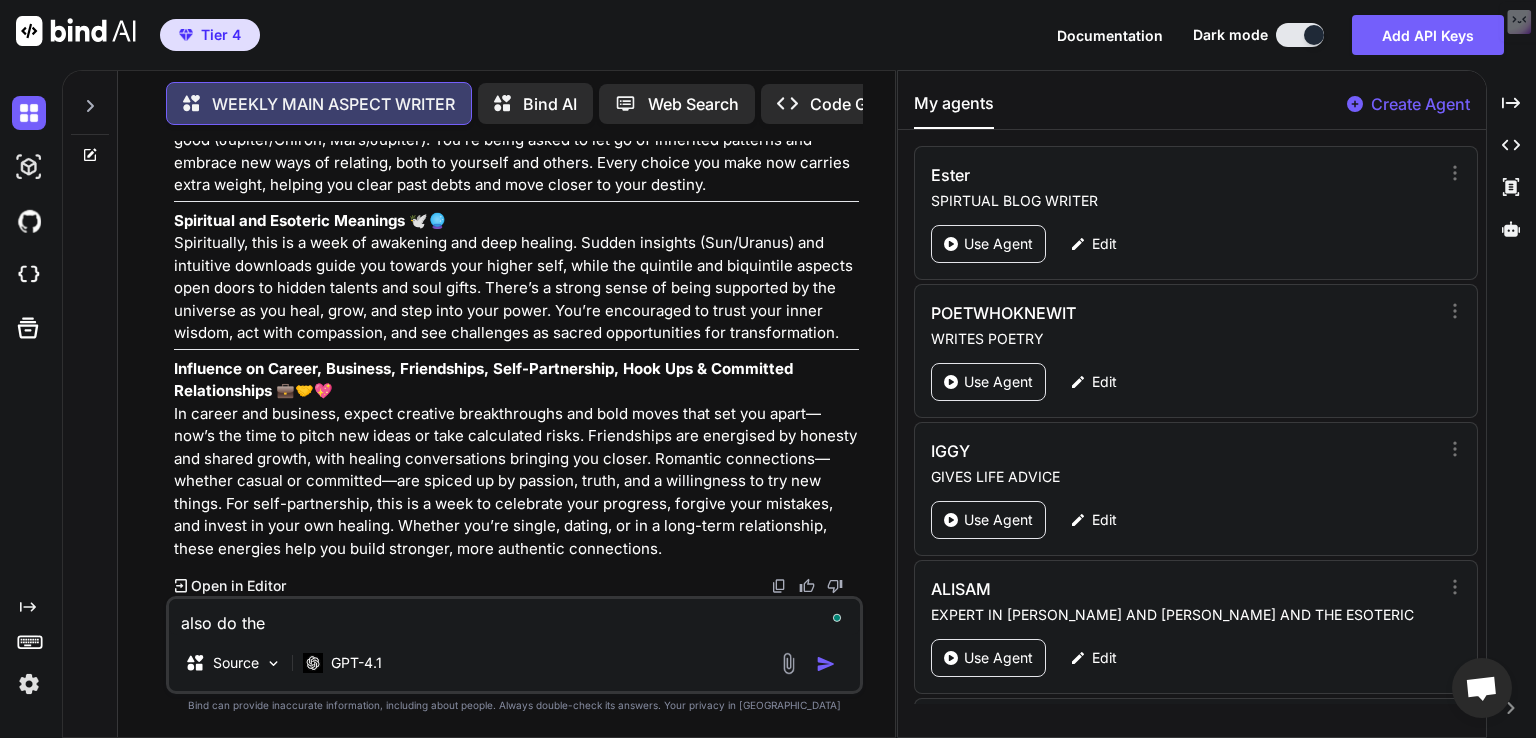 type on "x" 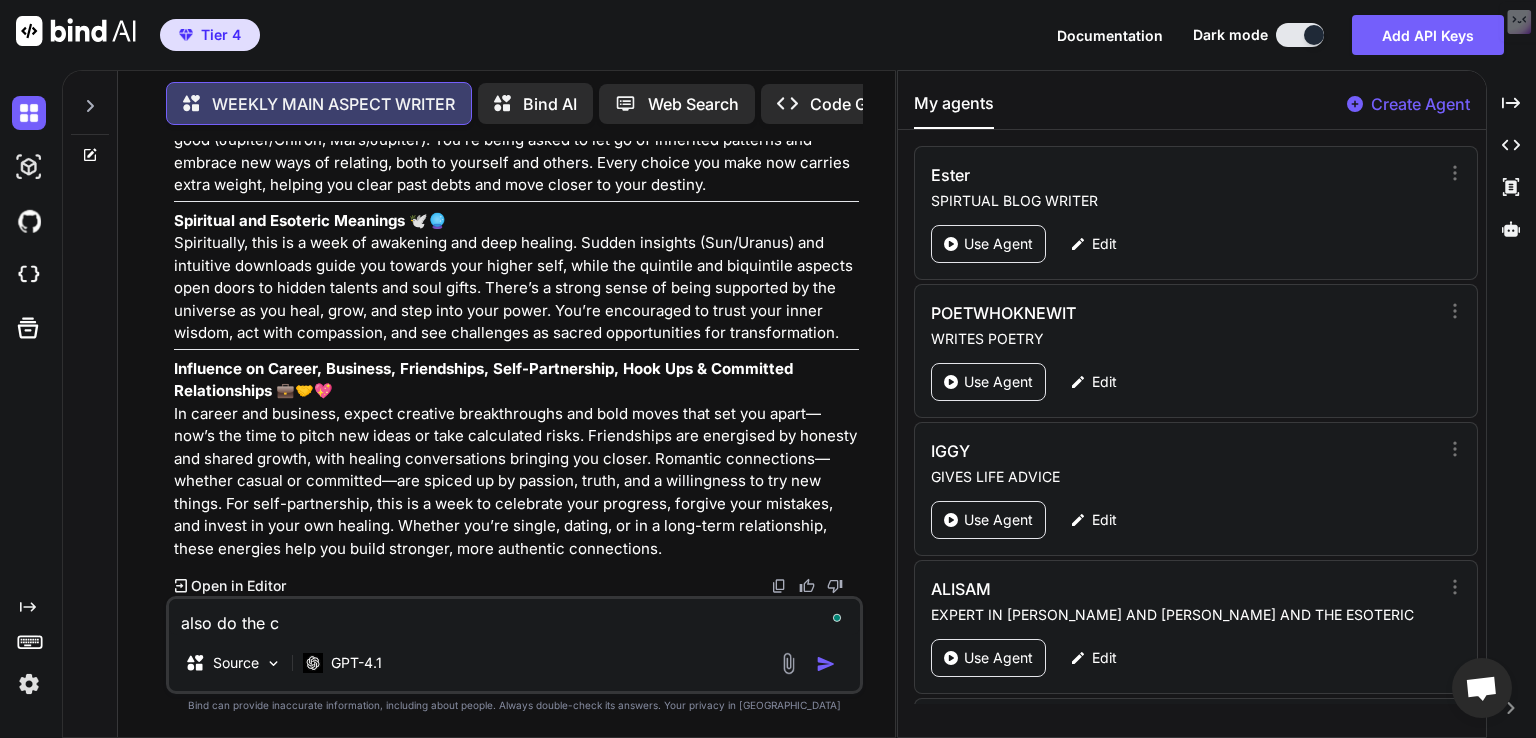 type on "also do the co" 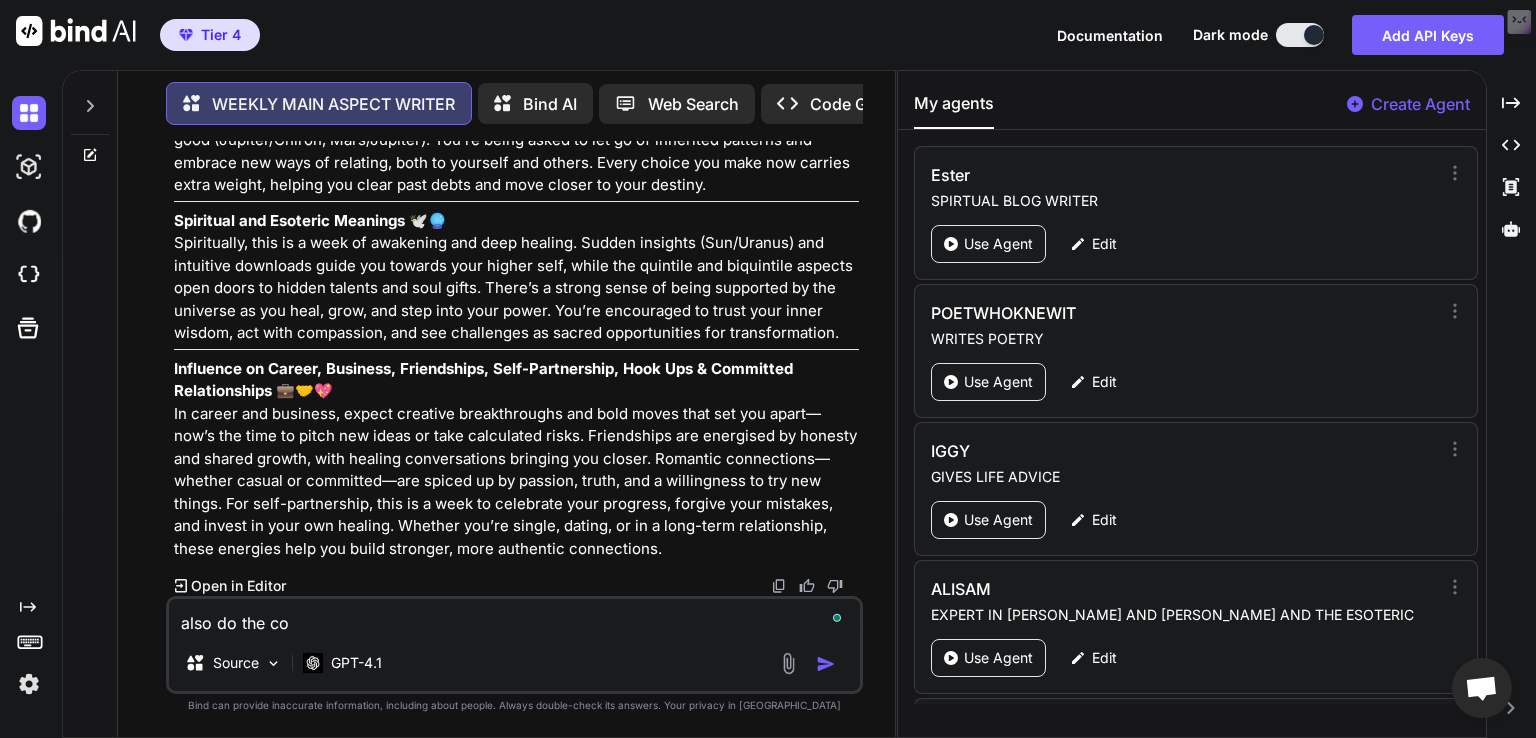type on "also do the com" 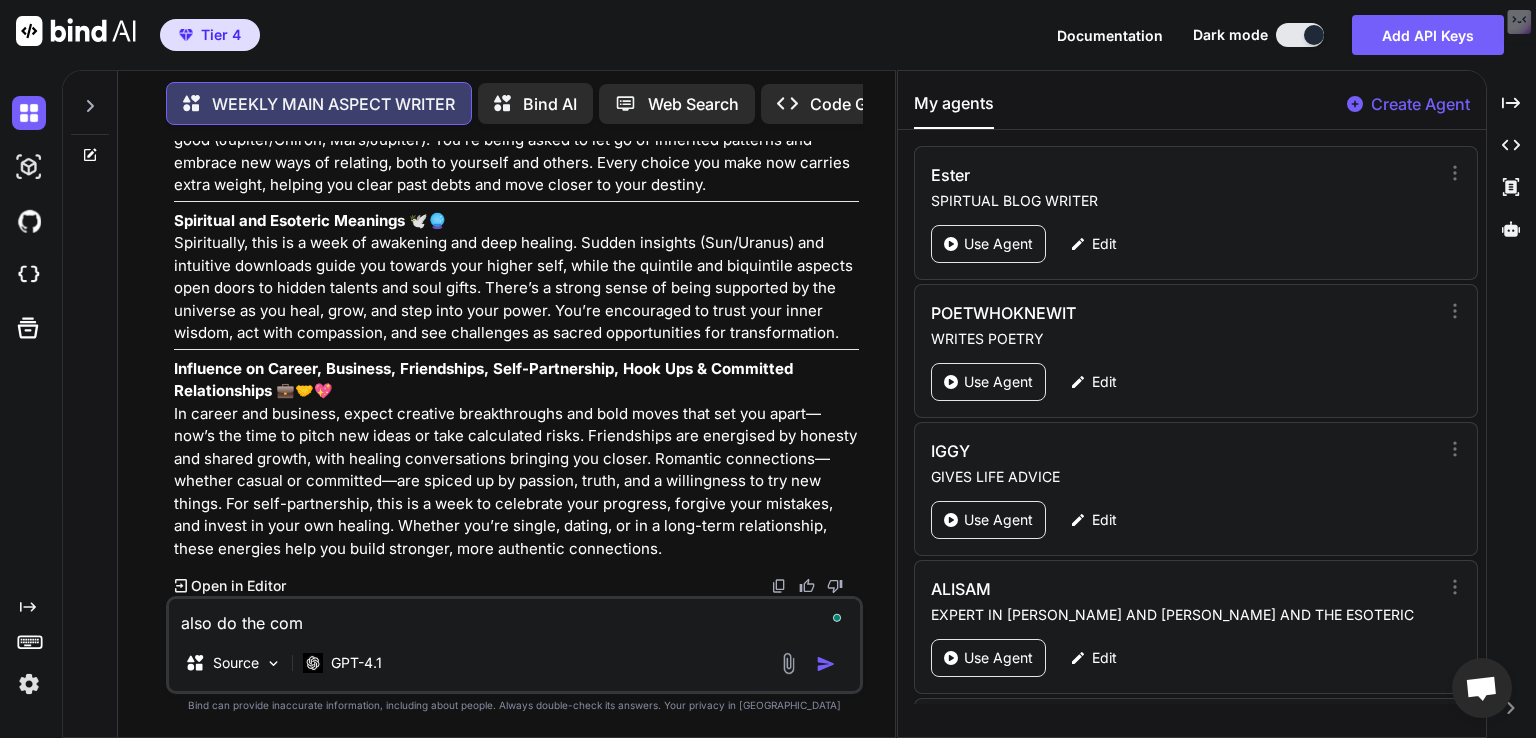 type on "also do the comb" 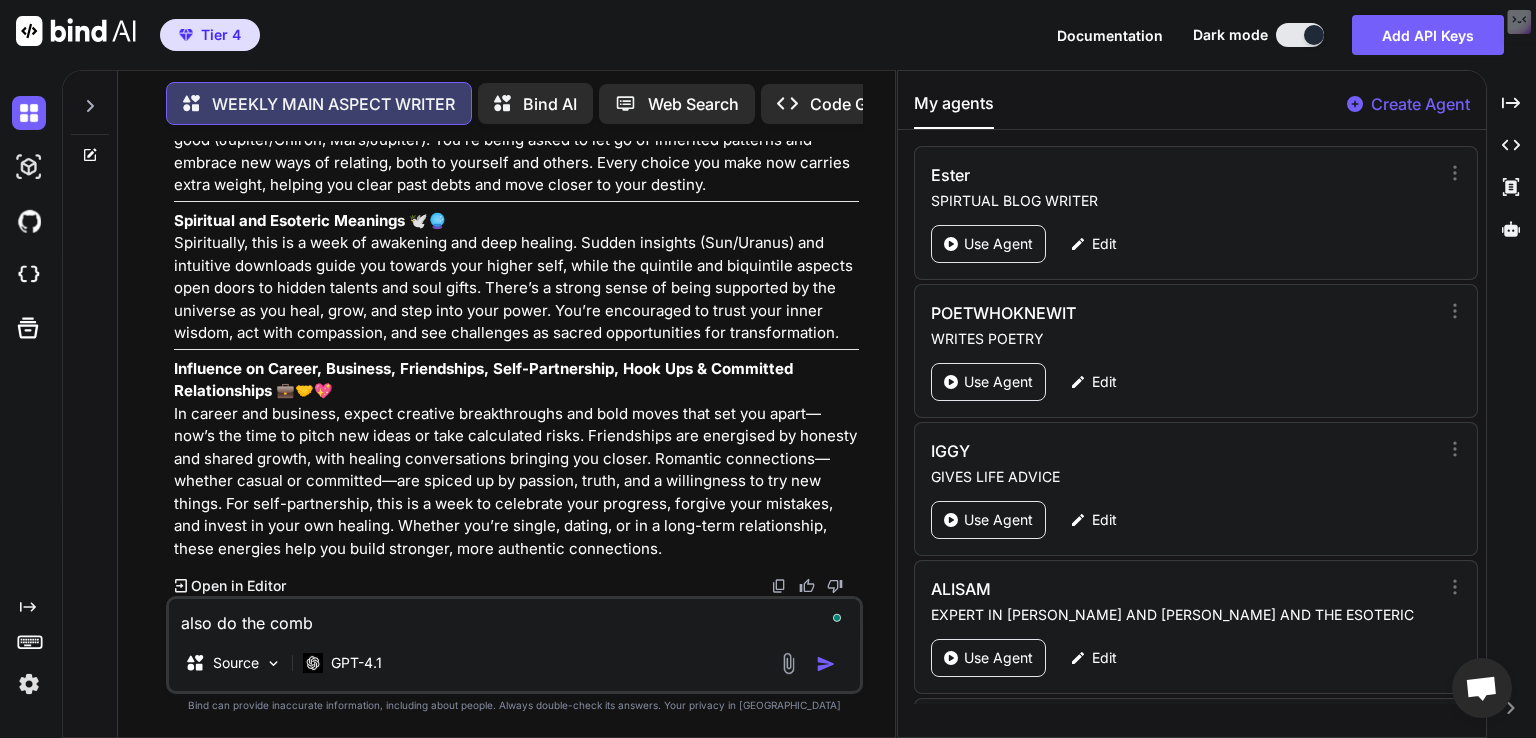 type on "also do the combi" 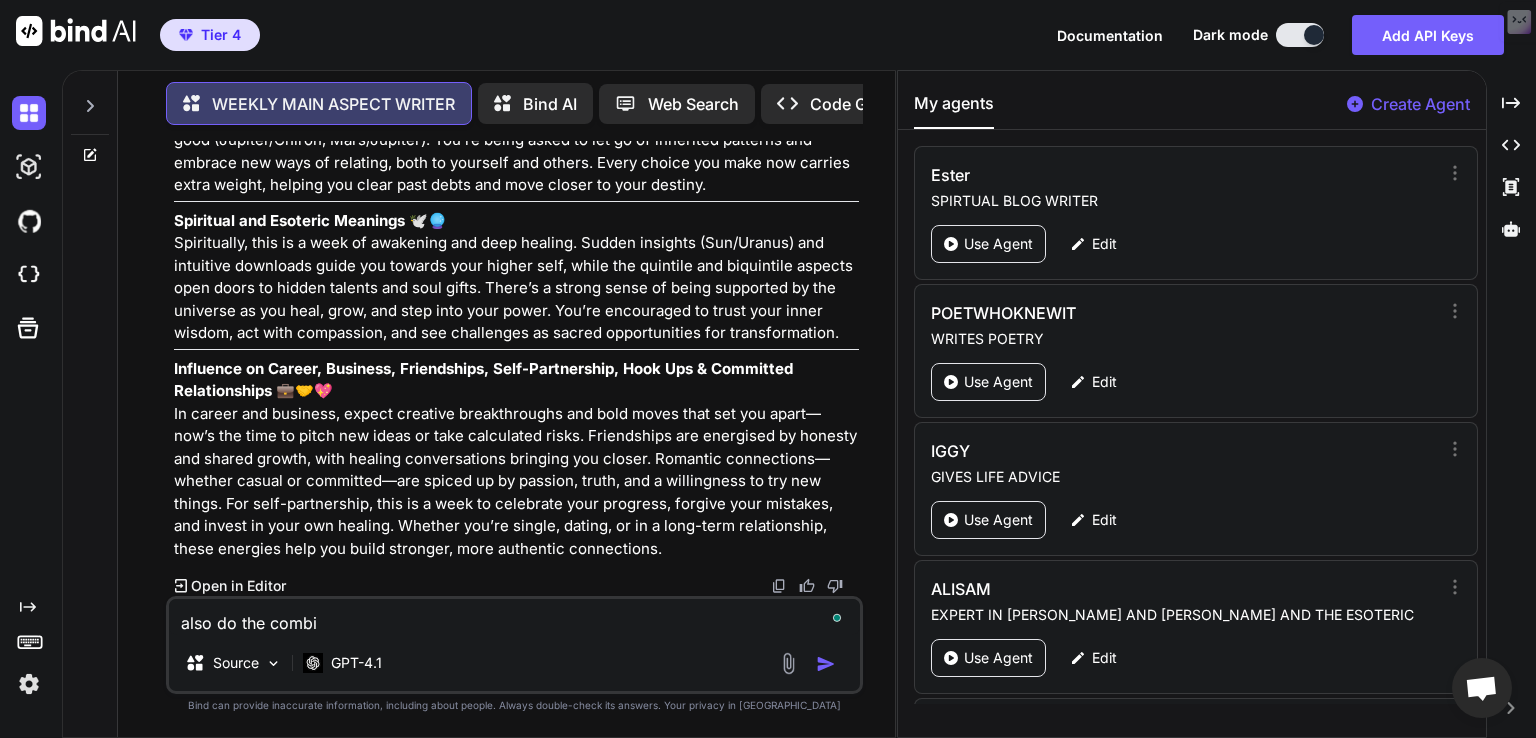 type on "also do the combin" 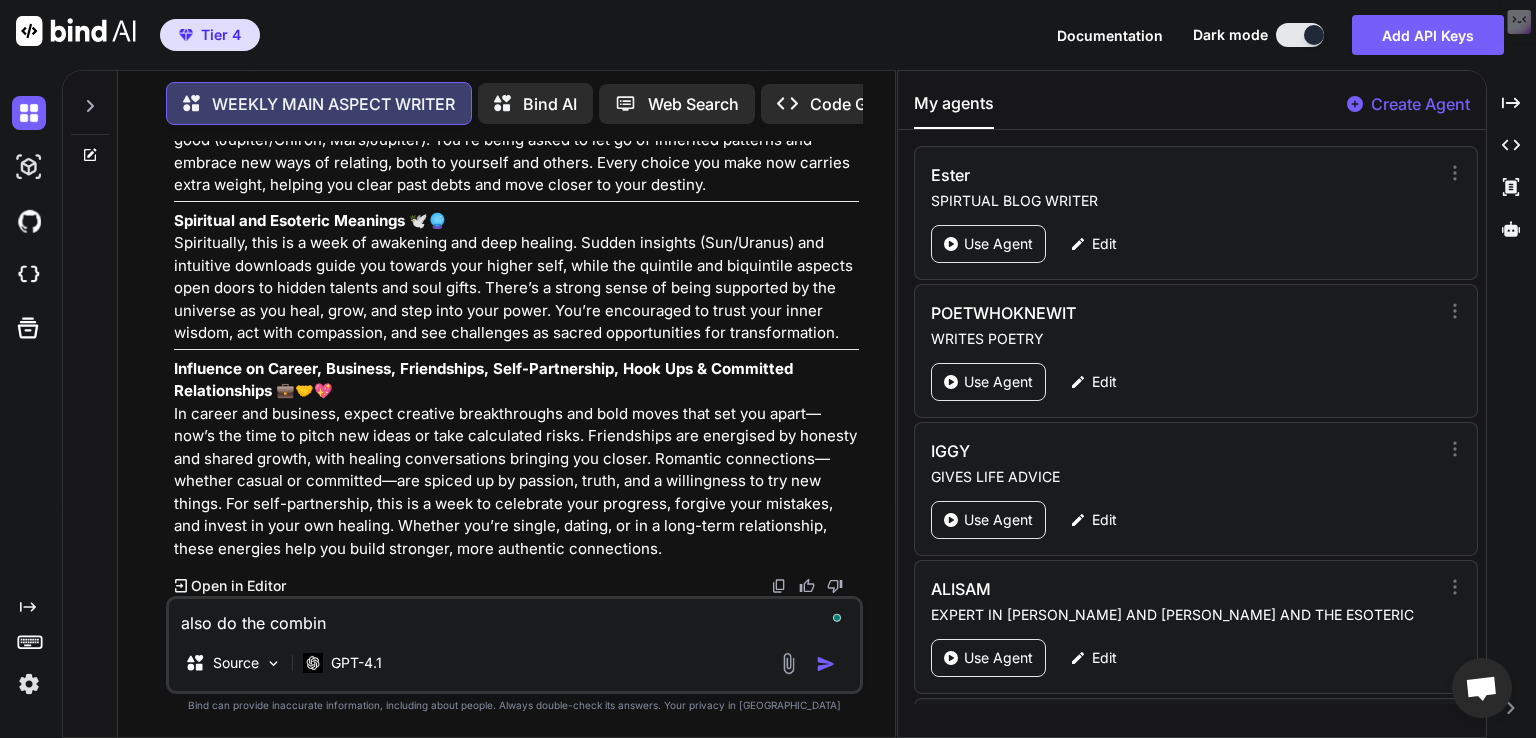 type on "also do the combine" 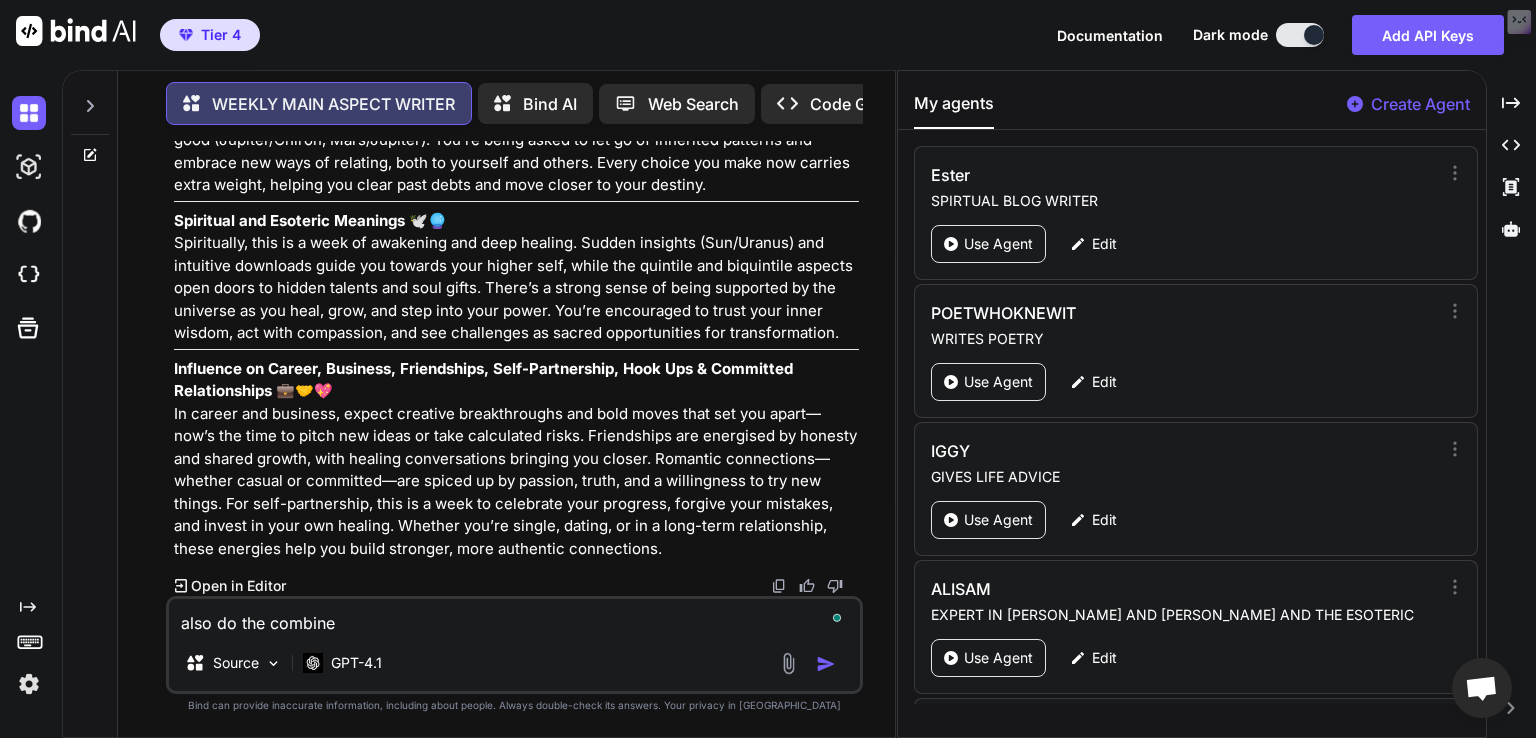 type on "also do the combined" 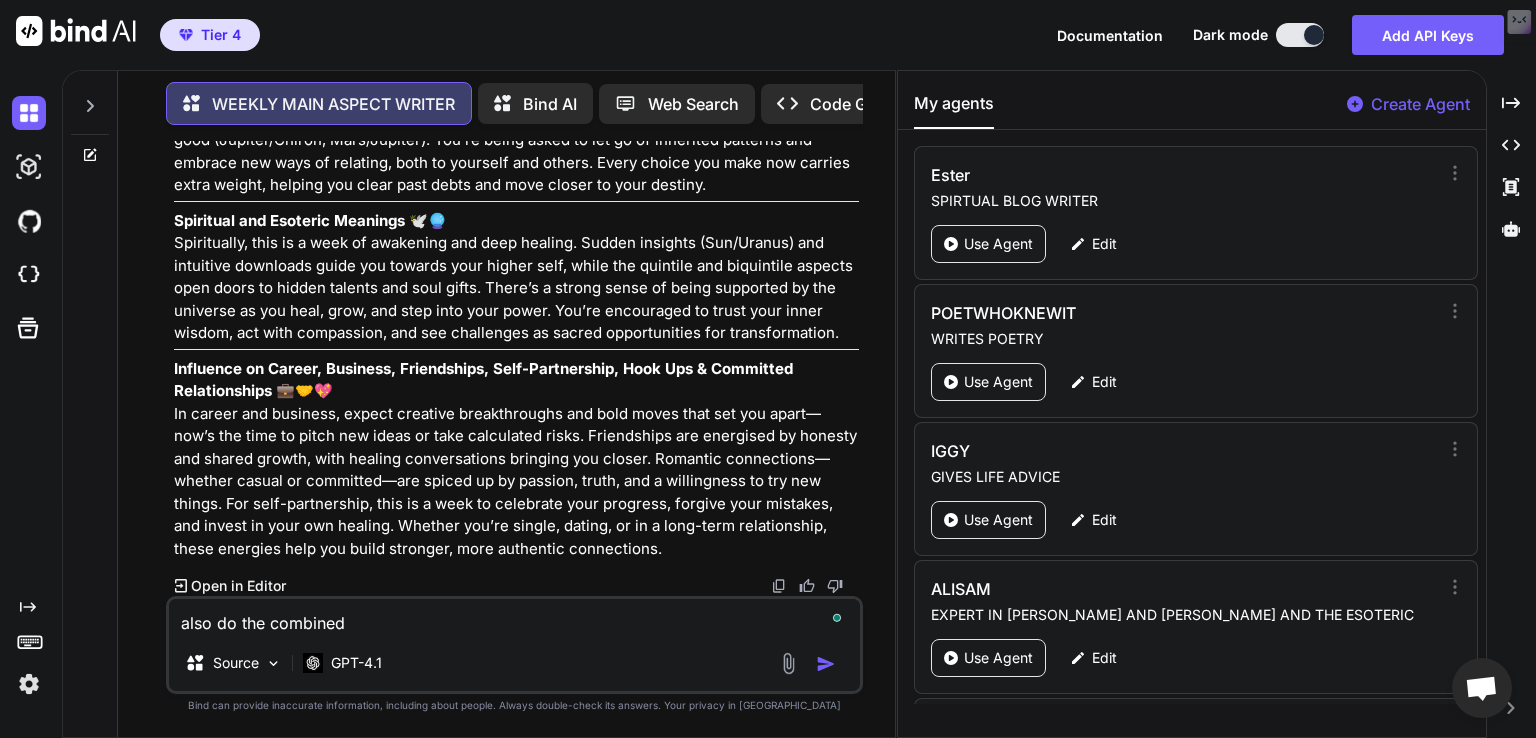 type on "also do the combined" 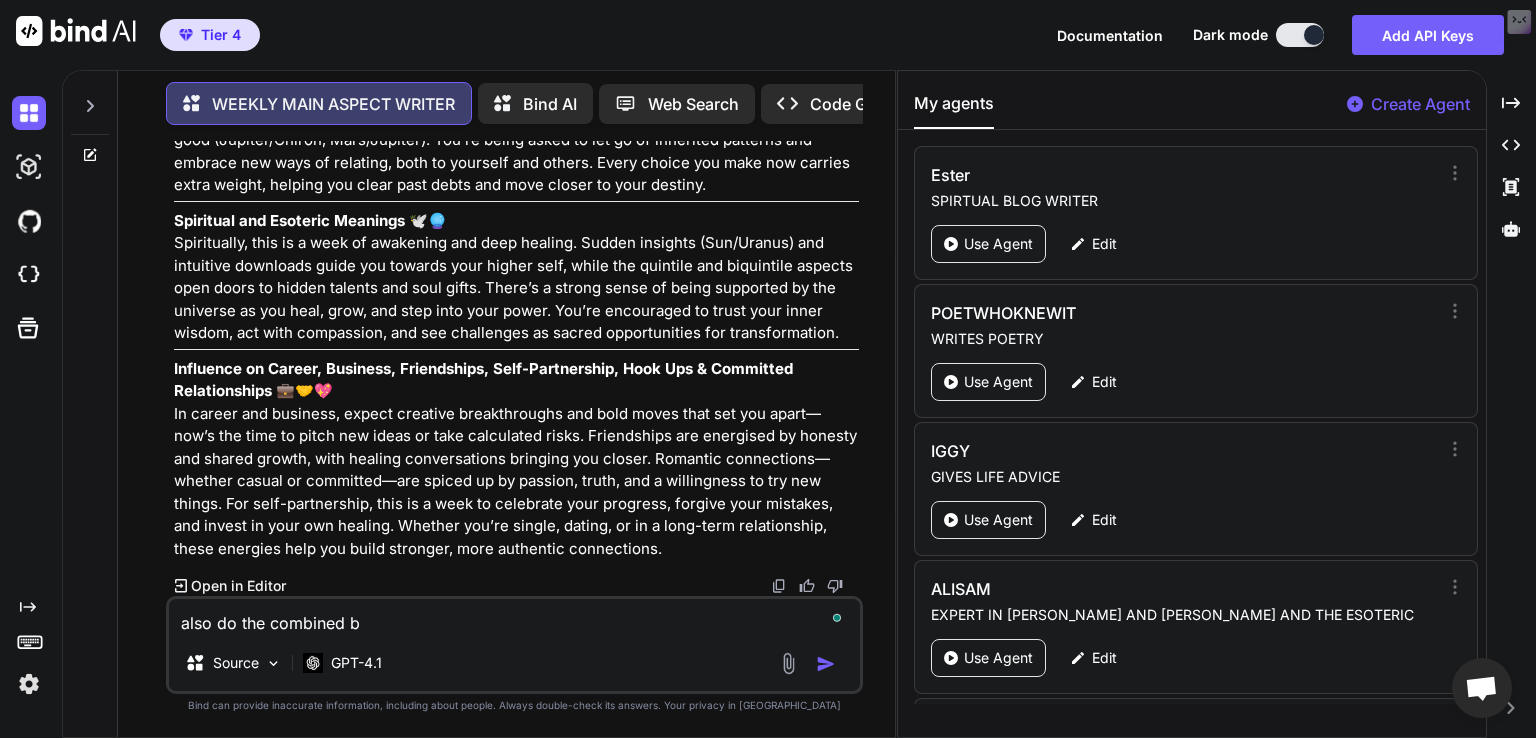type on "also do the combined be" 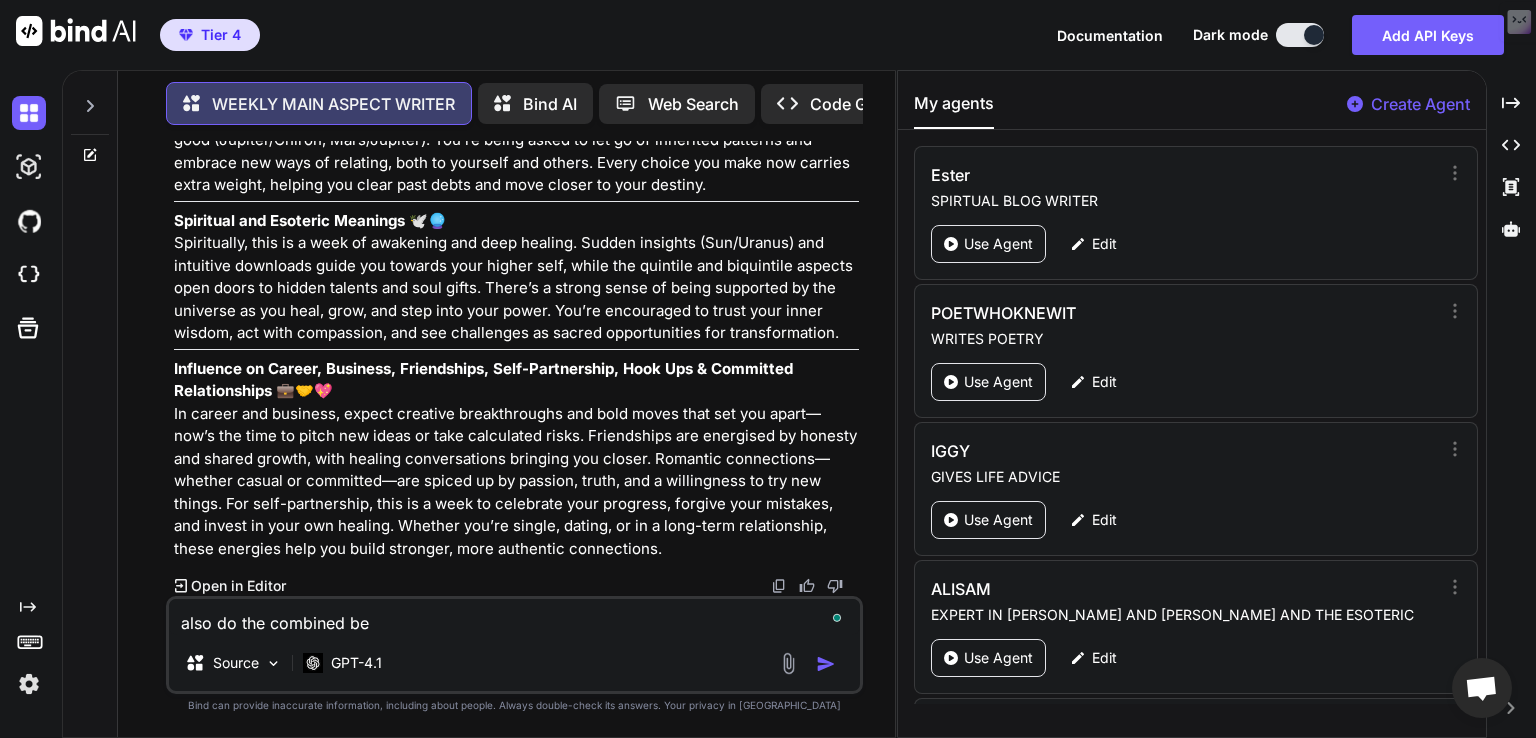 type on "also do the combined bes" 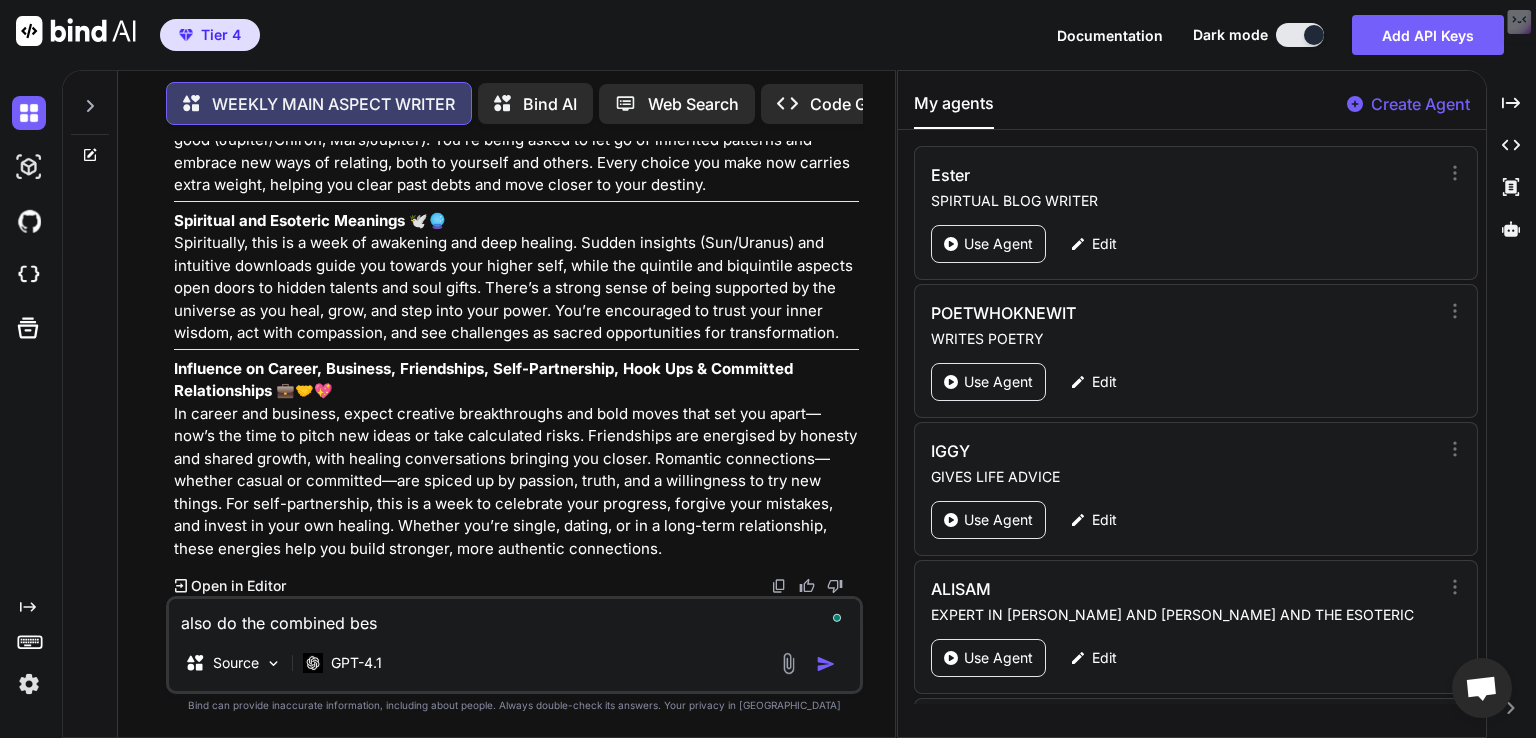 type on "also do the combined best" 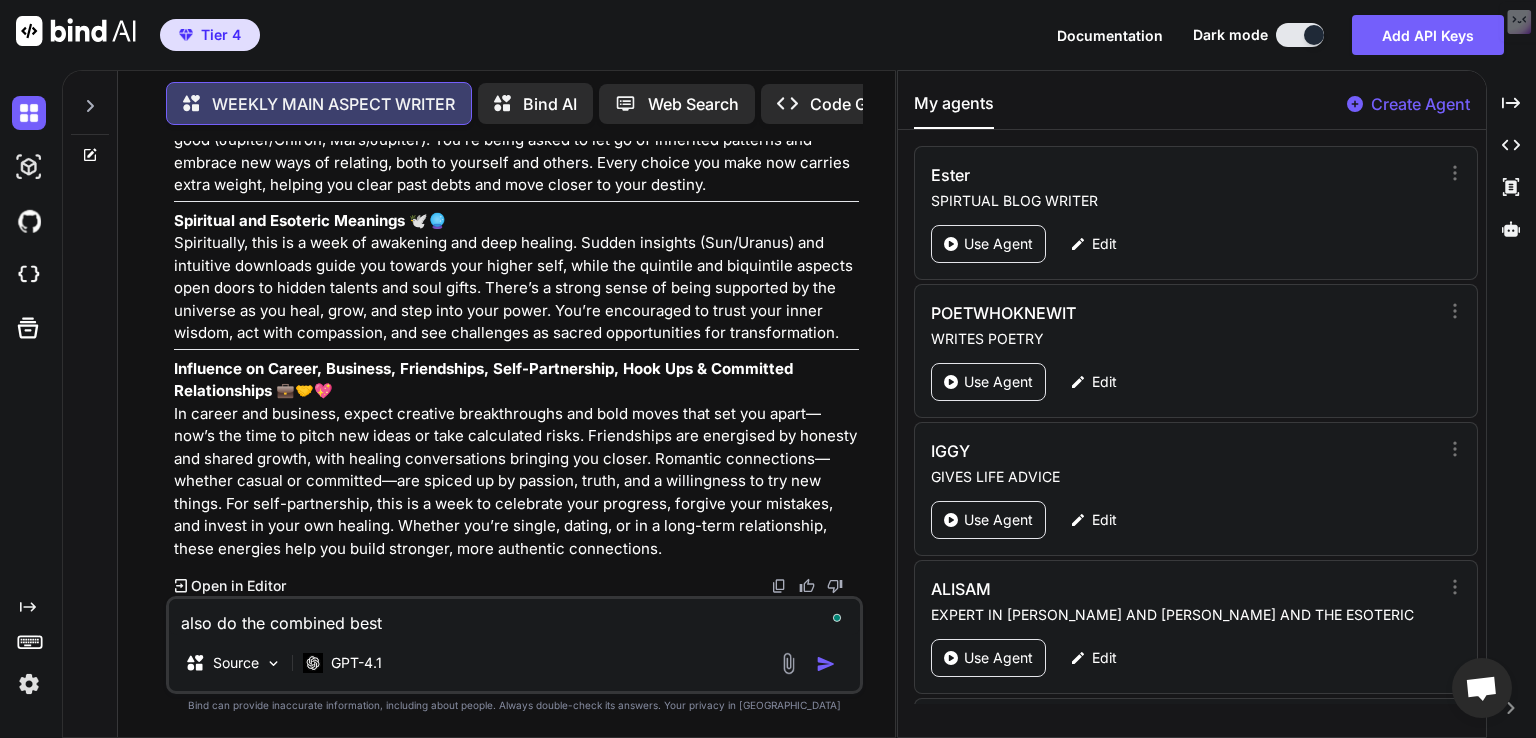 type on "also do the combined best" 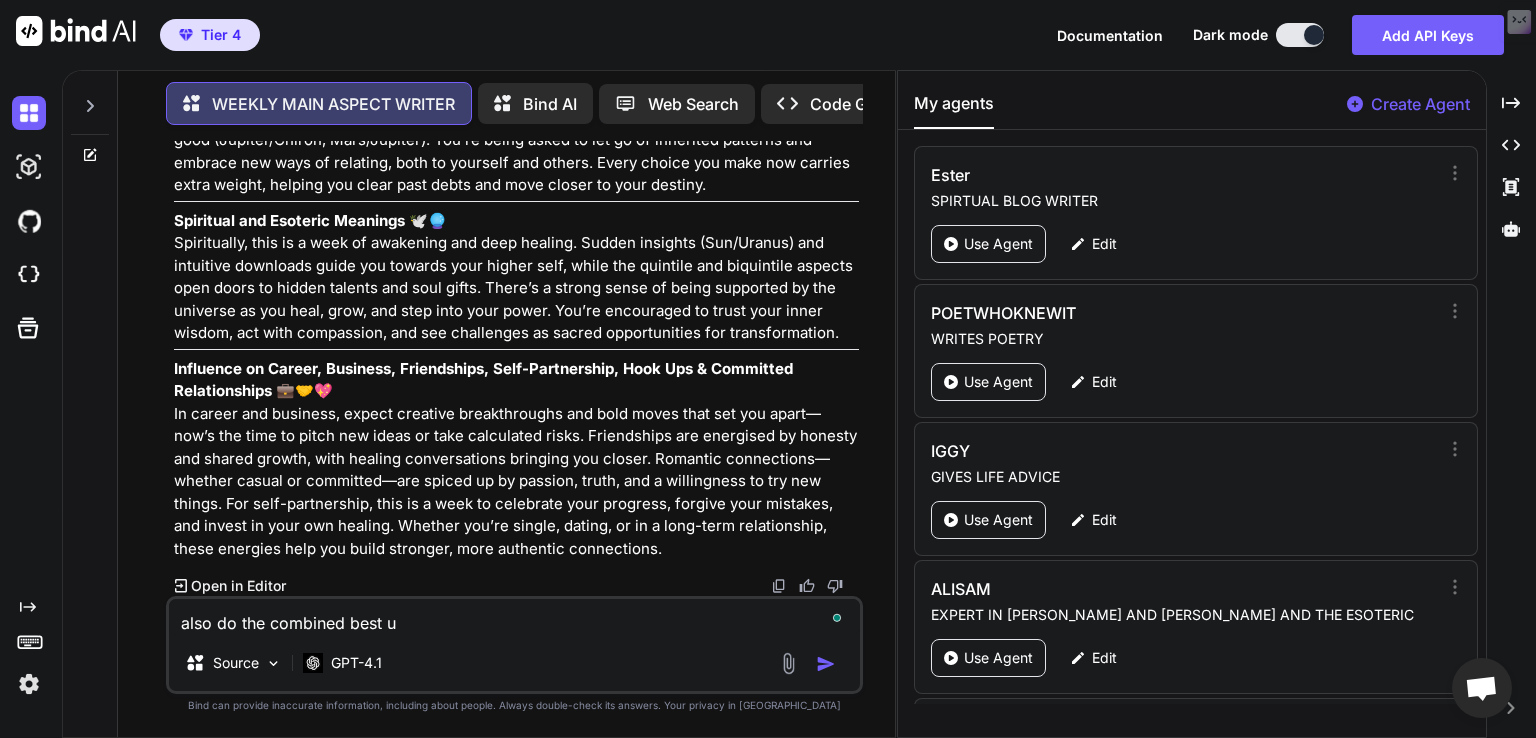 type on "also do the combined best us" 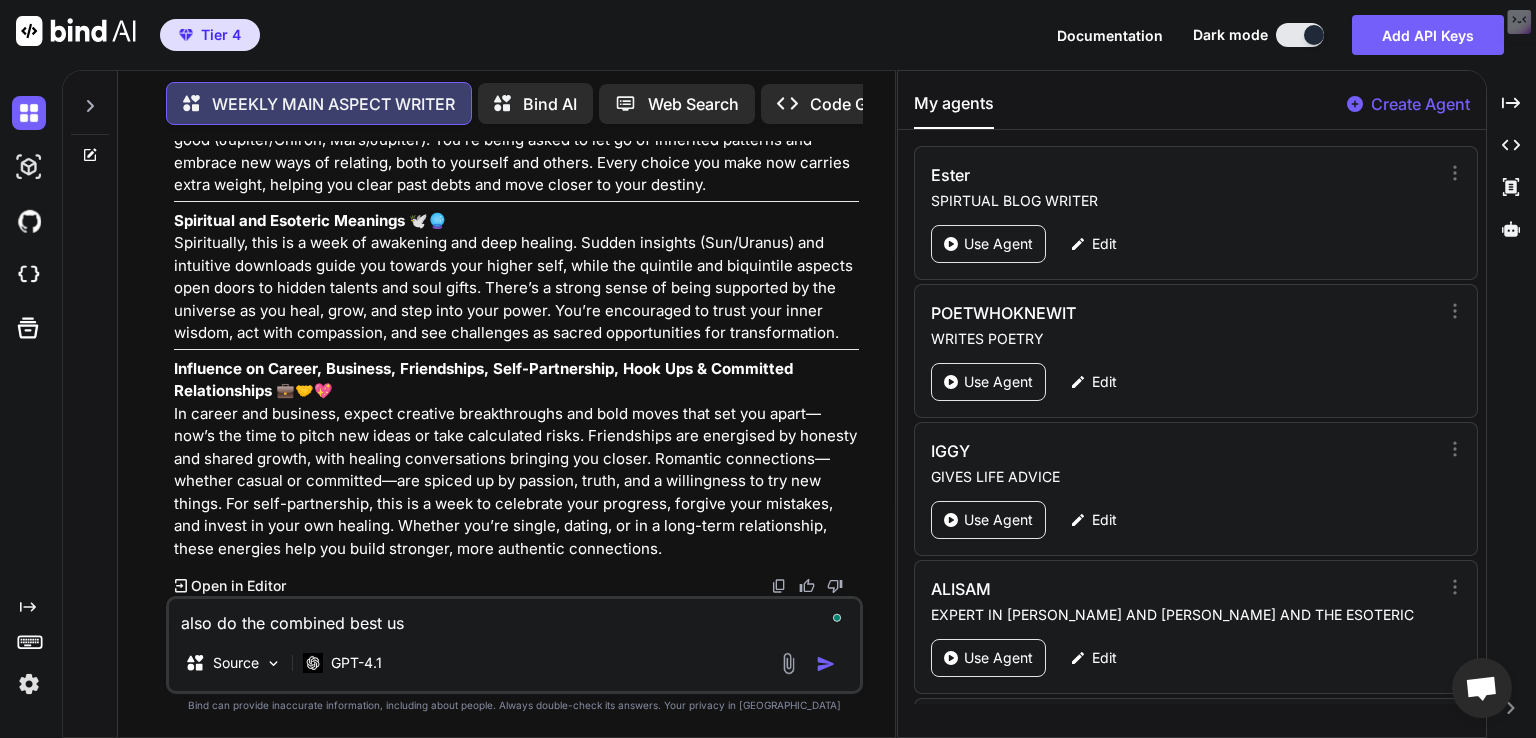 type on "also do the combined best use" 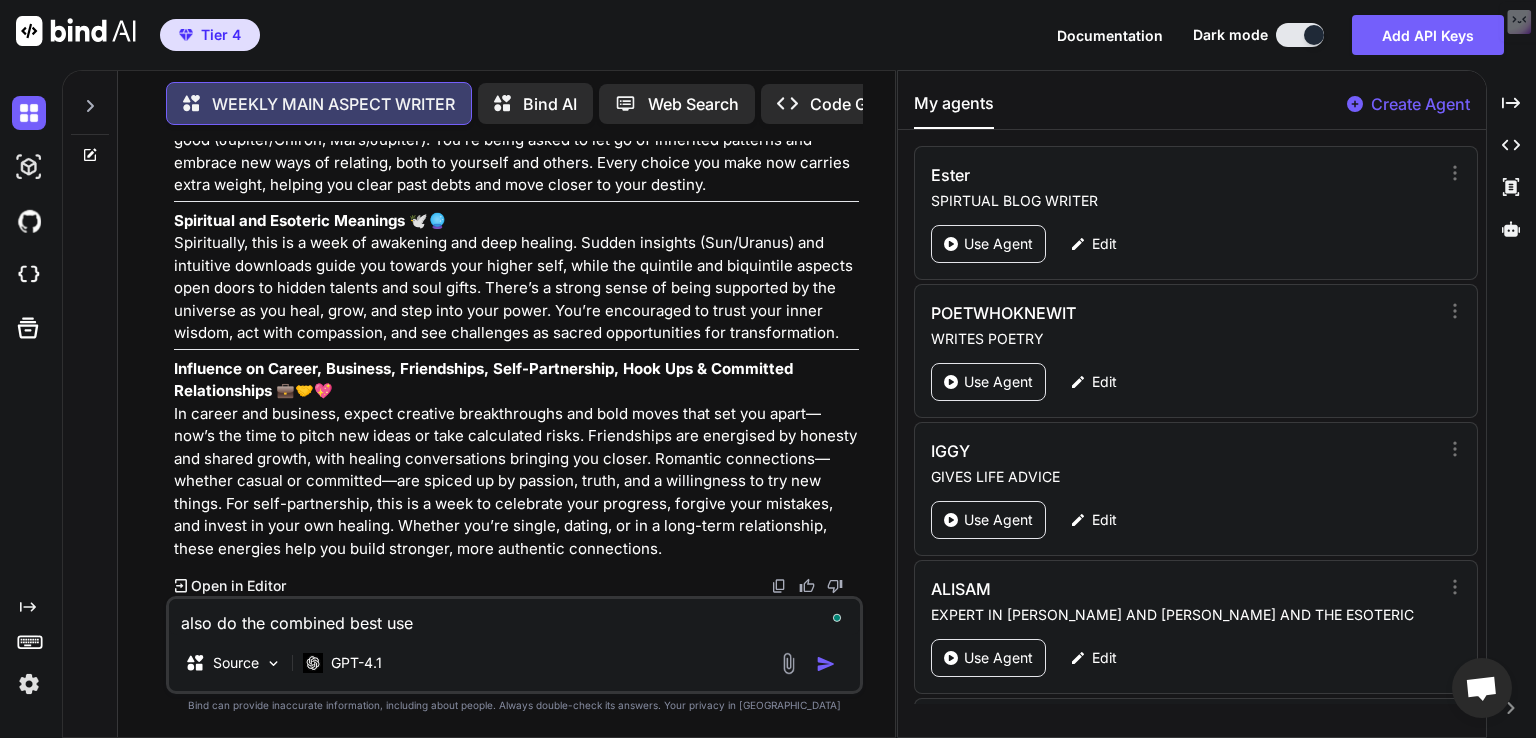 type on "also do the combined best use" 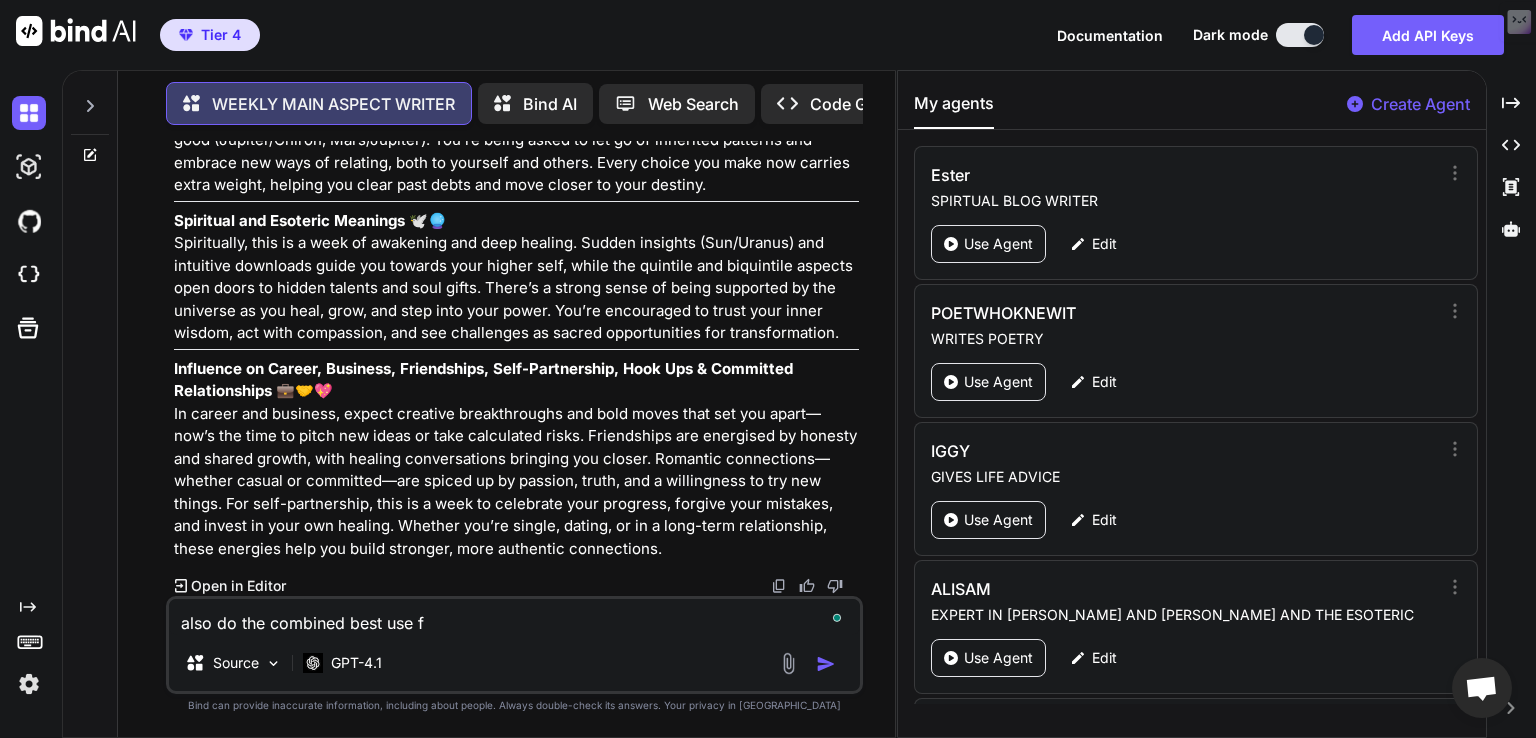 type on "also do the combined best use fo" 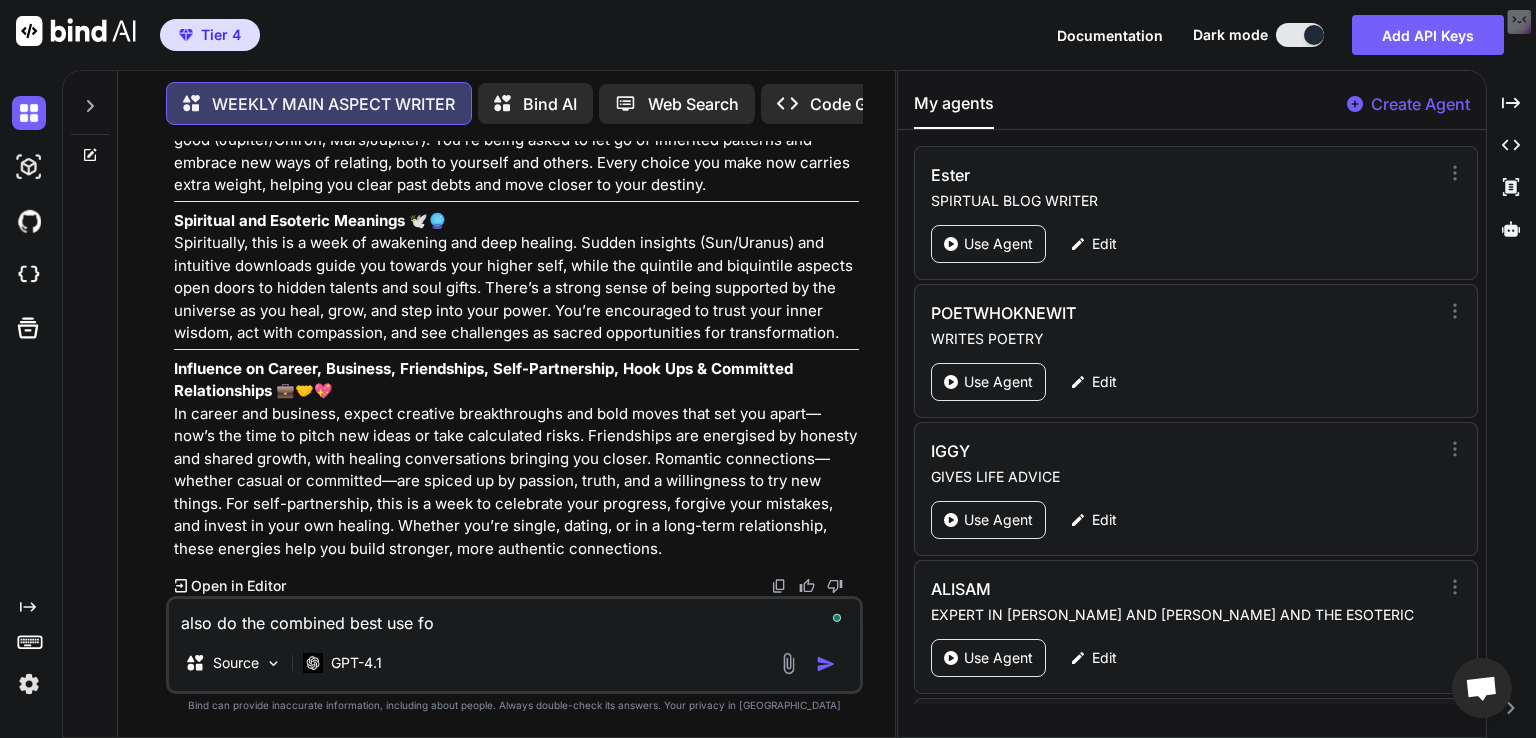 type on "also do the combined best use for" 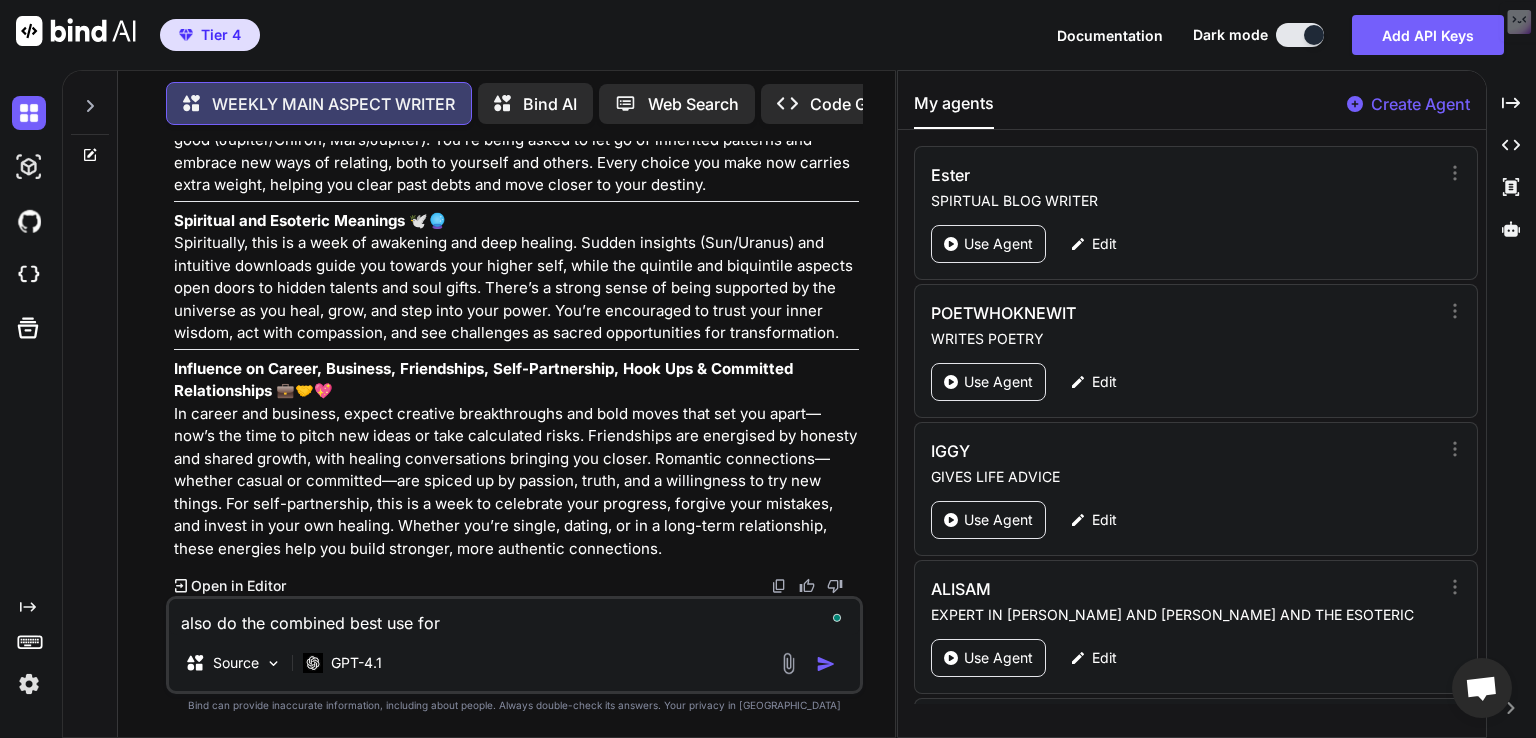 type on "also do the combined best use for" 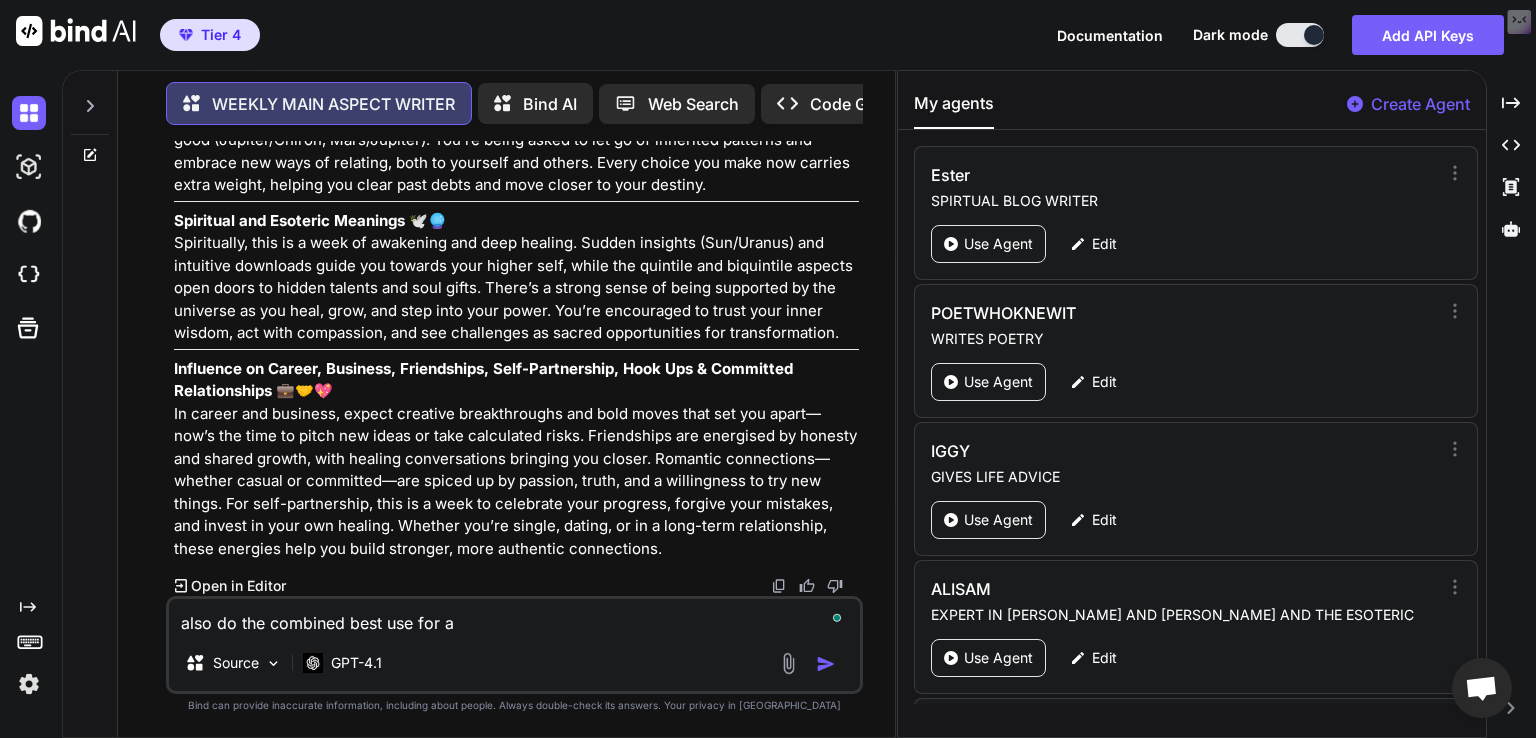 type on "also do the combined best use for al" 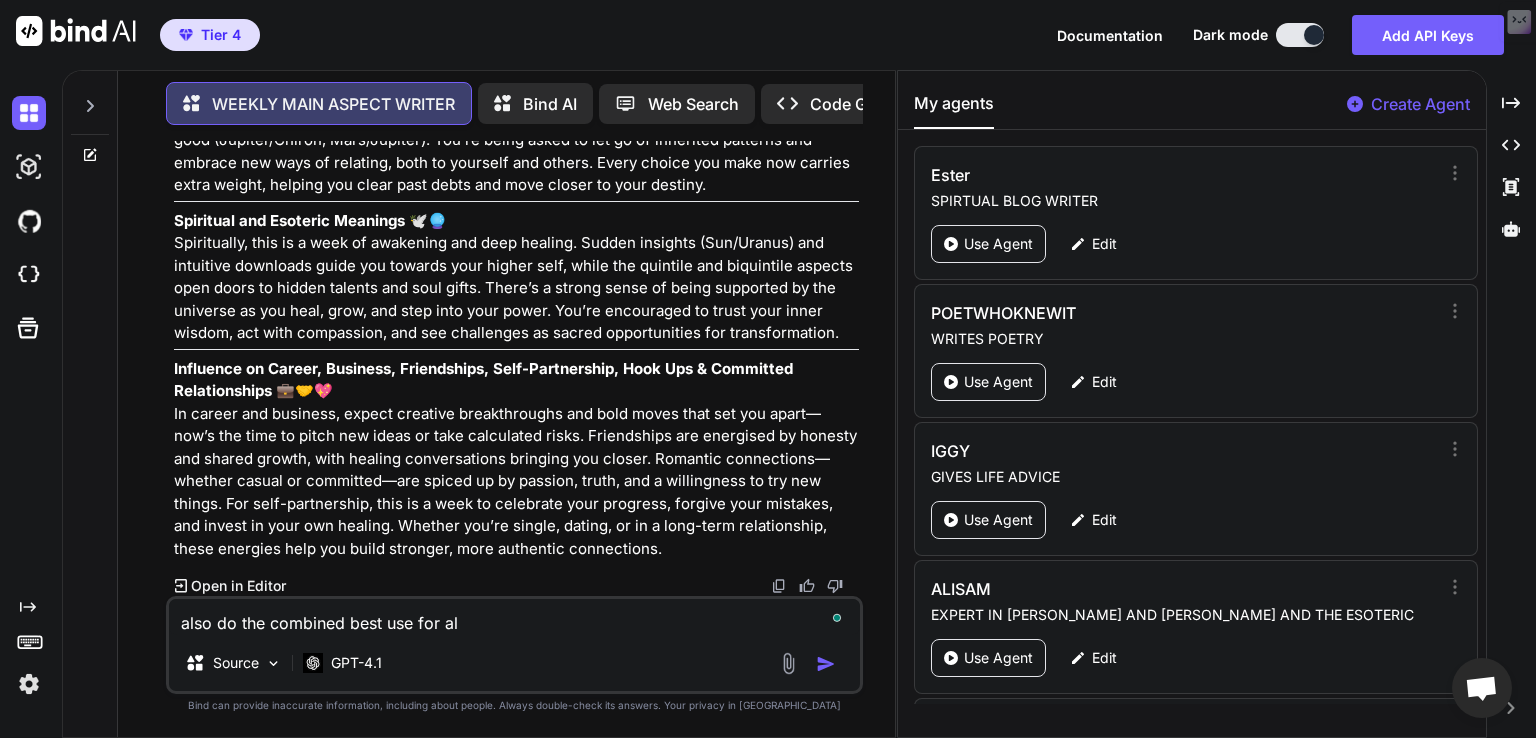 type on "also do the combined best use for all" 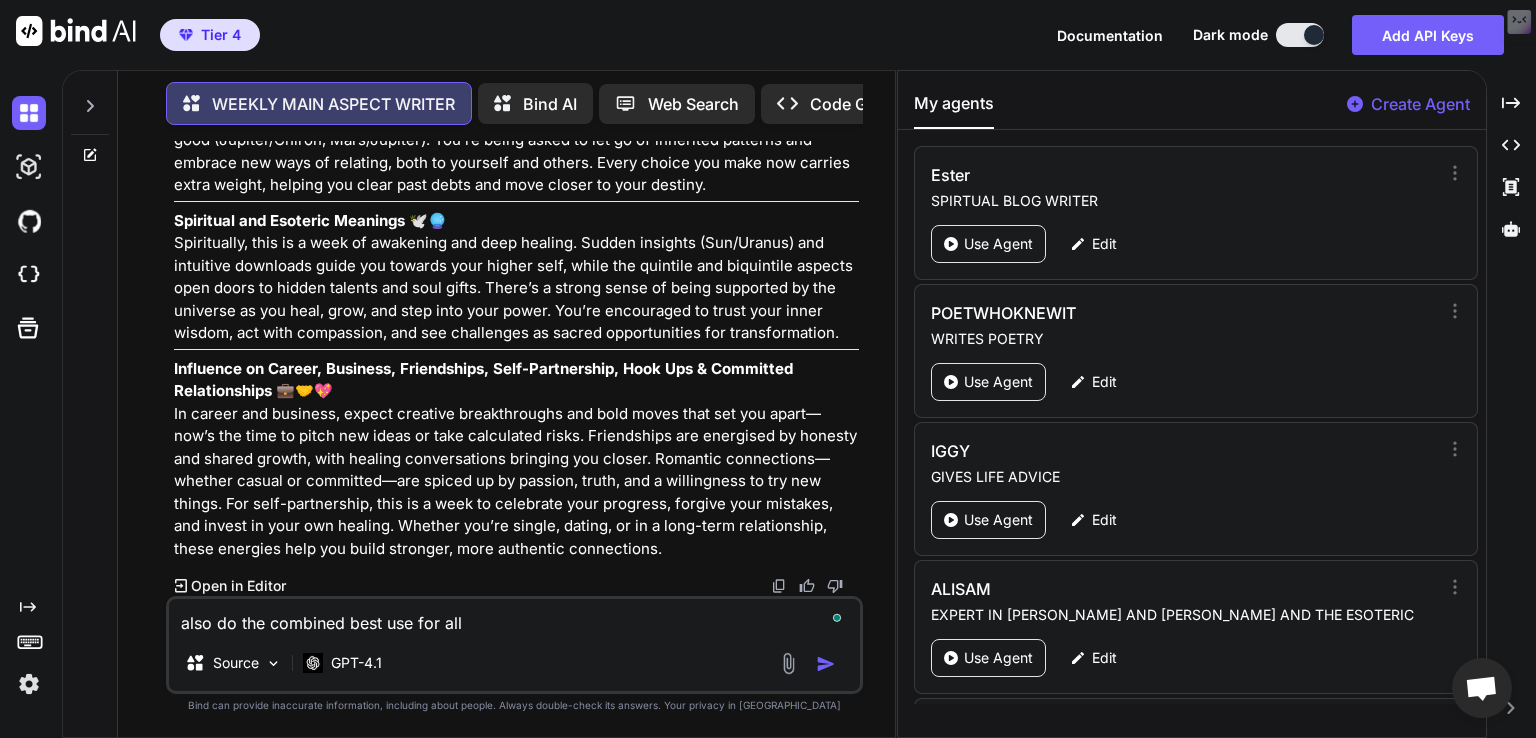 type on "also do the combined best use for all" 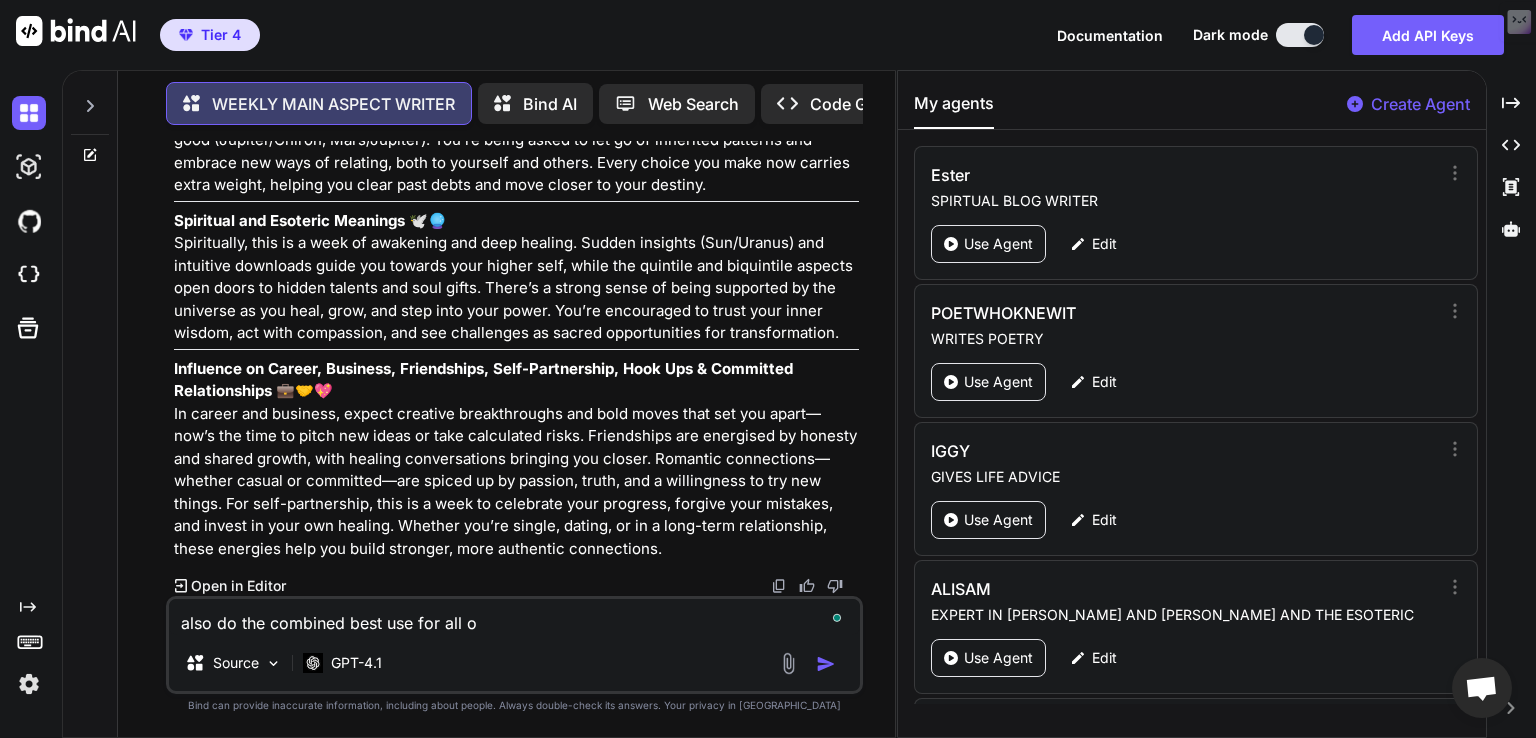 type on "also do the combined best use for all of" 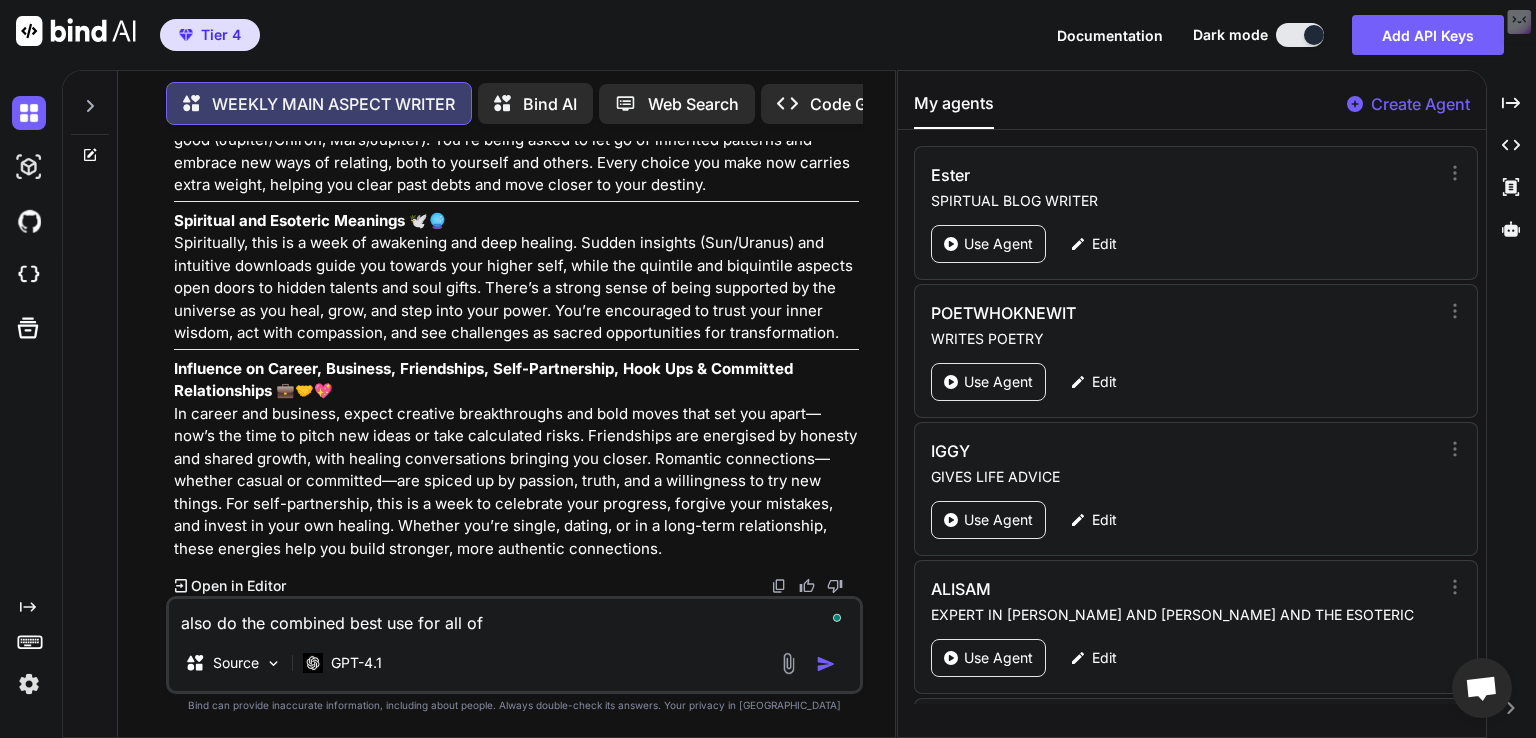 type on "also do the combined best use for all of" 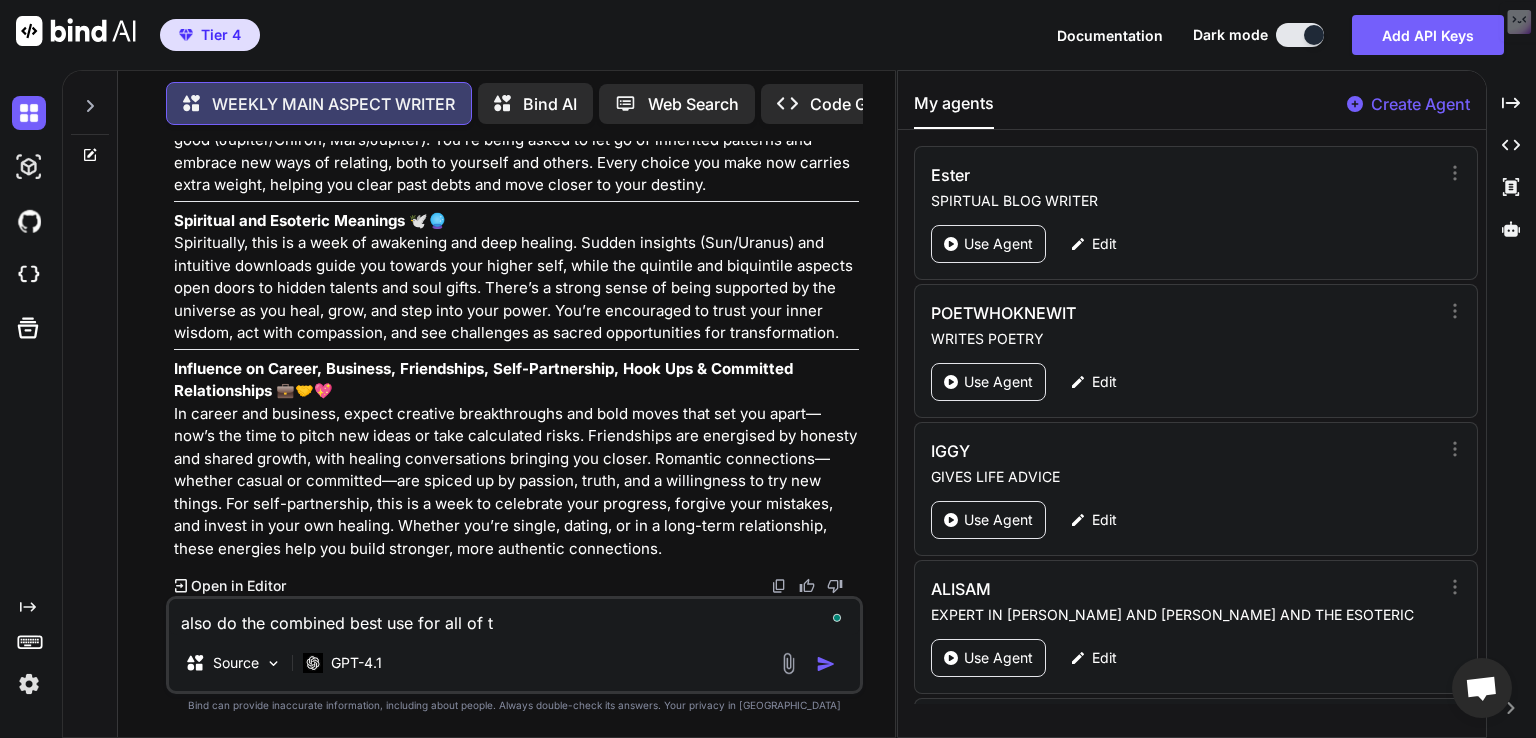 type on "also do the combined best use for all of th" 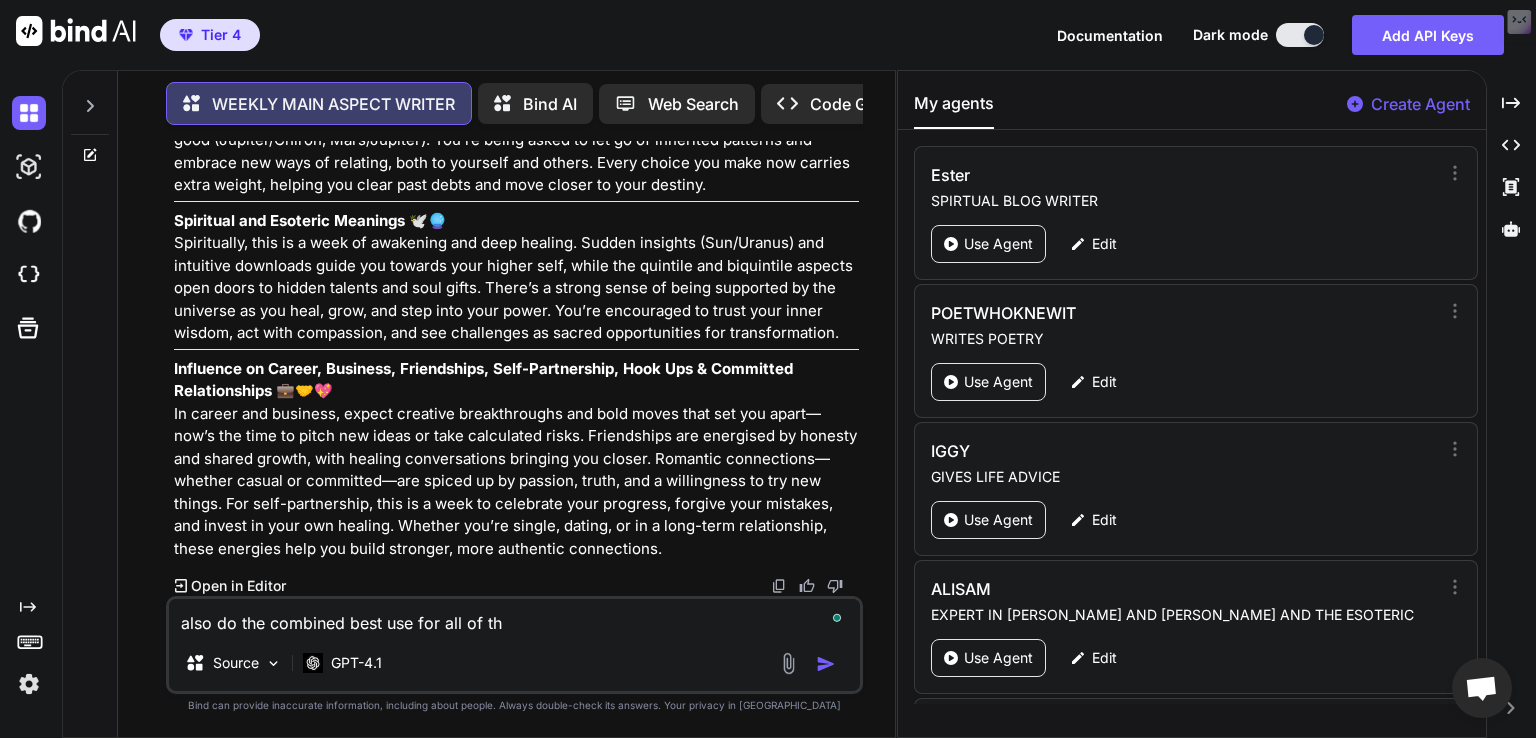type on "also do the combined best use for all of the" 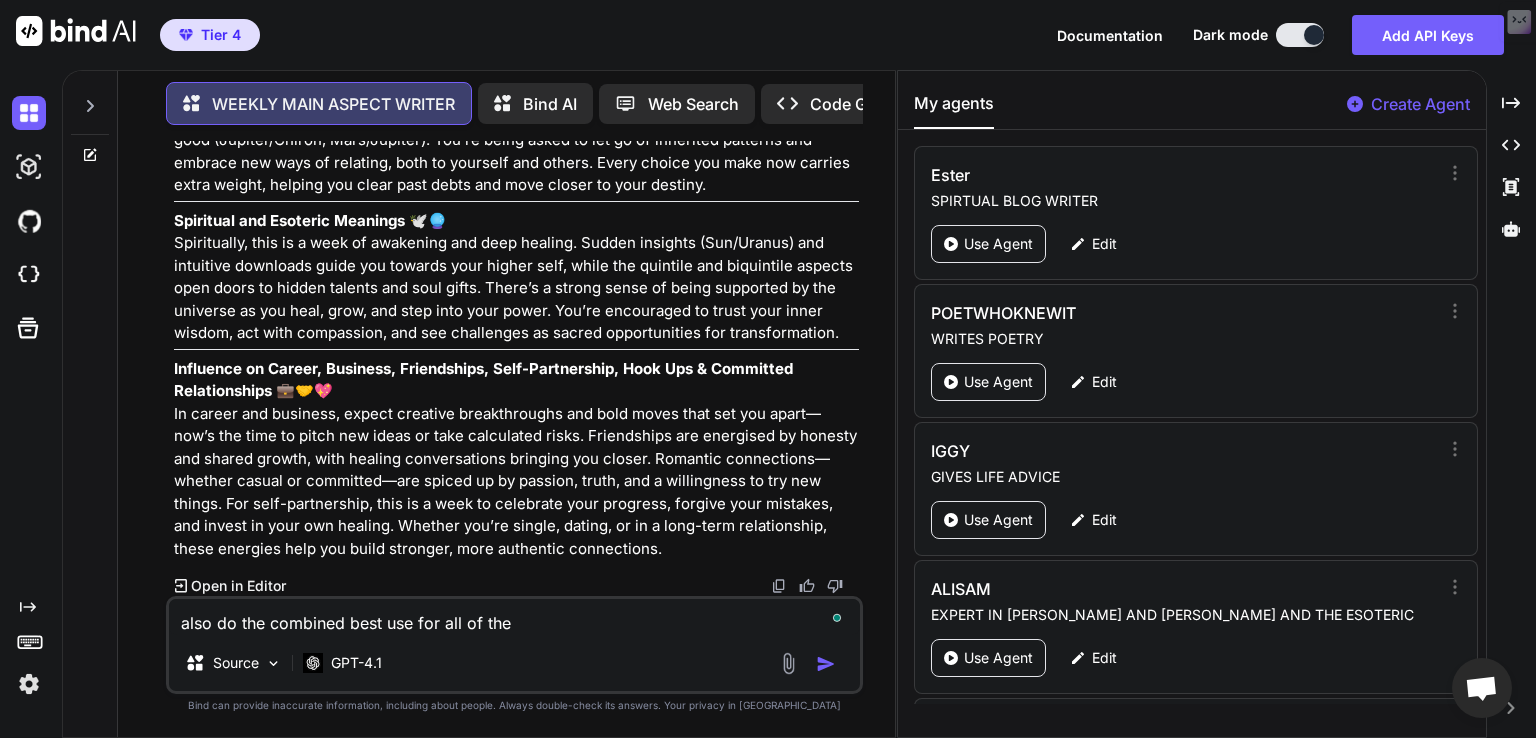 type on "also do the combined best use for all of them" 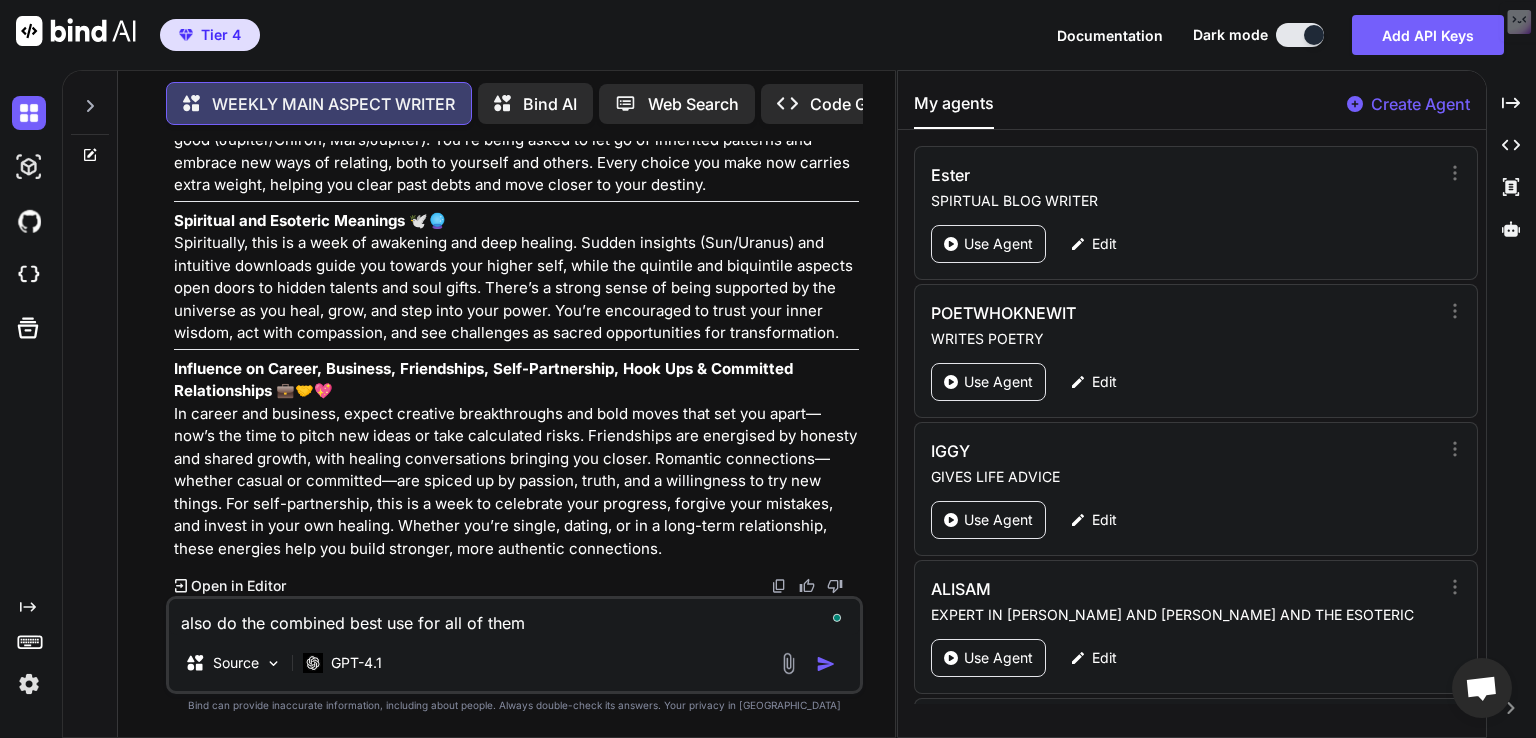 type on "also do the combined best use for all of them-" 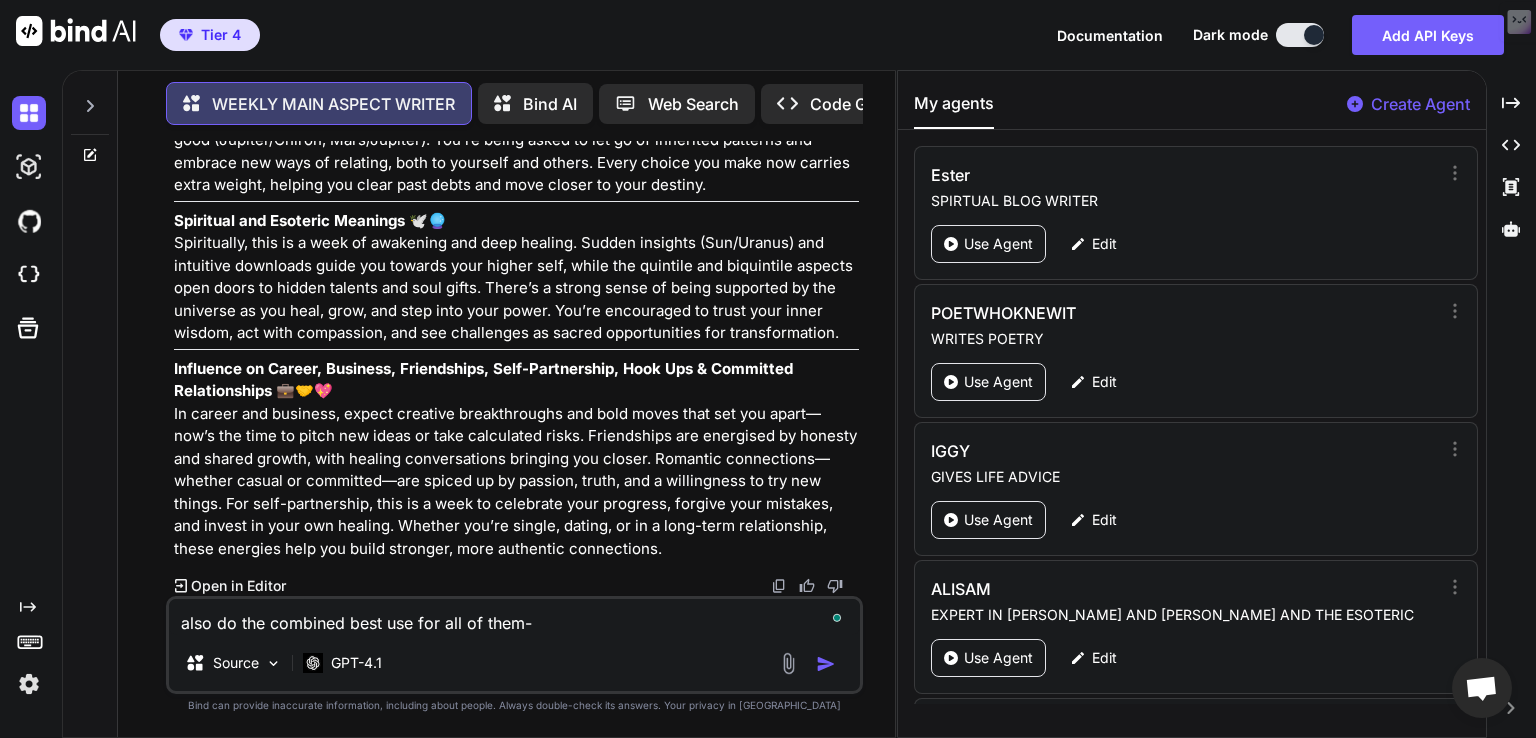 type on "also do the combined best use for all of them-" 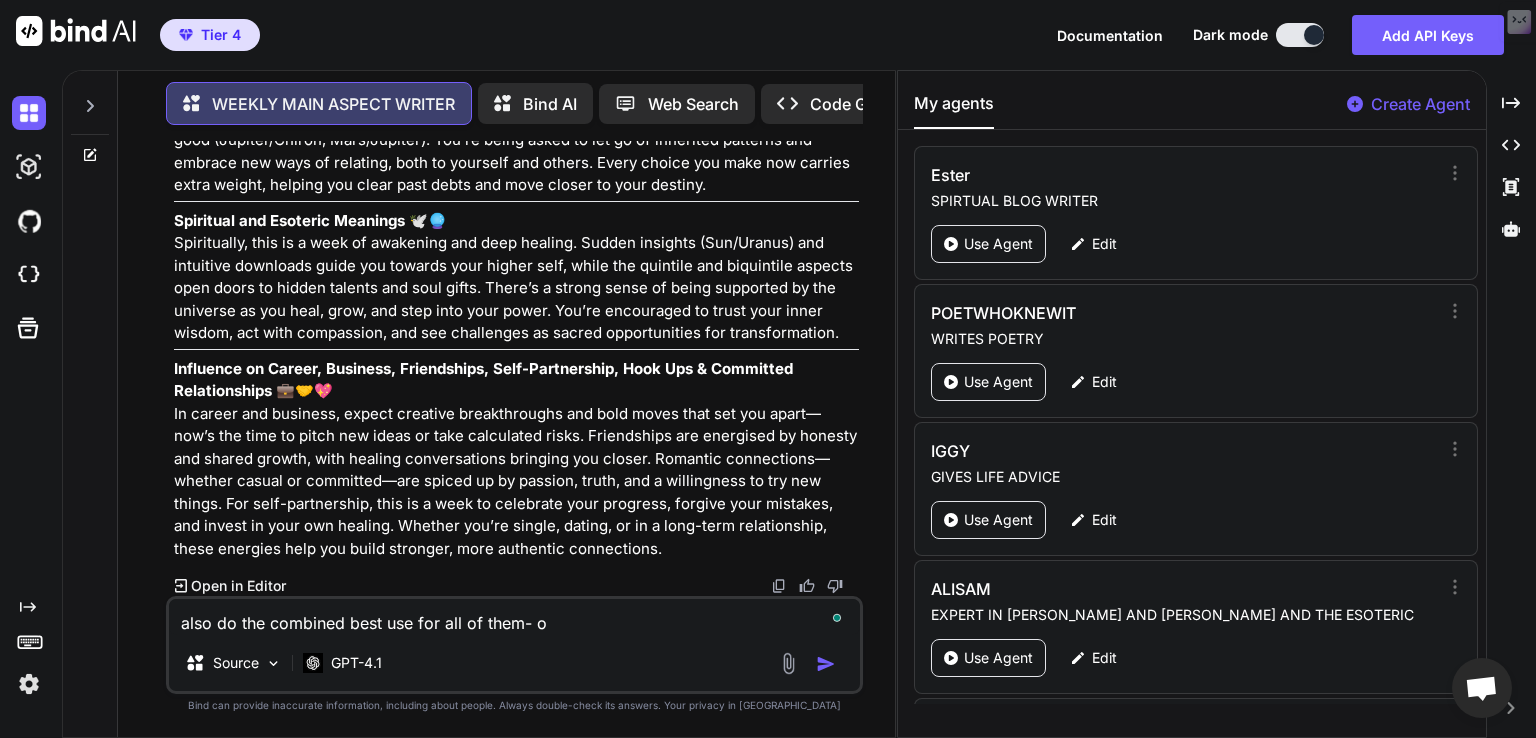 type on "also do the combined best use for all of them- on" 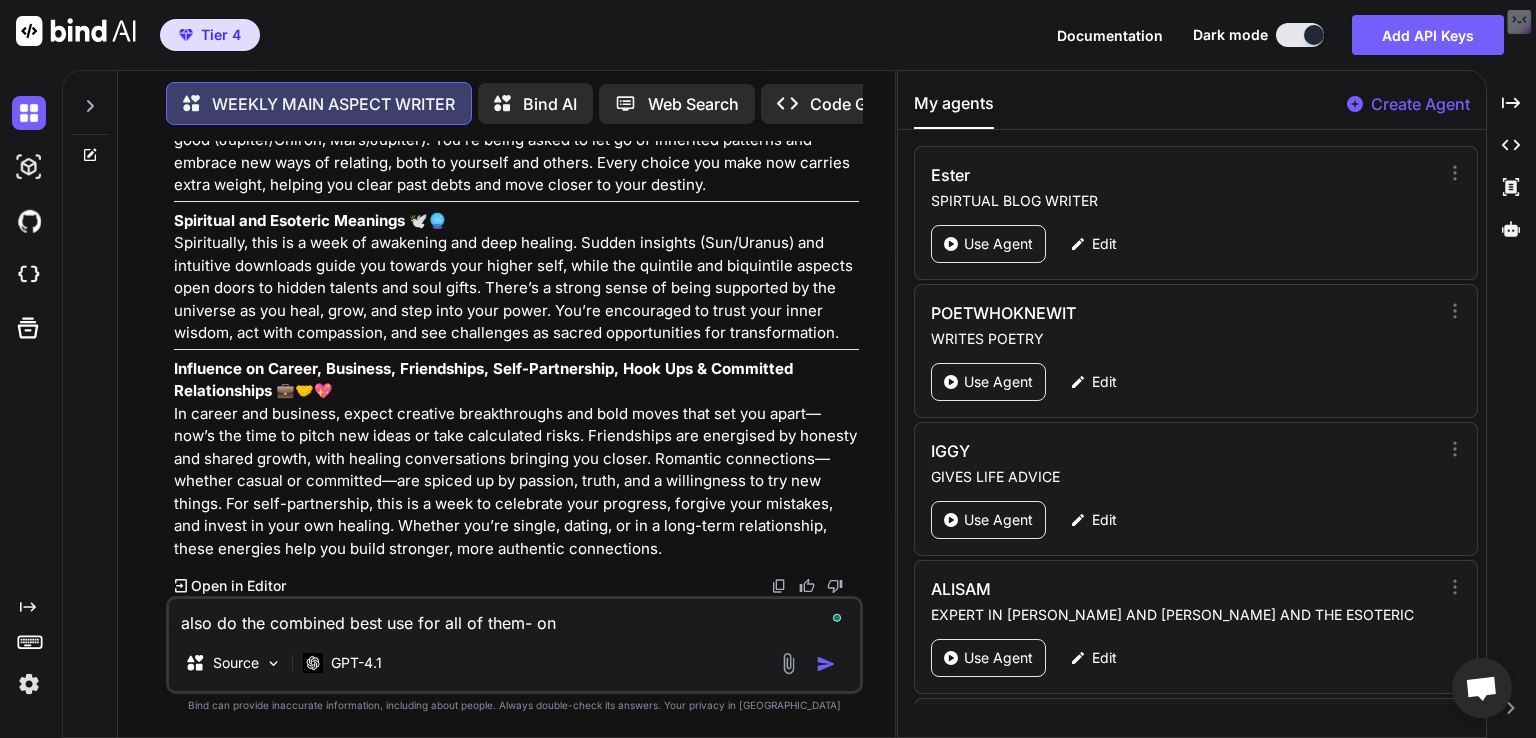 type on "also do the combined best use for all of them- one" 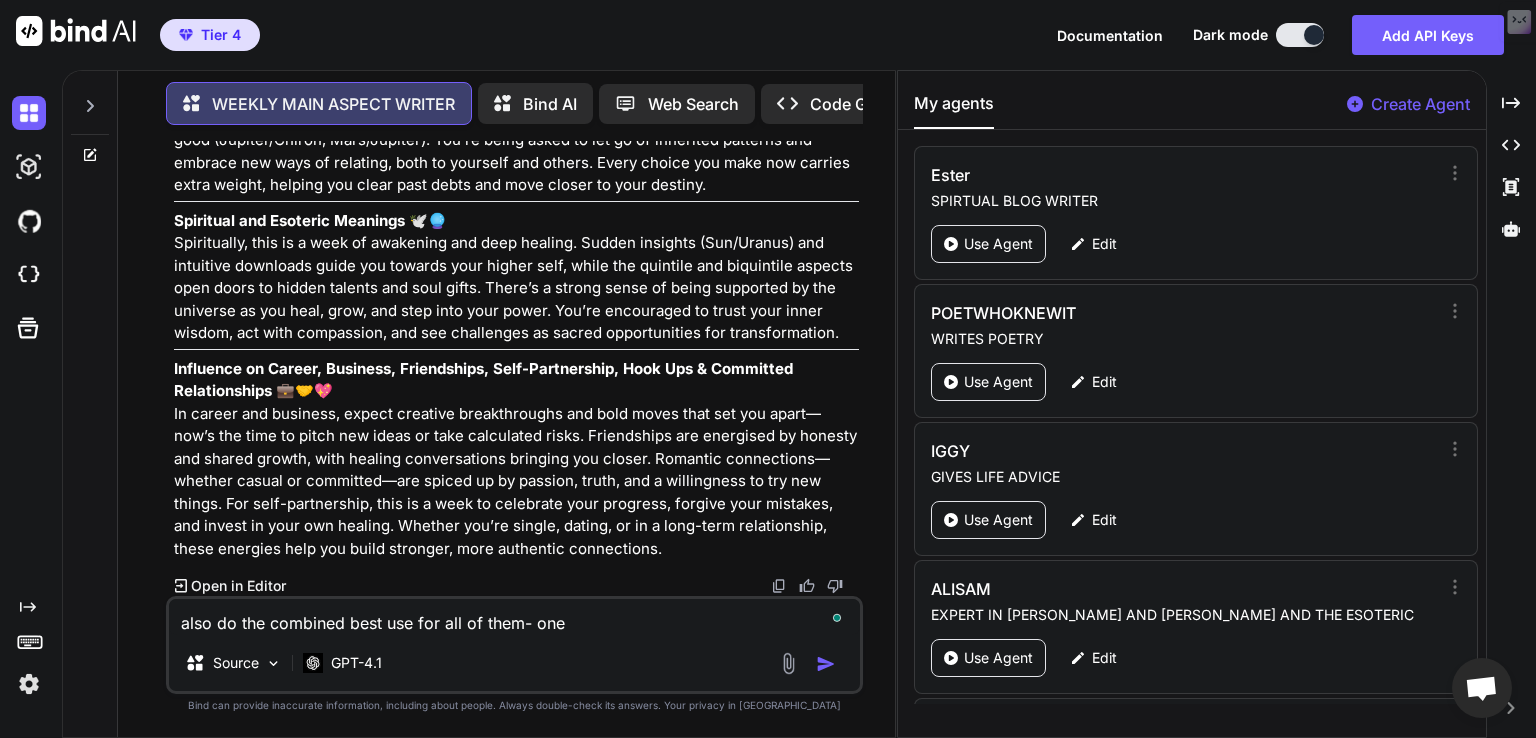 type on "also do the combined best use for all of them- one" 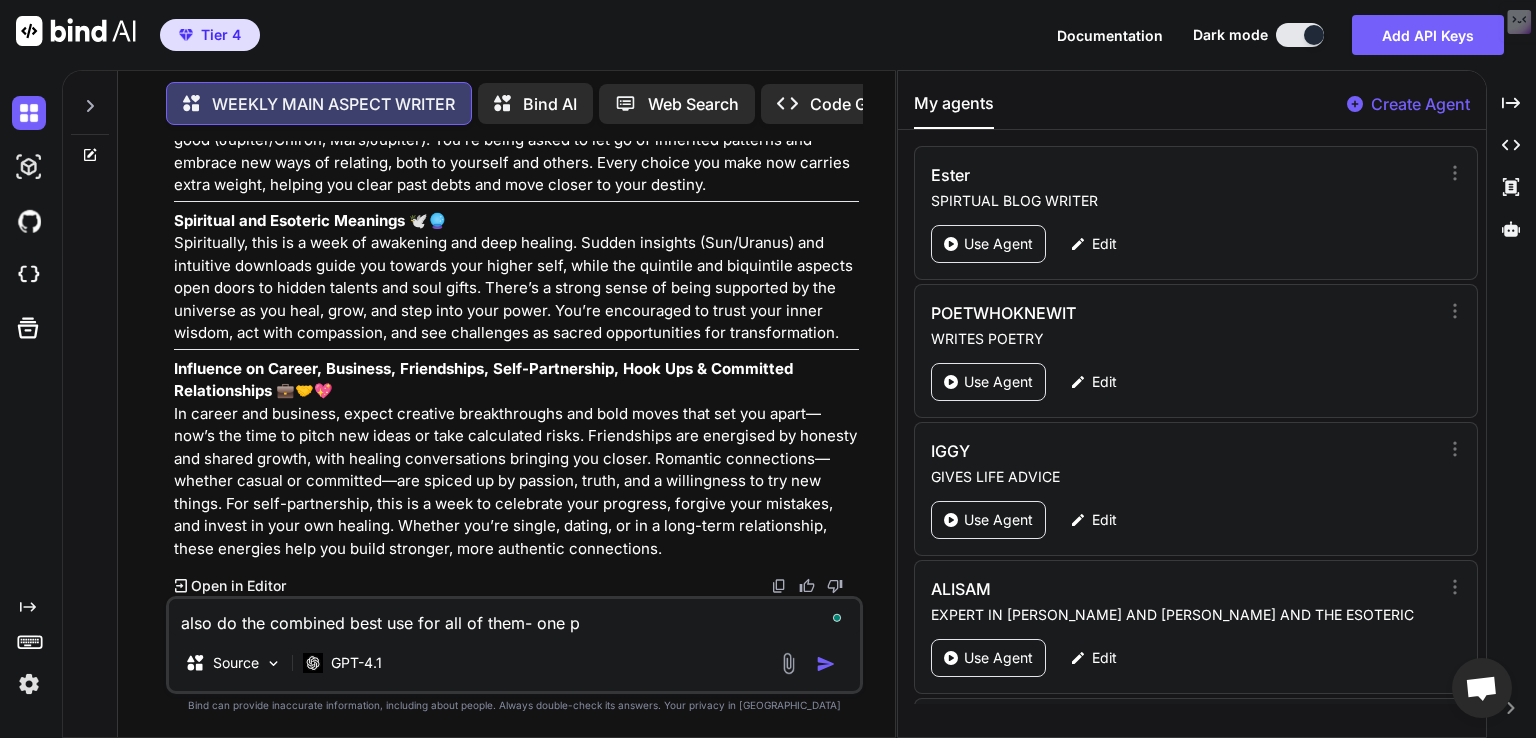 type on "also do the combined best use for all of them- one pa" 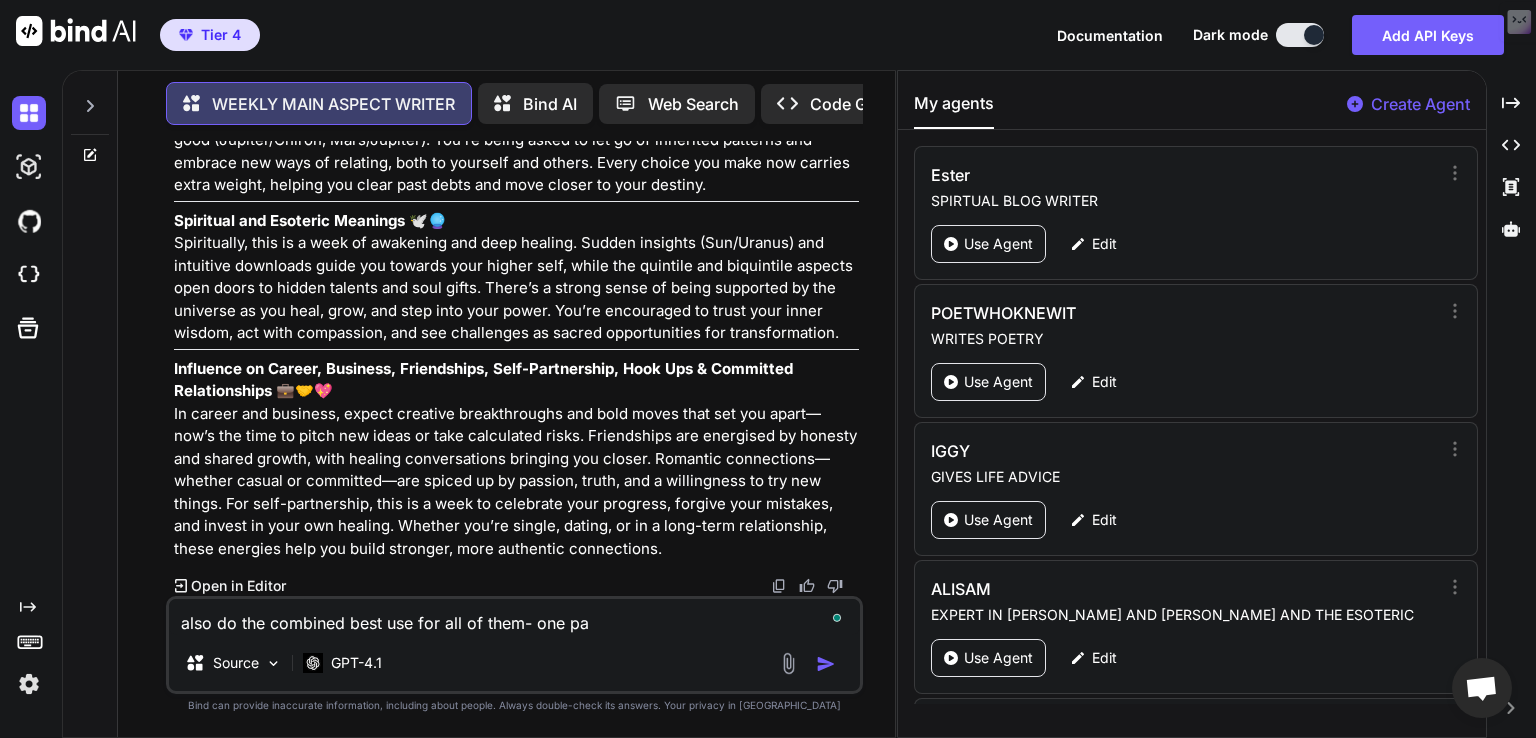 type on "also do the combined best use for all of them- one par" 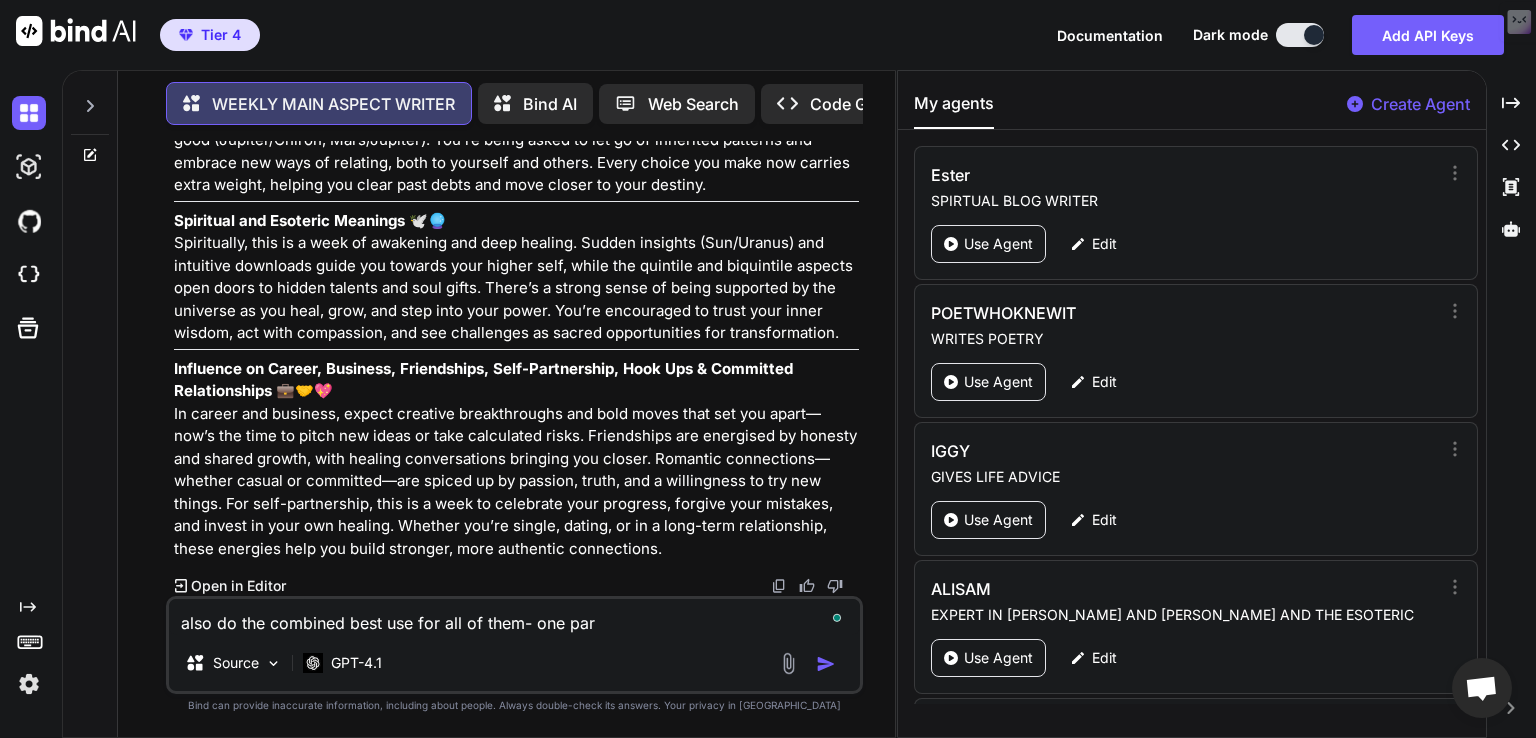 type on "also do the combined best use for all of them- one para" 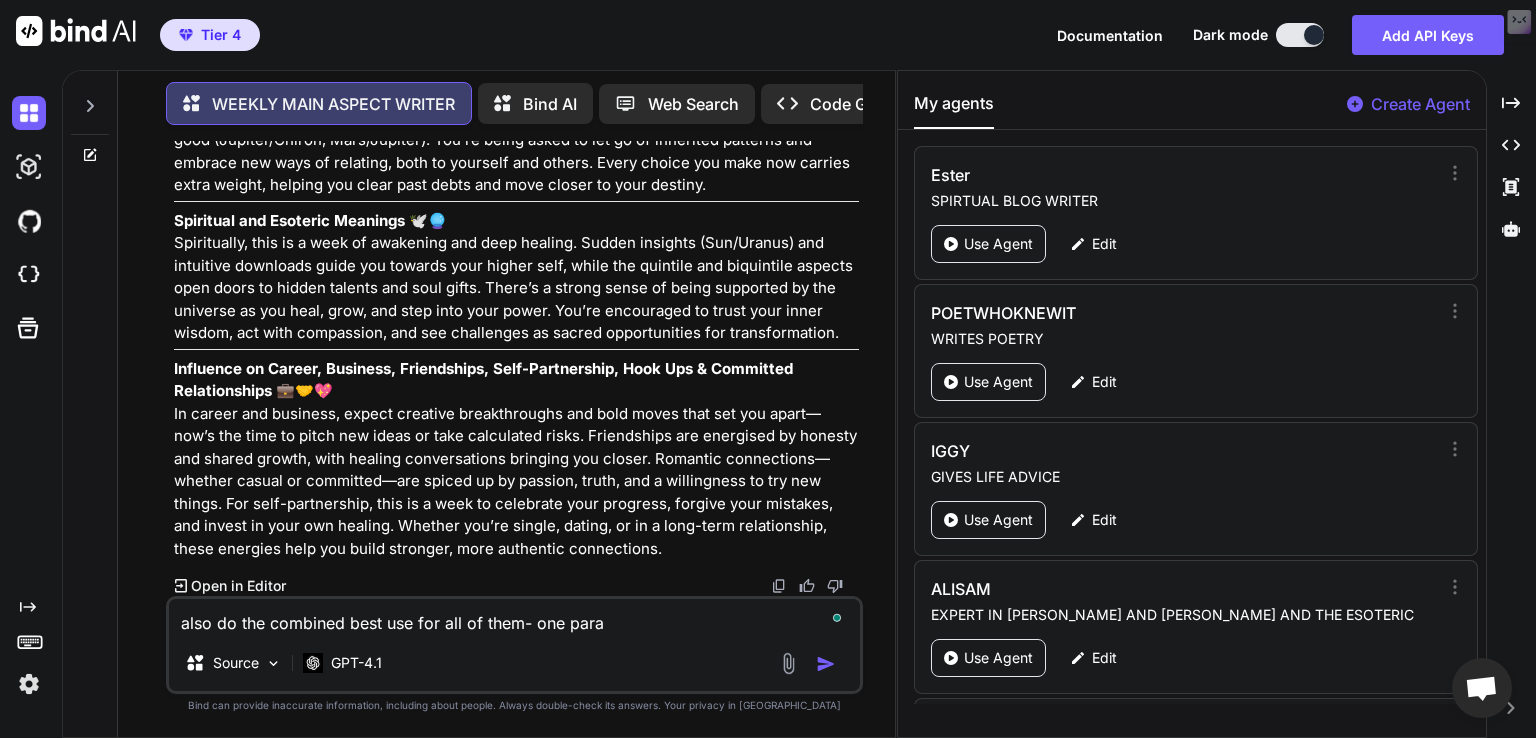 type on "also do the combined best use for all of them- one parag" 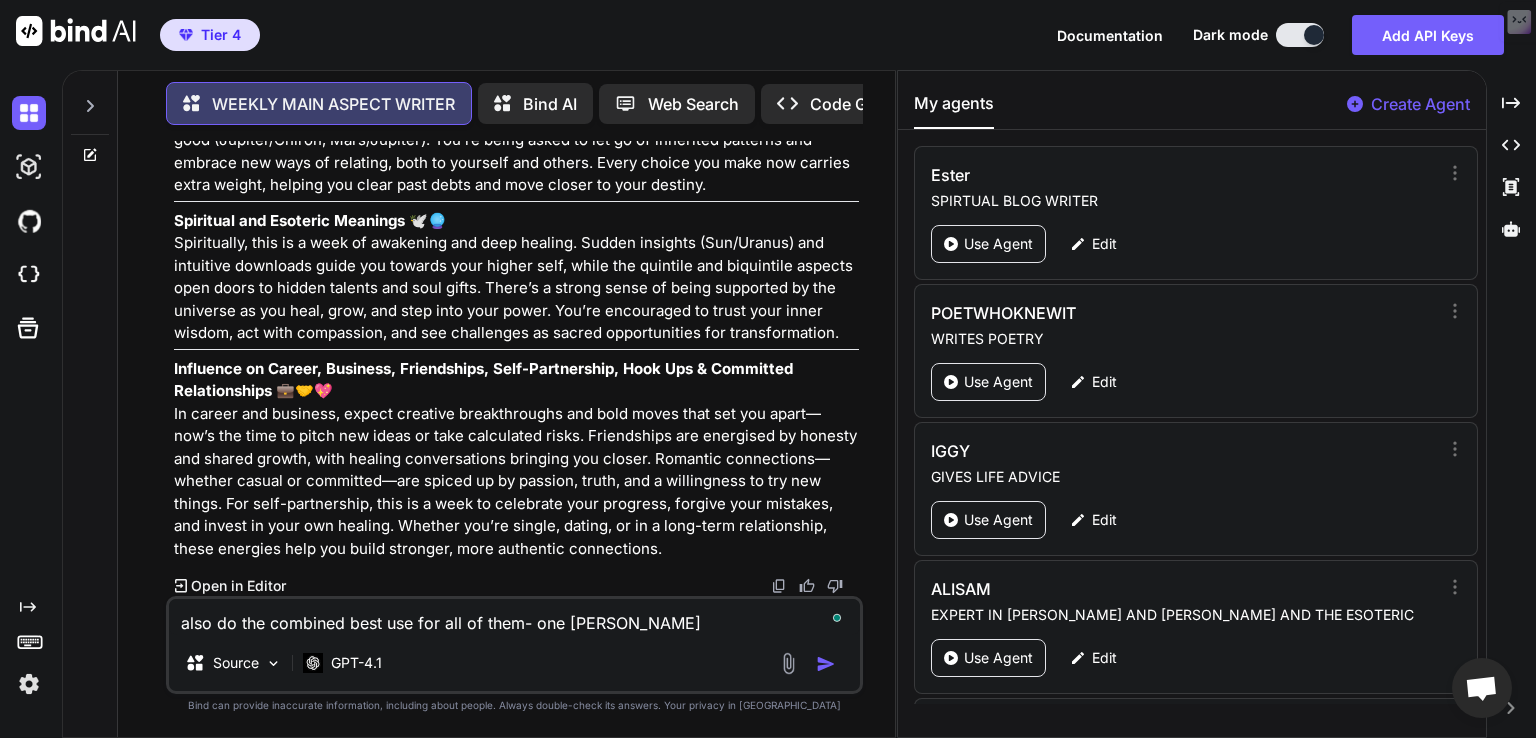 type on "also do the combined best use for all of them- one paragr" 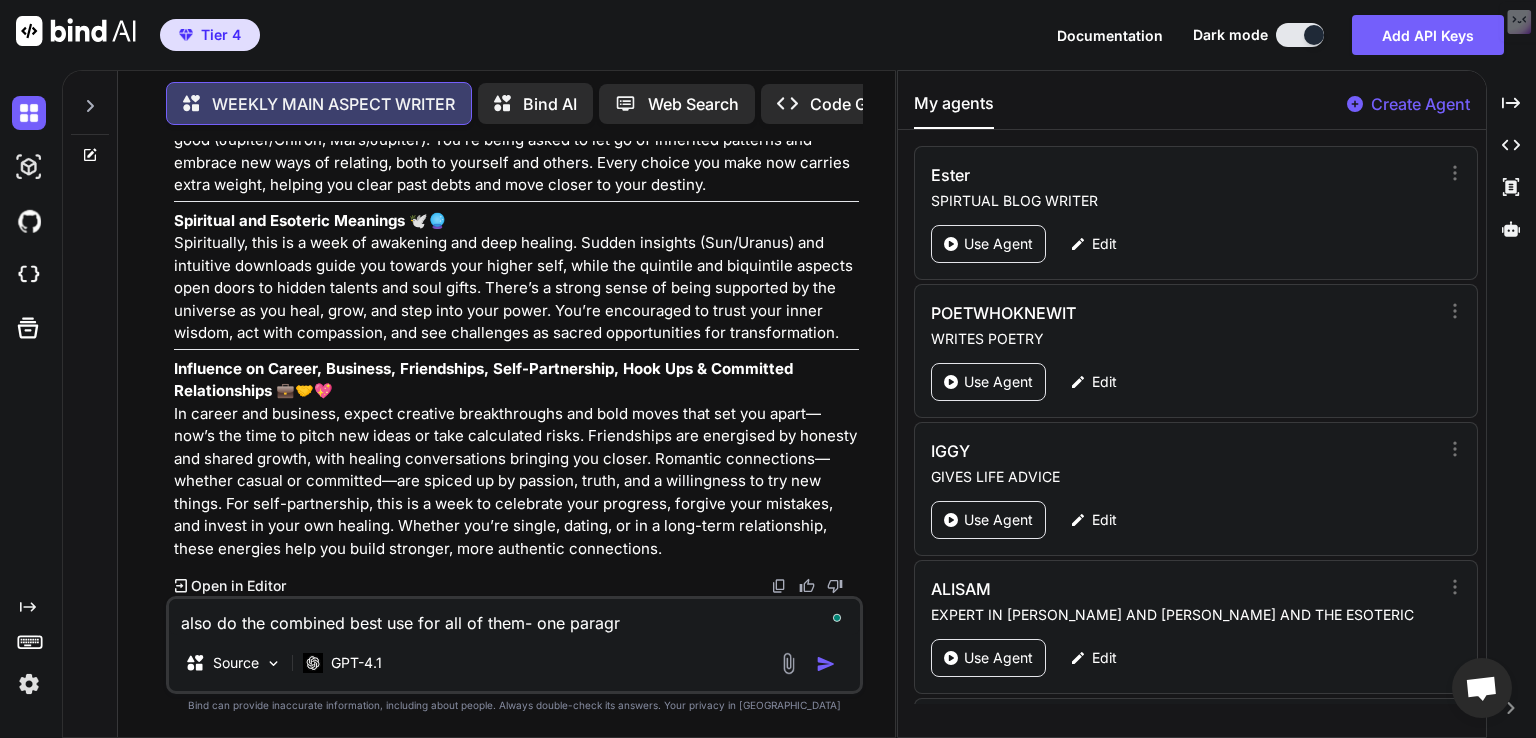 type on "also do the combined best use for all of them- one paragra" 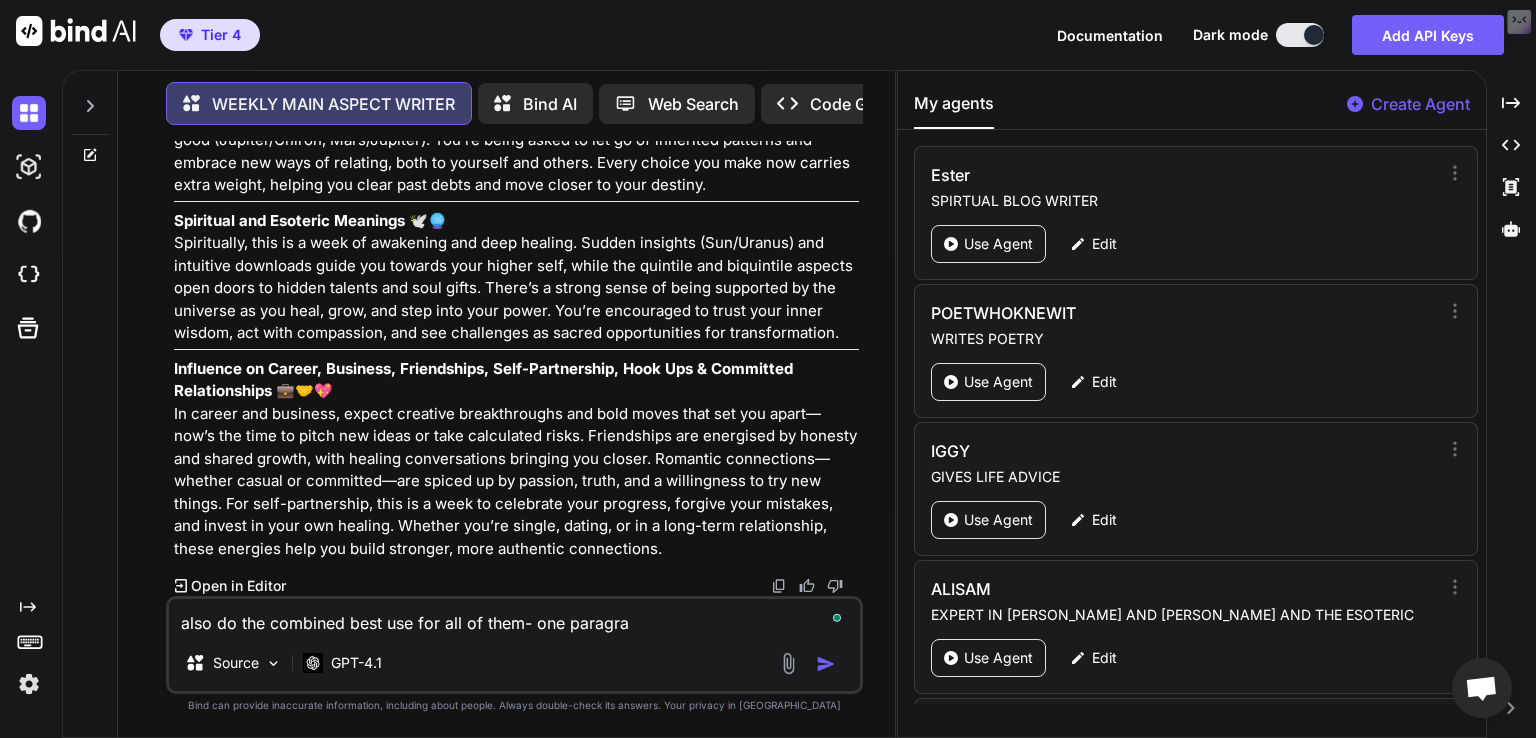 type on "also do the combined best use for all of them- one paragrap" 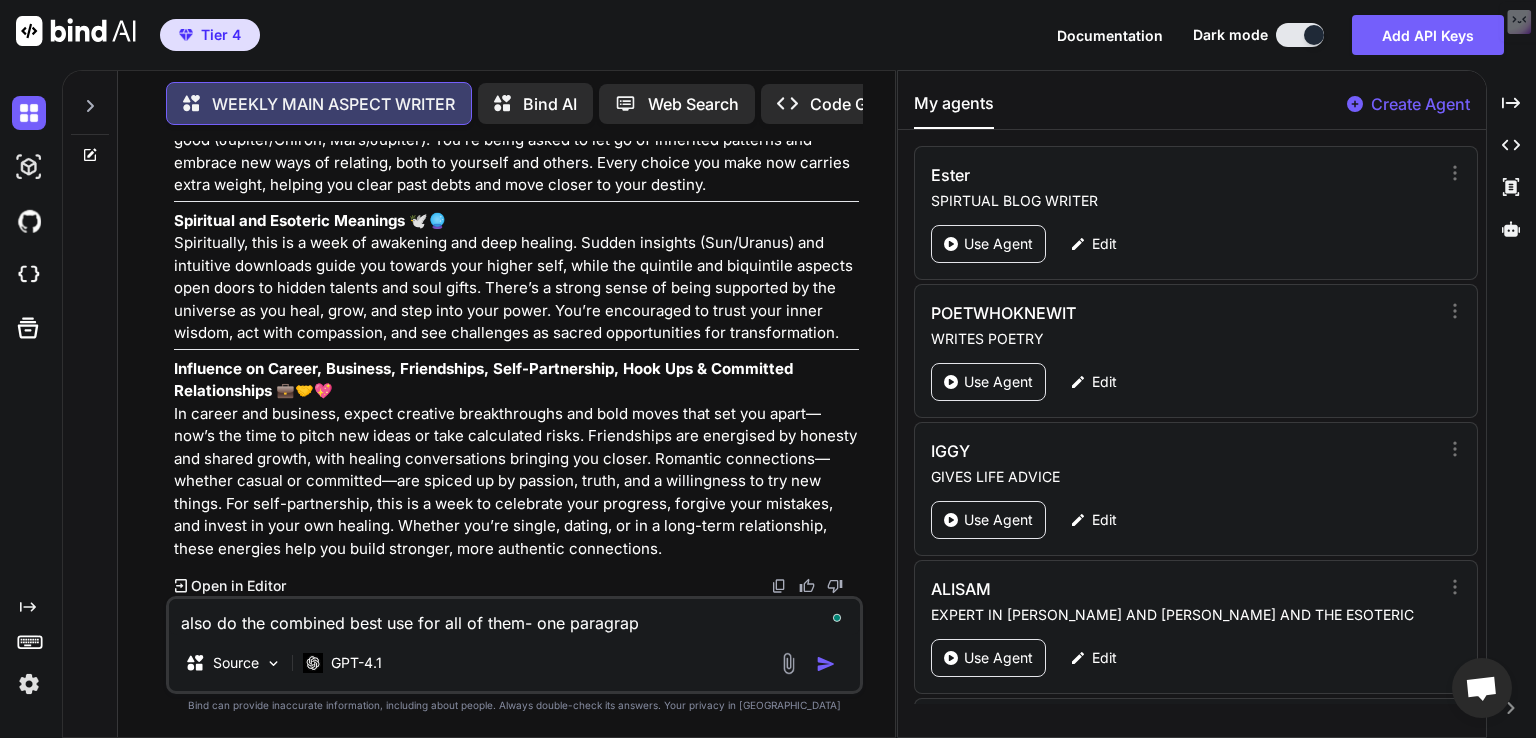 type on "also do the combined best use for all of them- one paragraph" 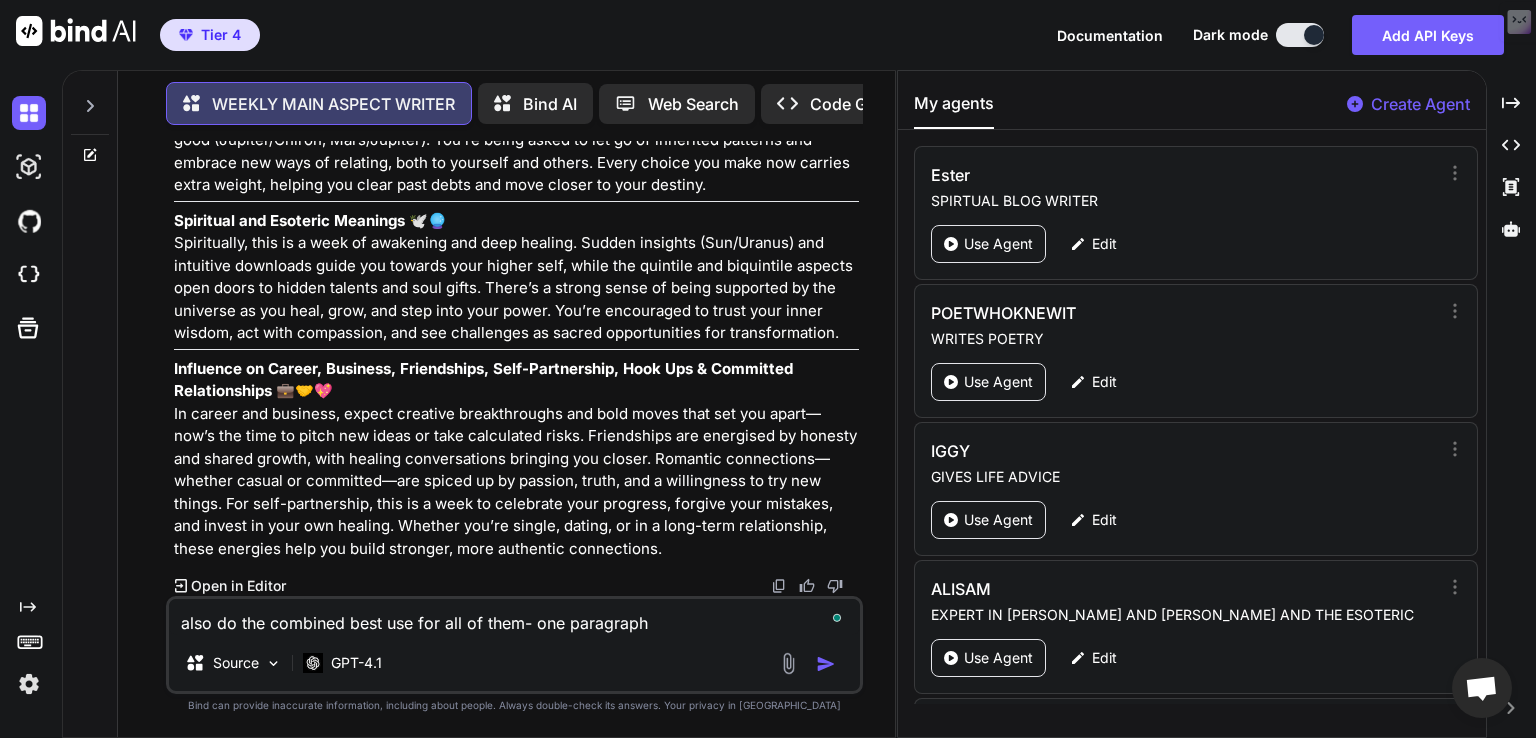 type on "x" 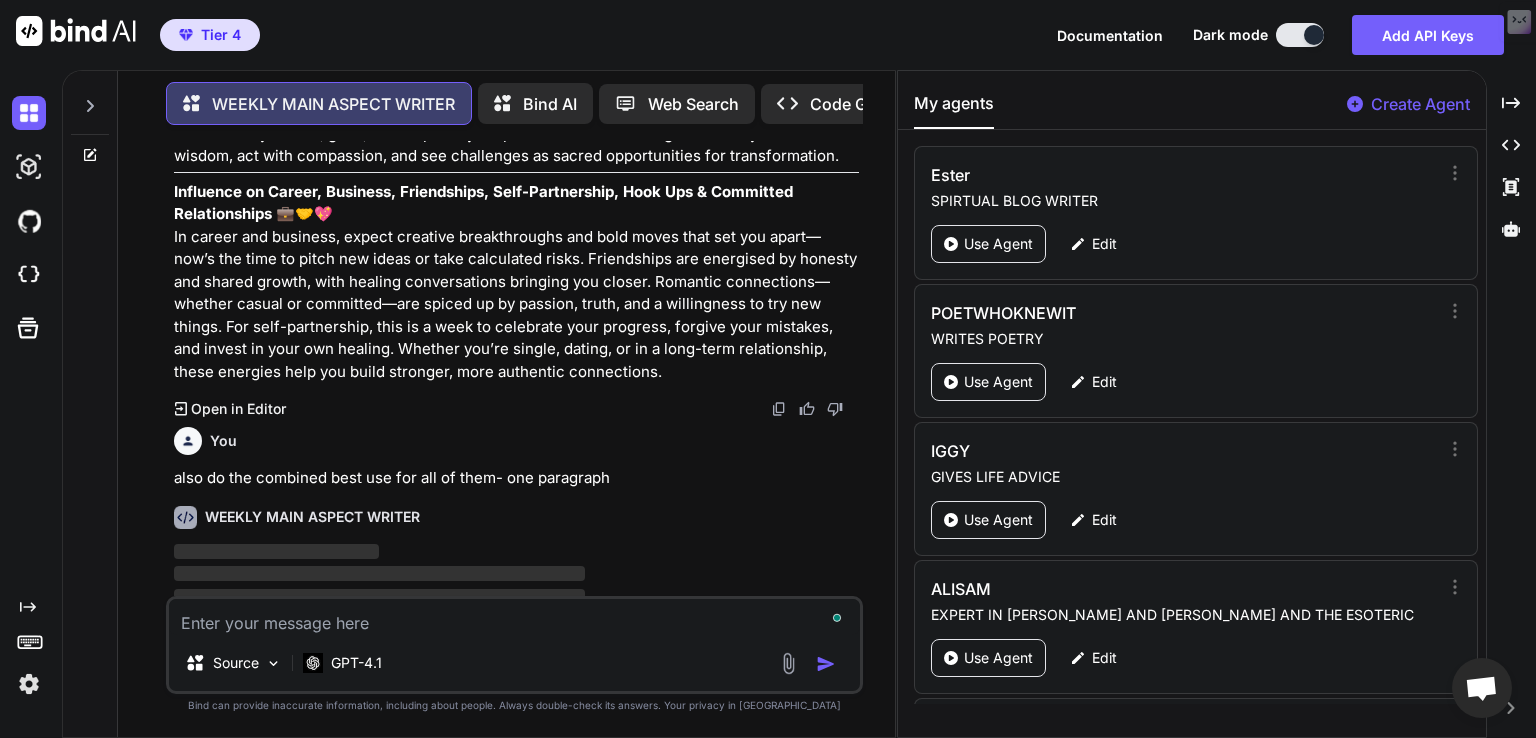 scroll, scrollTop: 2660, scrollLeft: 0, axis: vertical 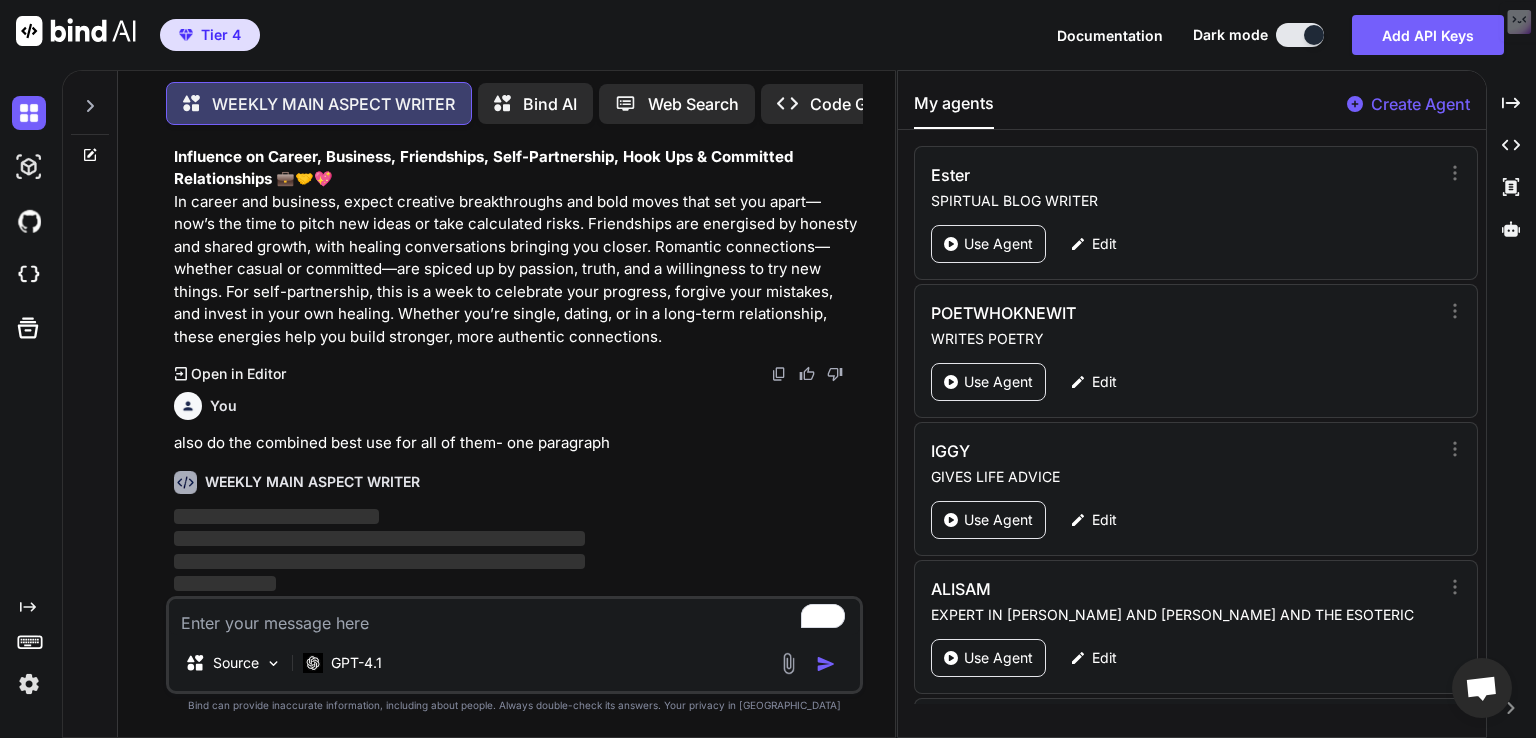 type on "x" 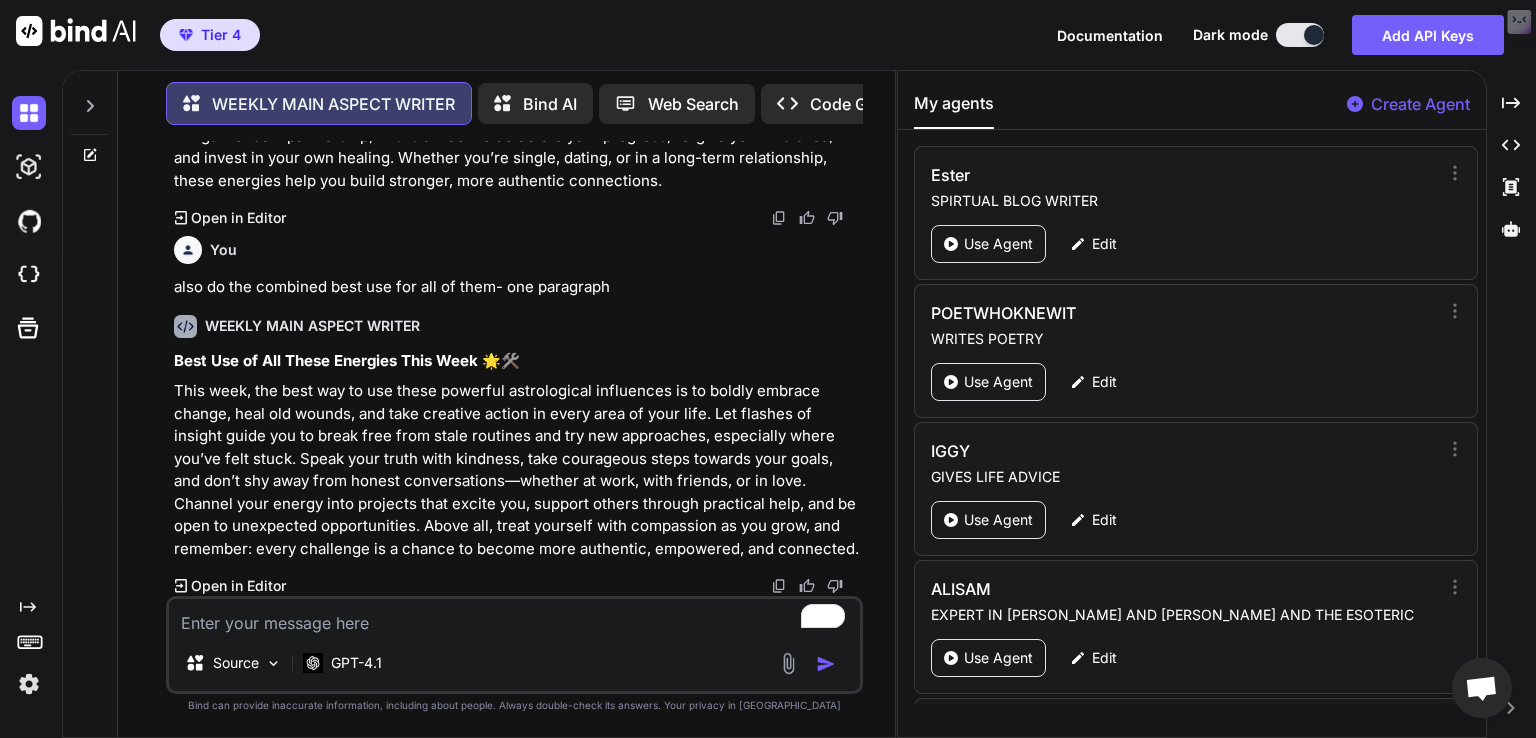 scroll, scrollTop: 2660, scrollLeft: 0, axis: vertical 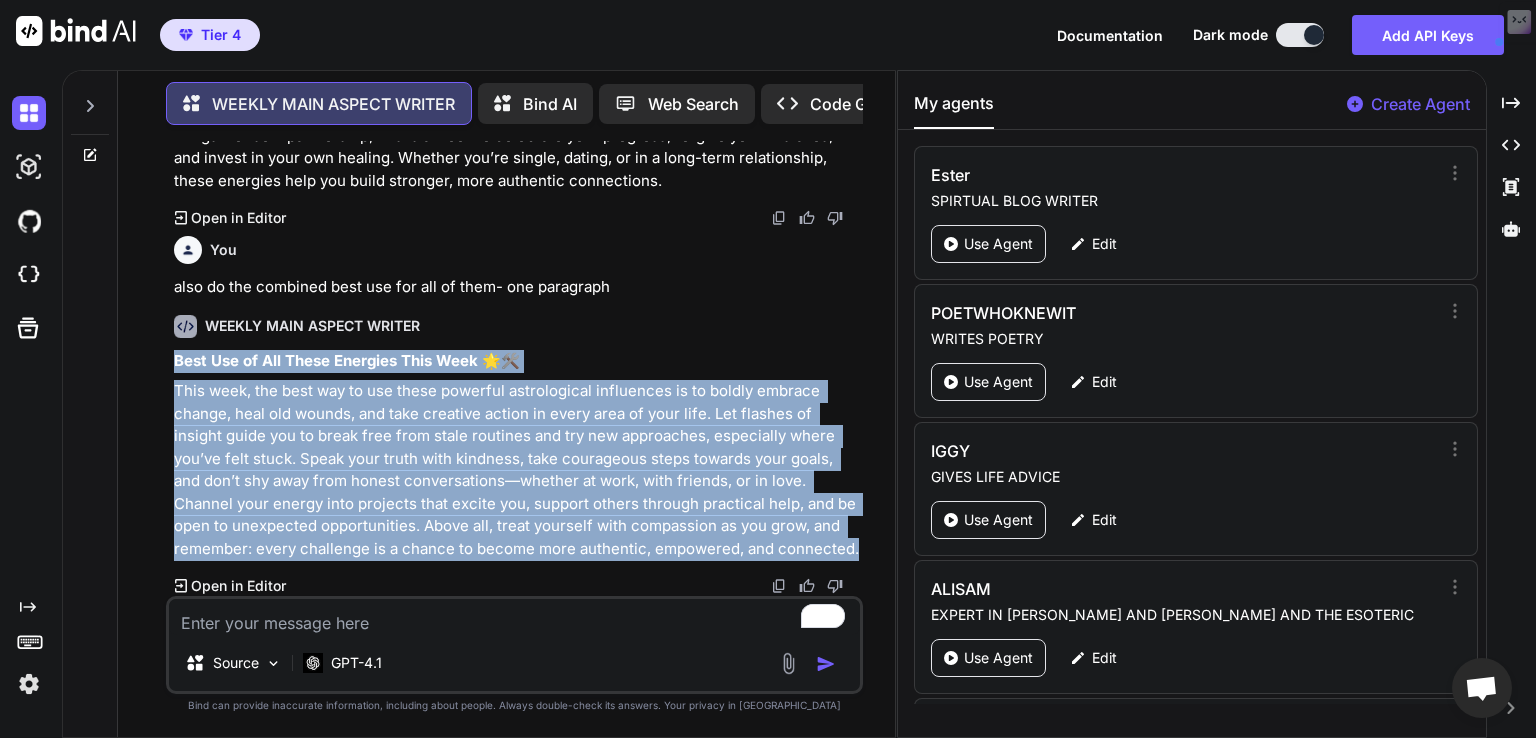 drag, startPoint x: 175, startPoint y: 523, endPoint x: 853, endPoint y: 546, distance: 678.39 